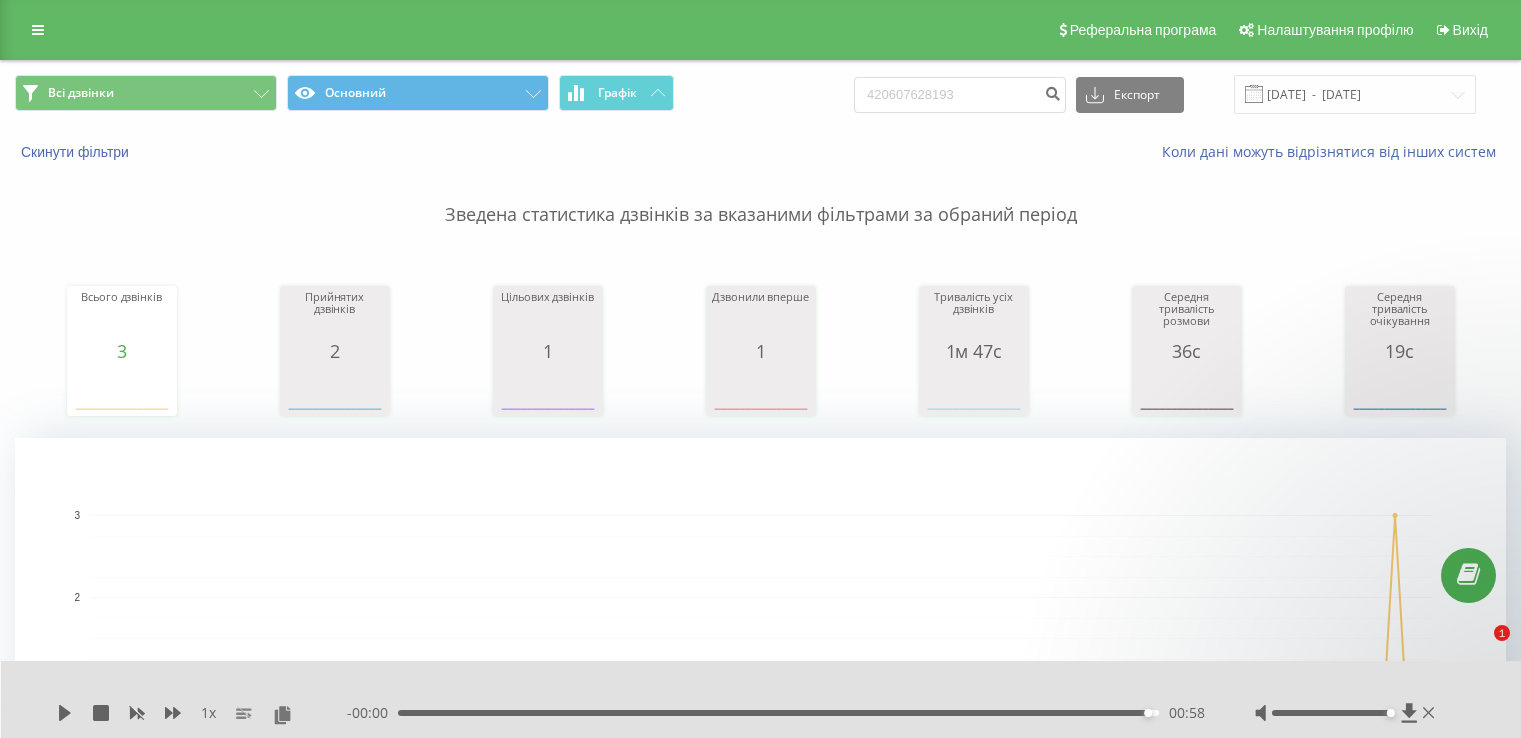 scroll, scrollTop: 0, scrollLeft: 0, axis: both 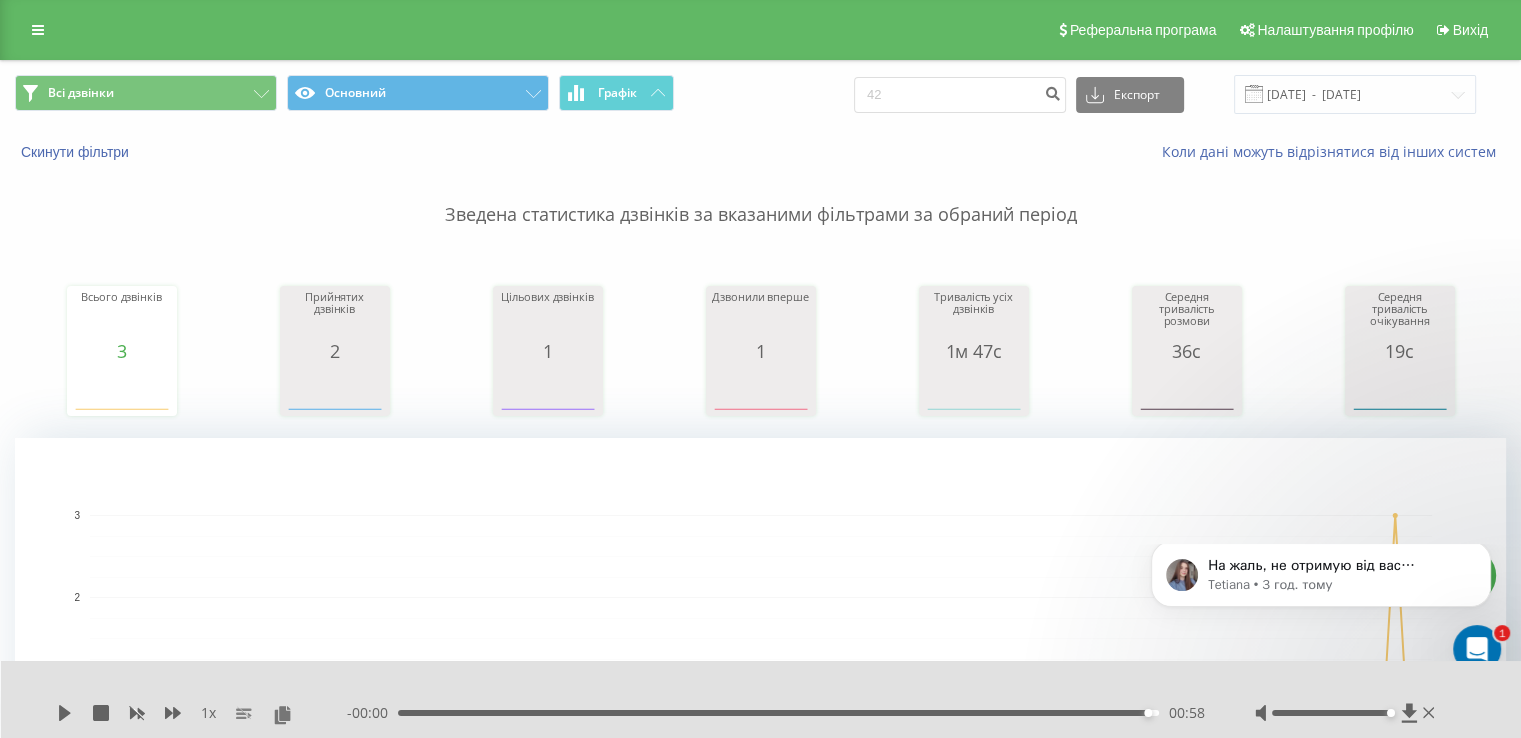type on "4" 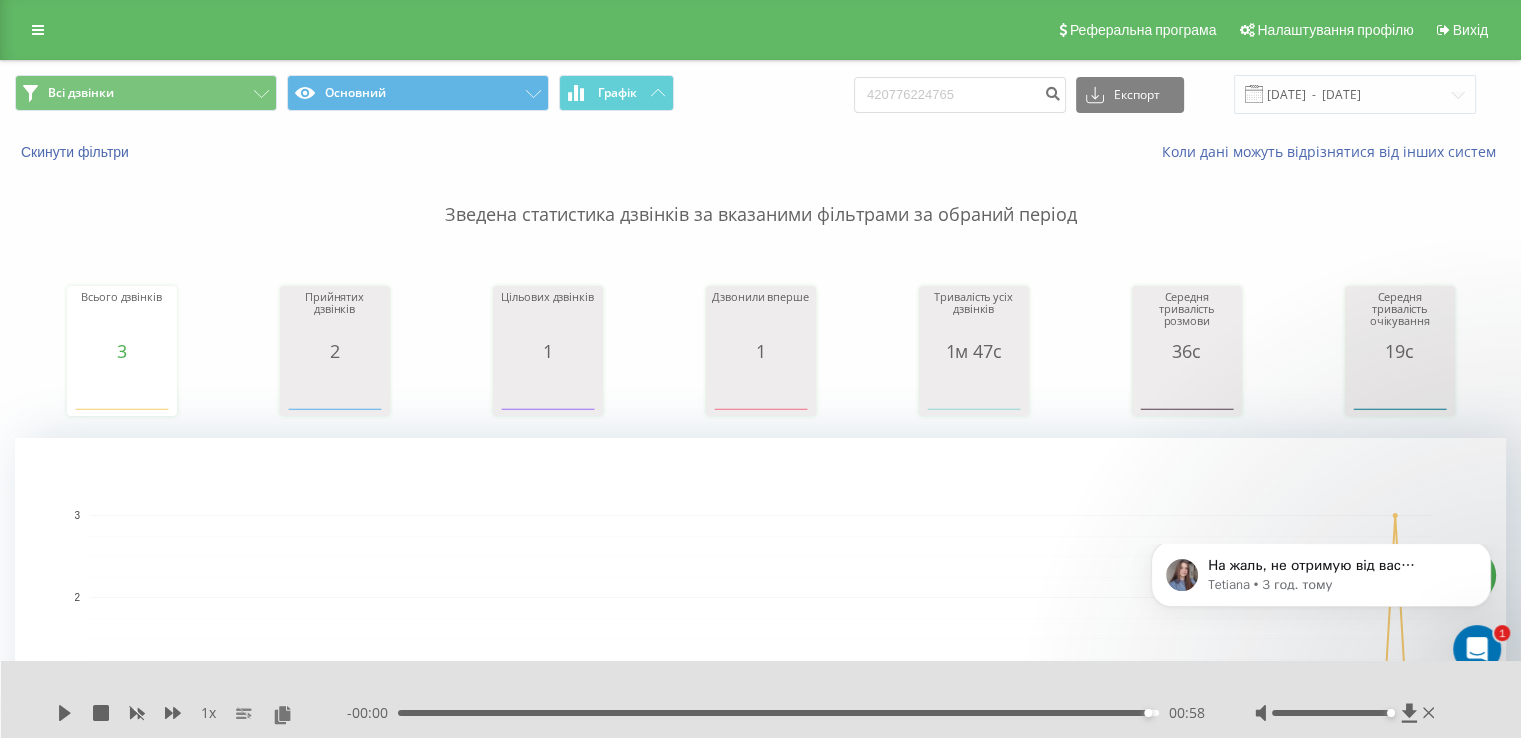 type on "420776224765" 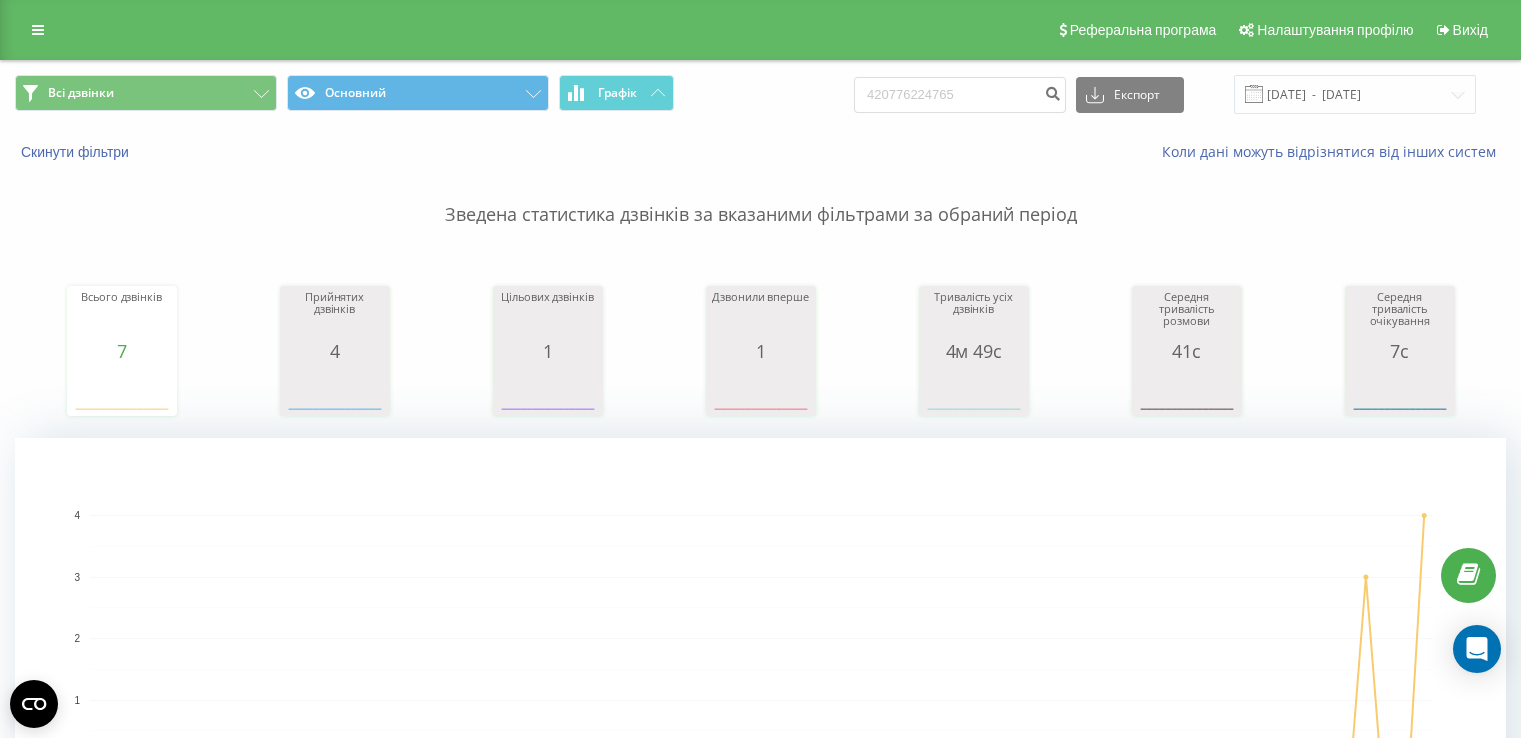 scroll, scrollTop: 300, scrollLeft: 0, axis: vertical 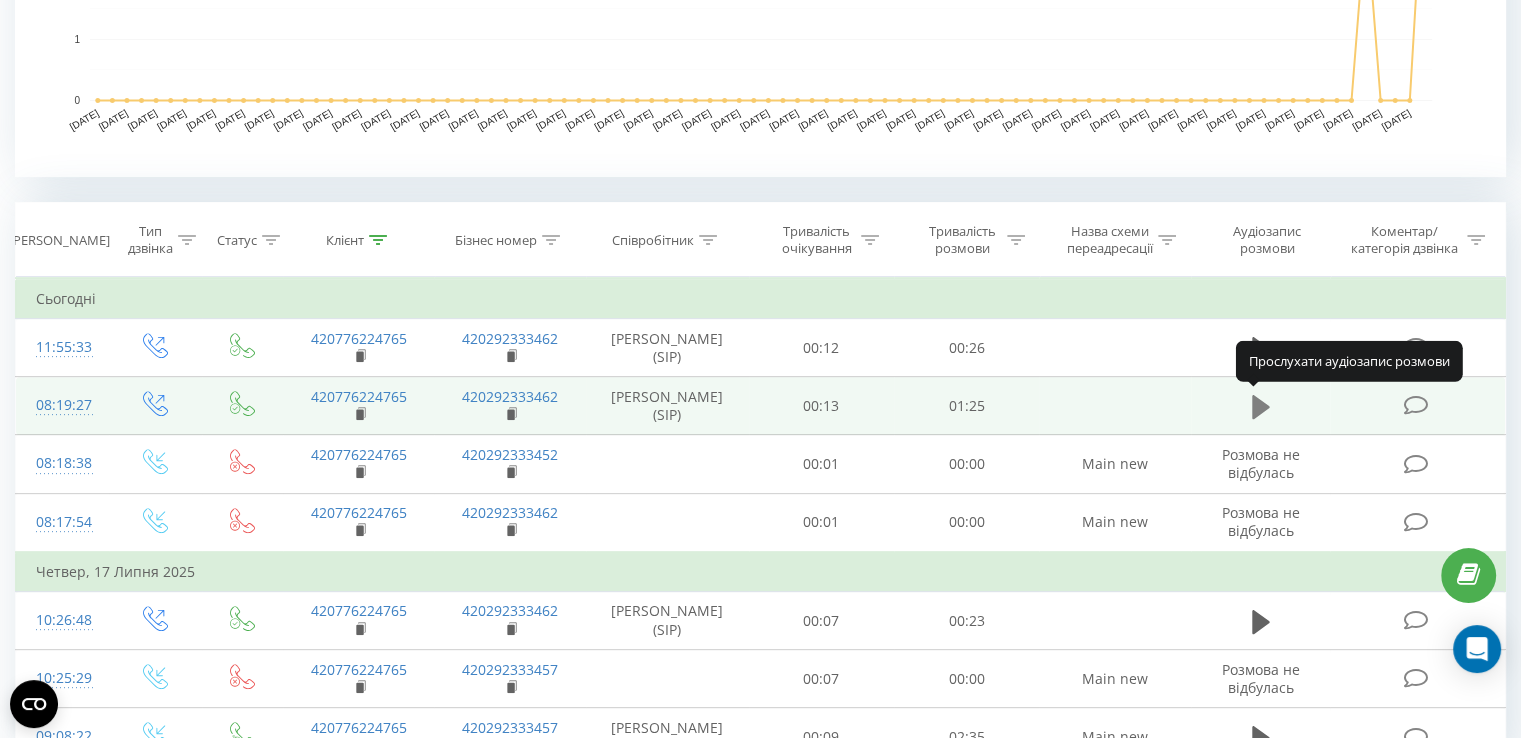click 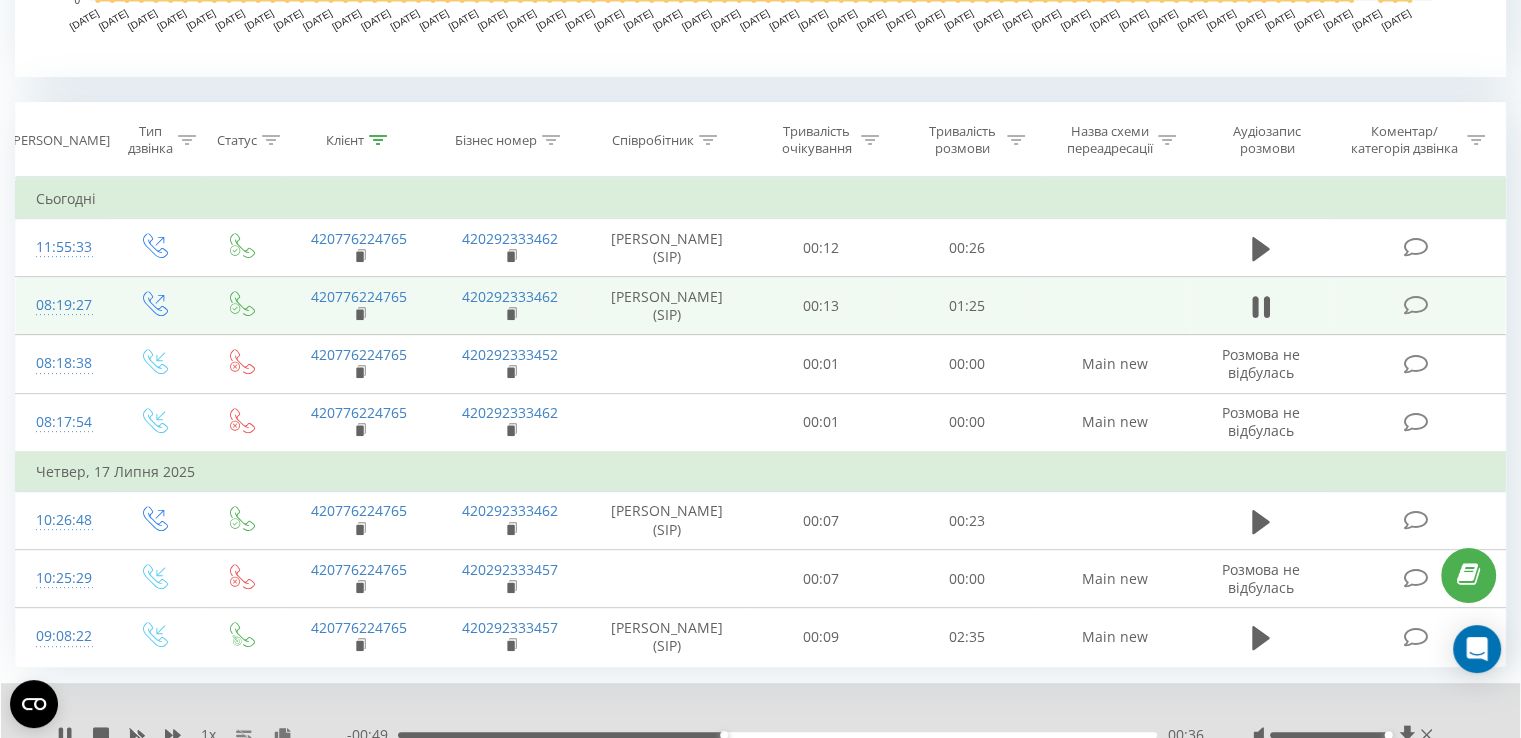 scroll, scrollTop: 839, scrollLeft: 0, axis: vertical 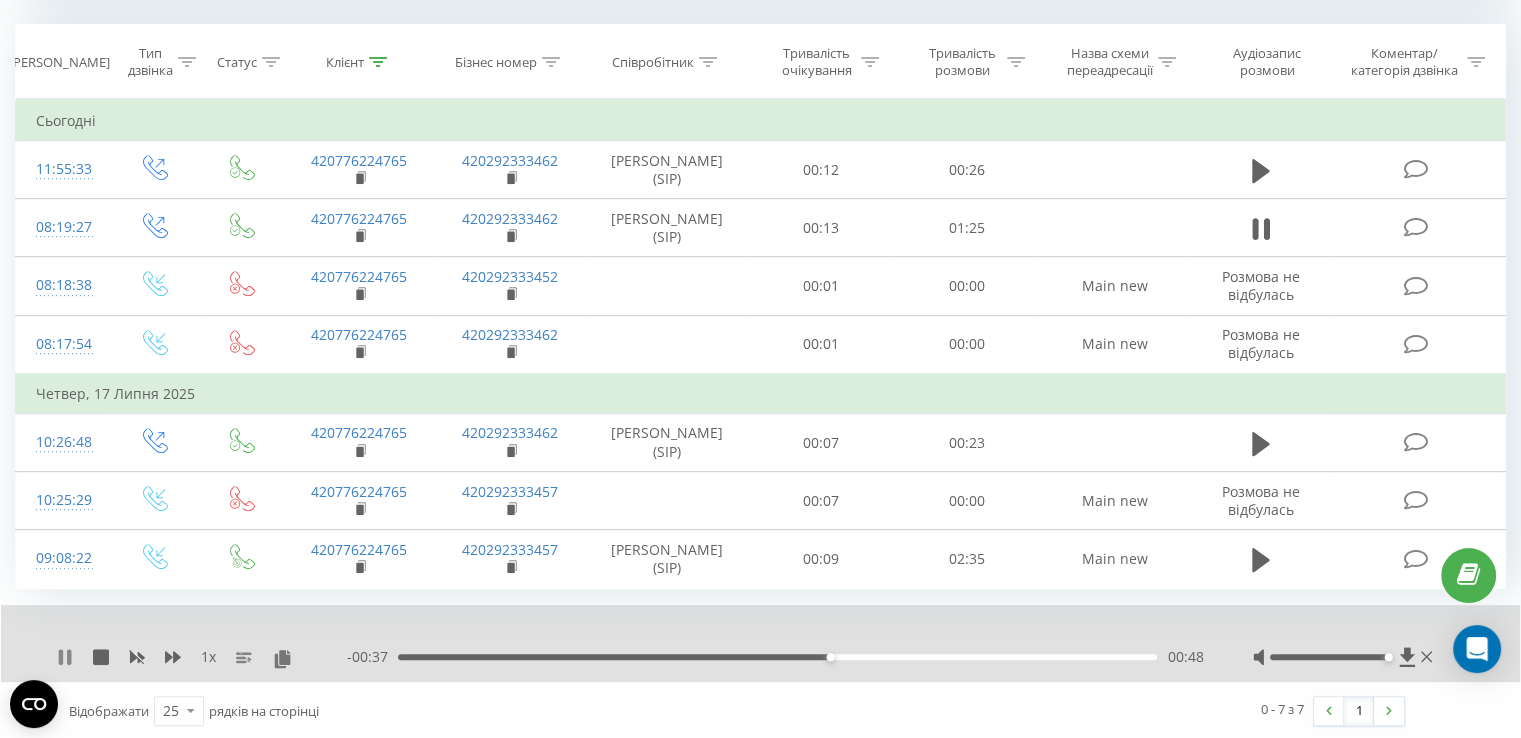 click 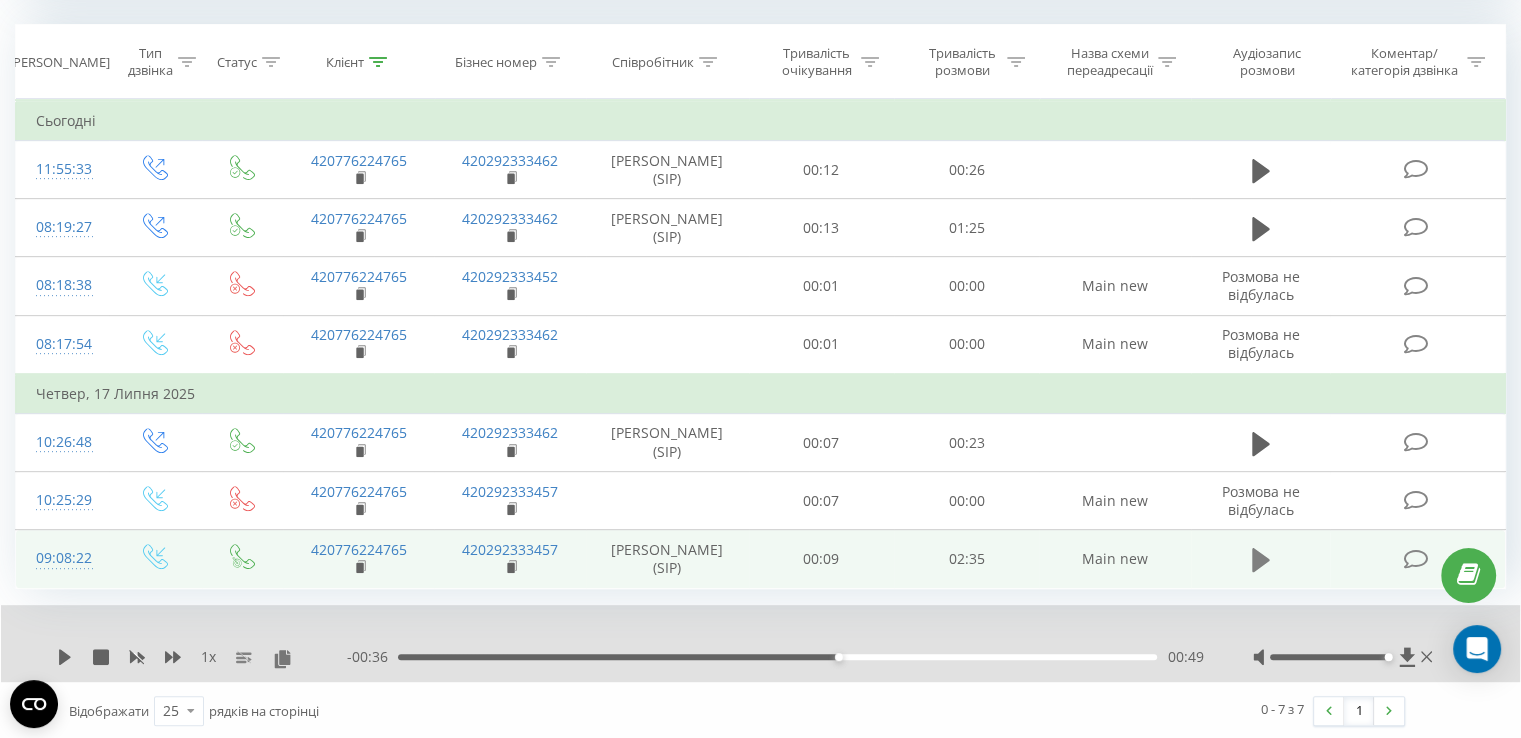 click 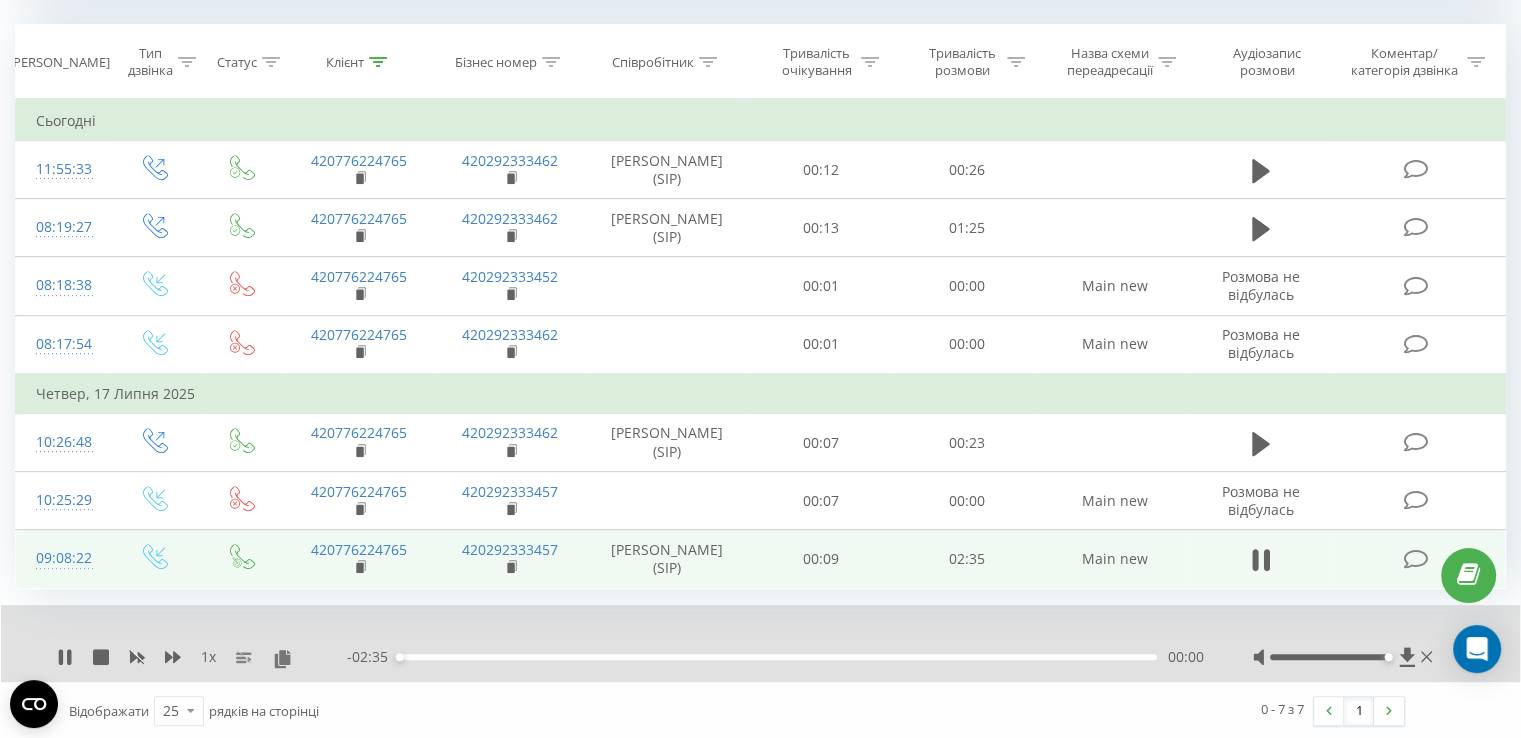 click on "00:00" at bounding box center [777, 657] 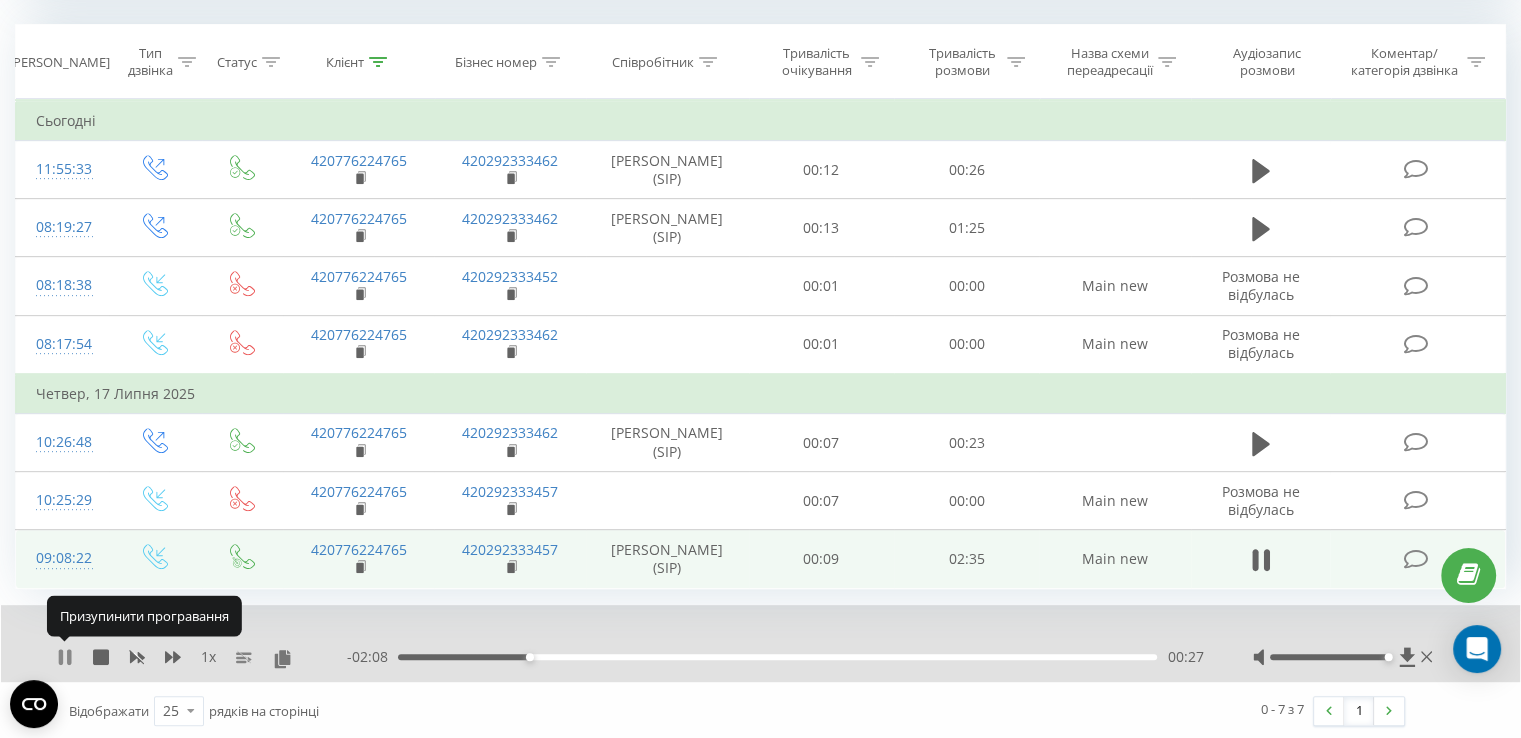 click 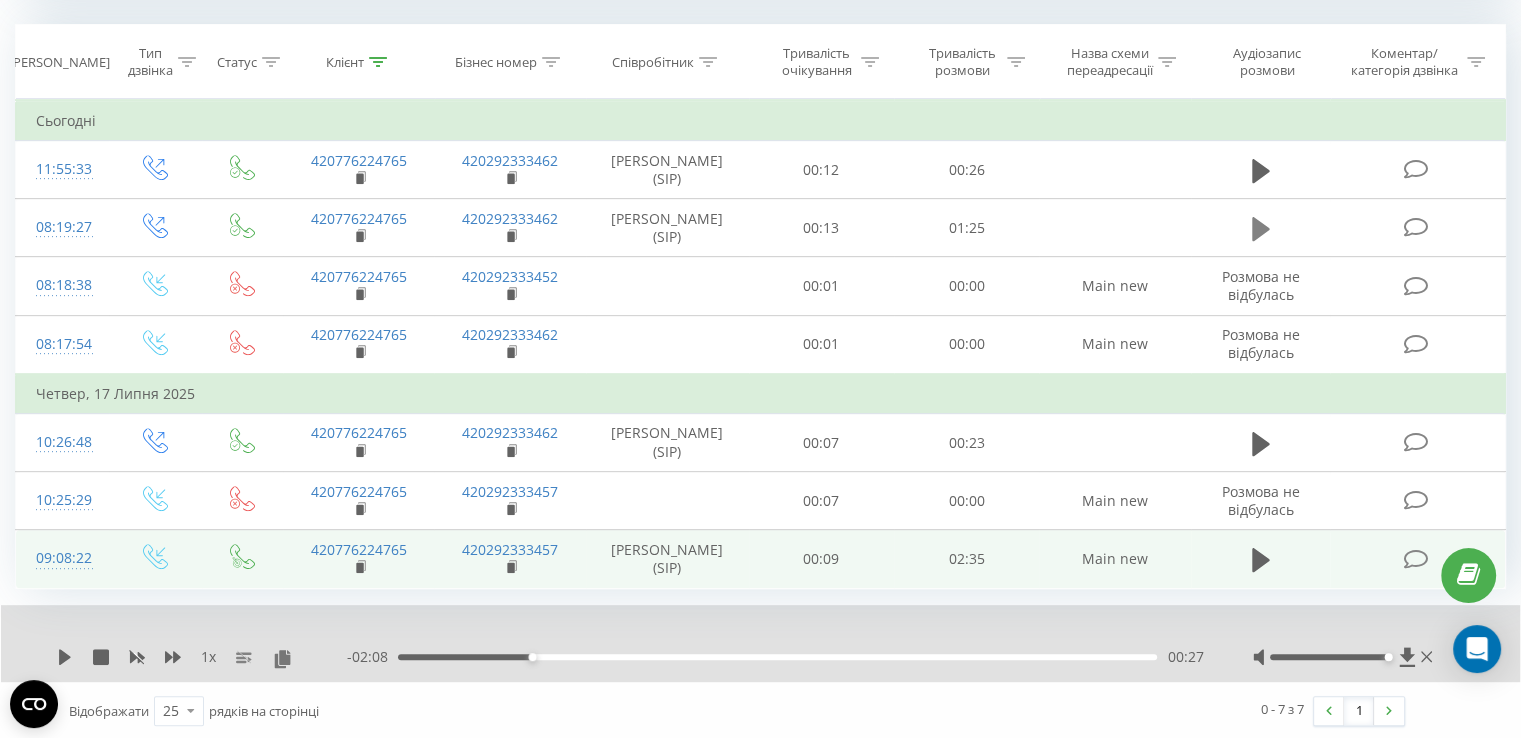 click 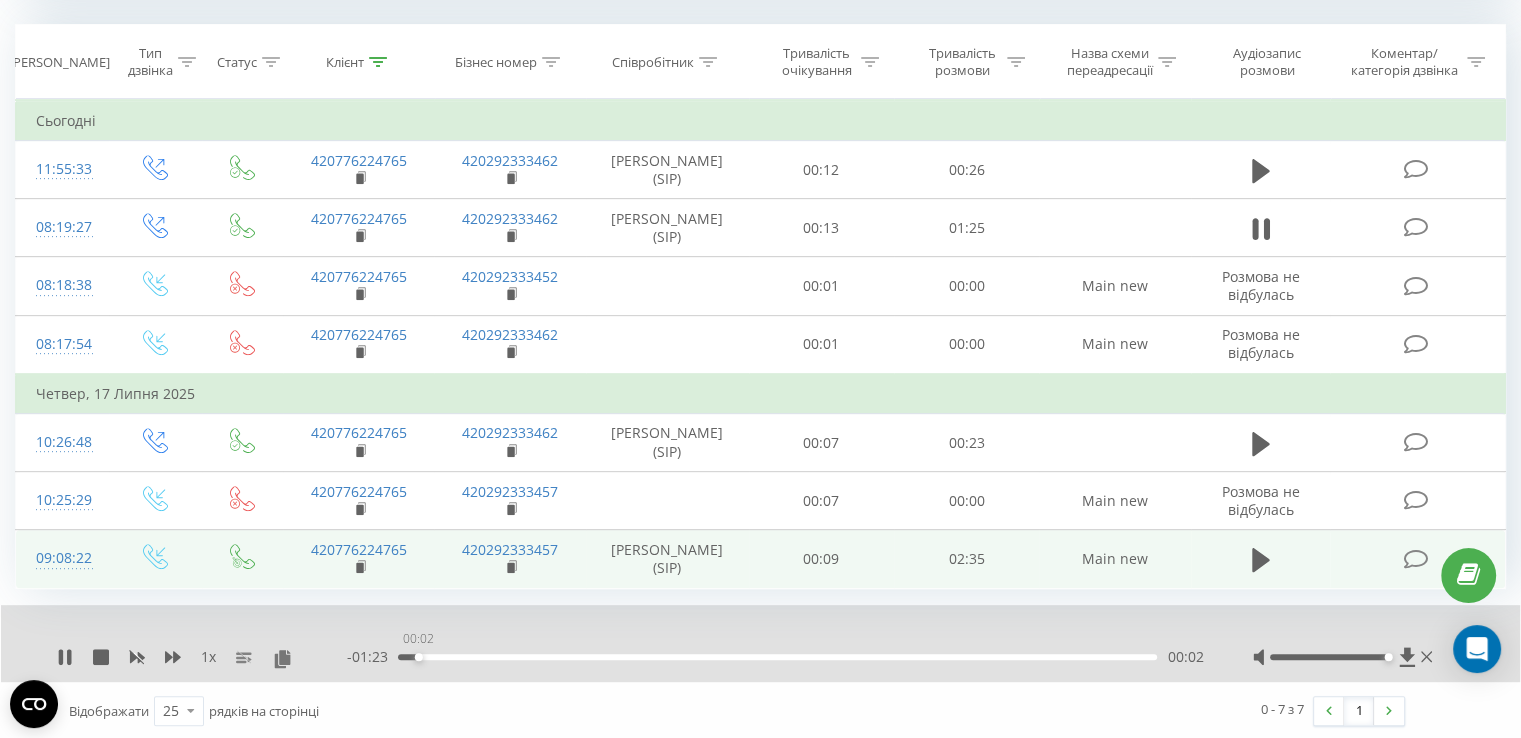 click on "00:02" at bounding box center [777, 657] 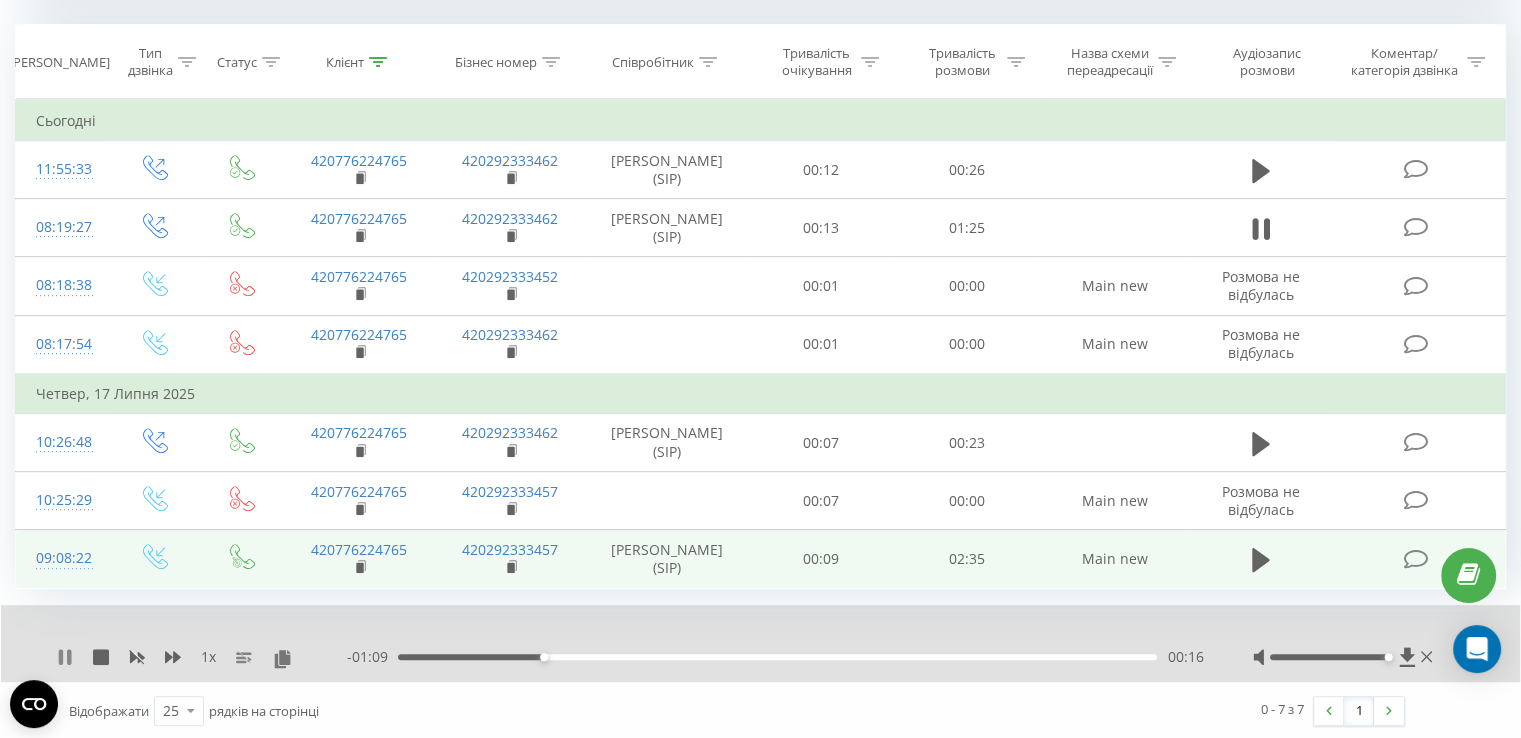click 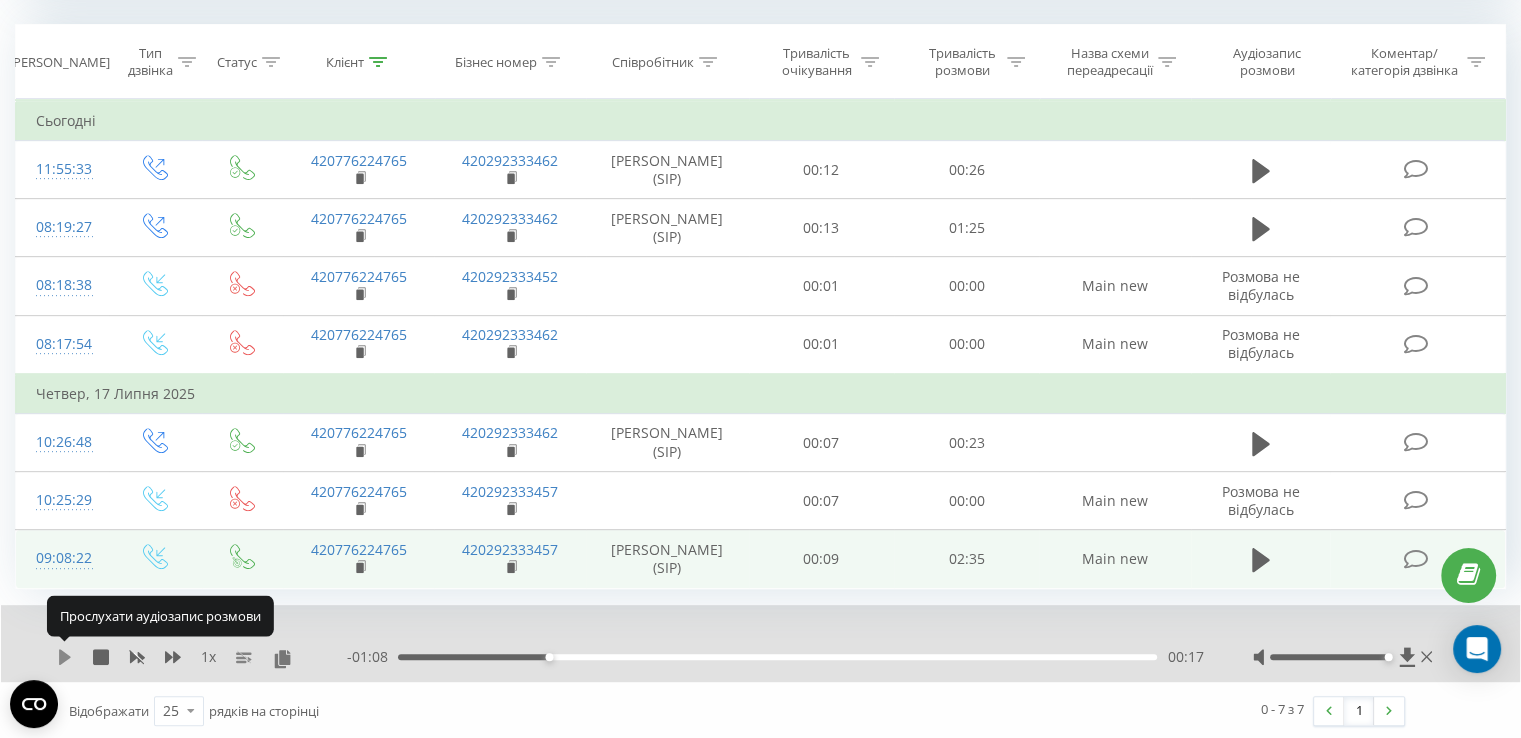 click 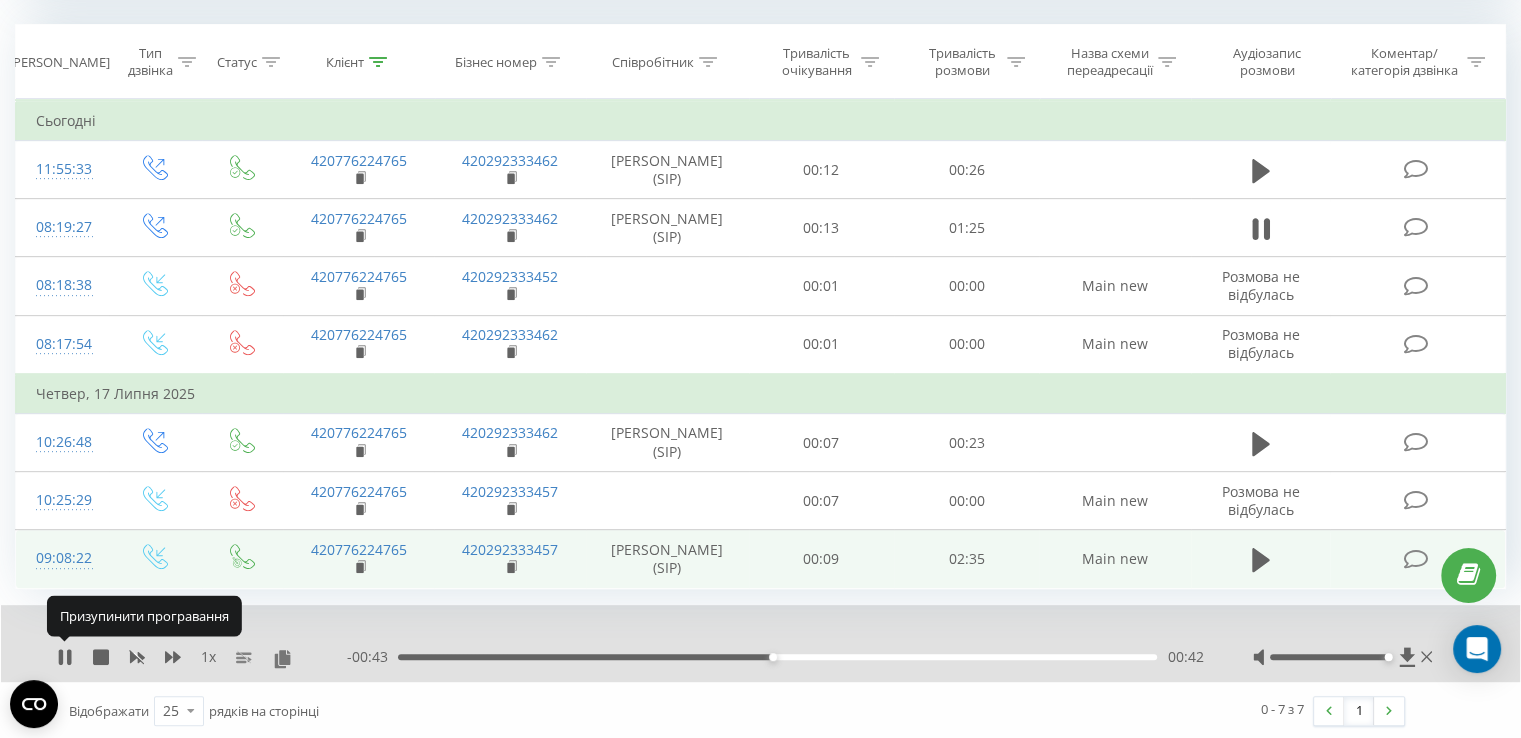 click 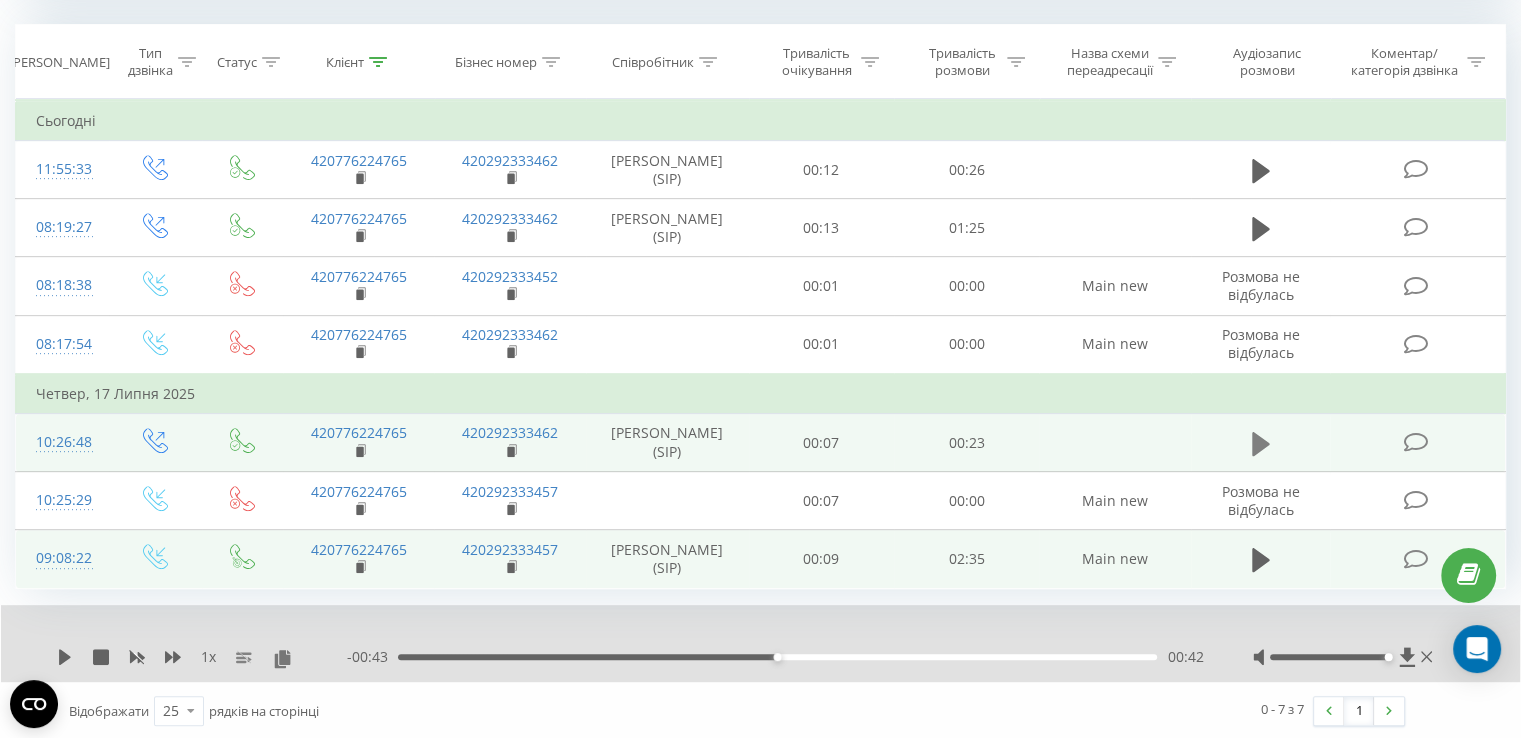 click 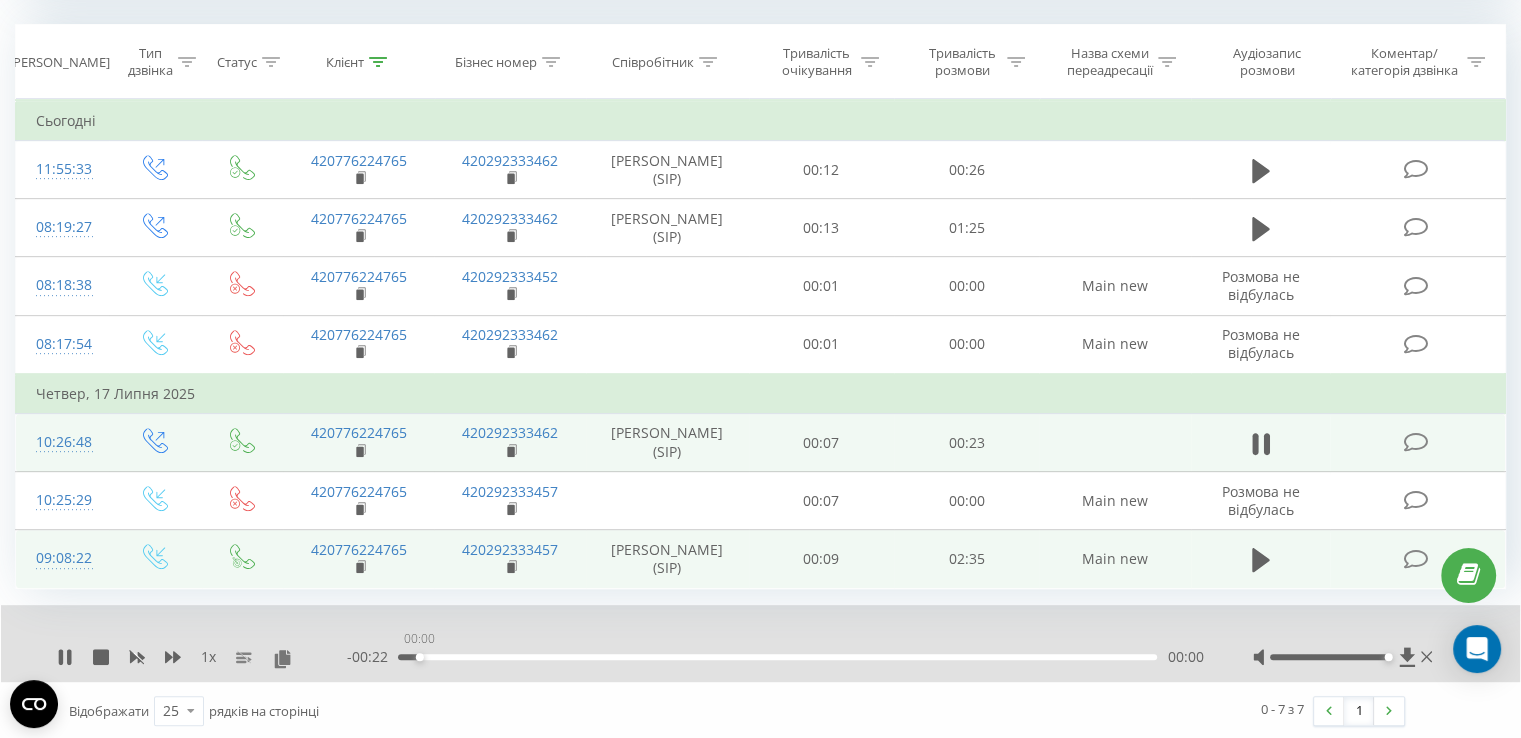 click on "00:00" at bounding box center (777, 657) 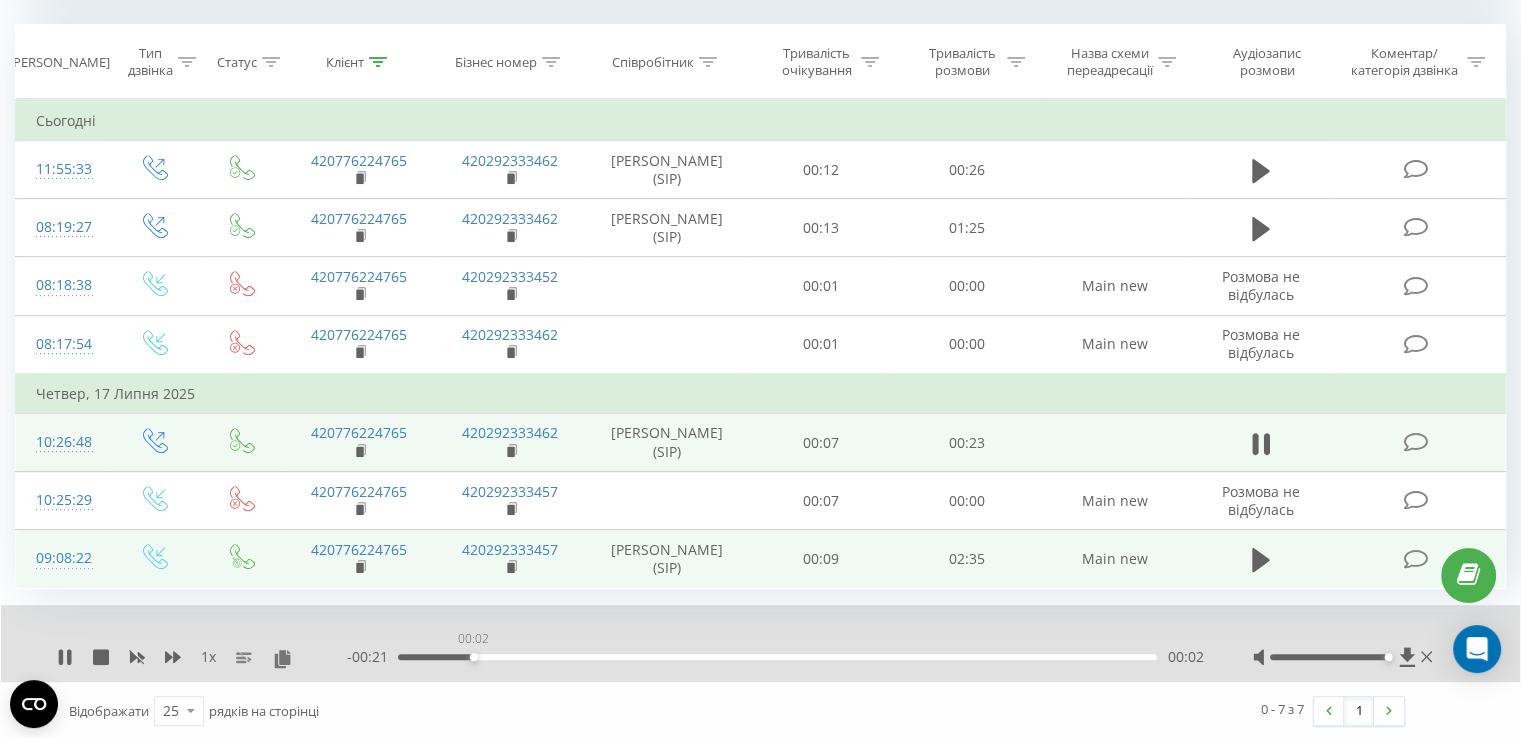 click on "00:02" at bounding box center [777, 657] 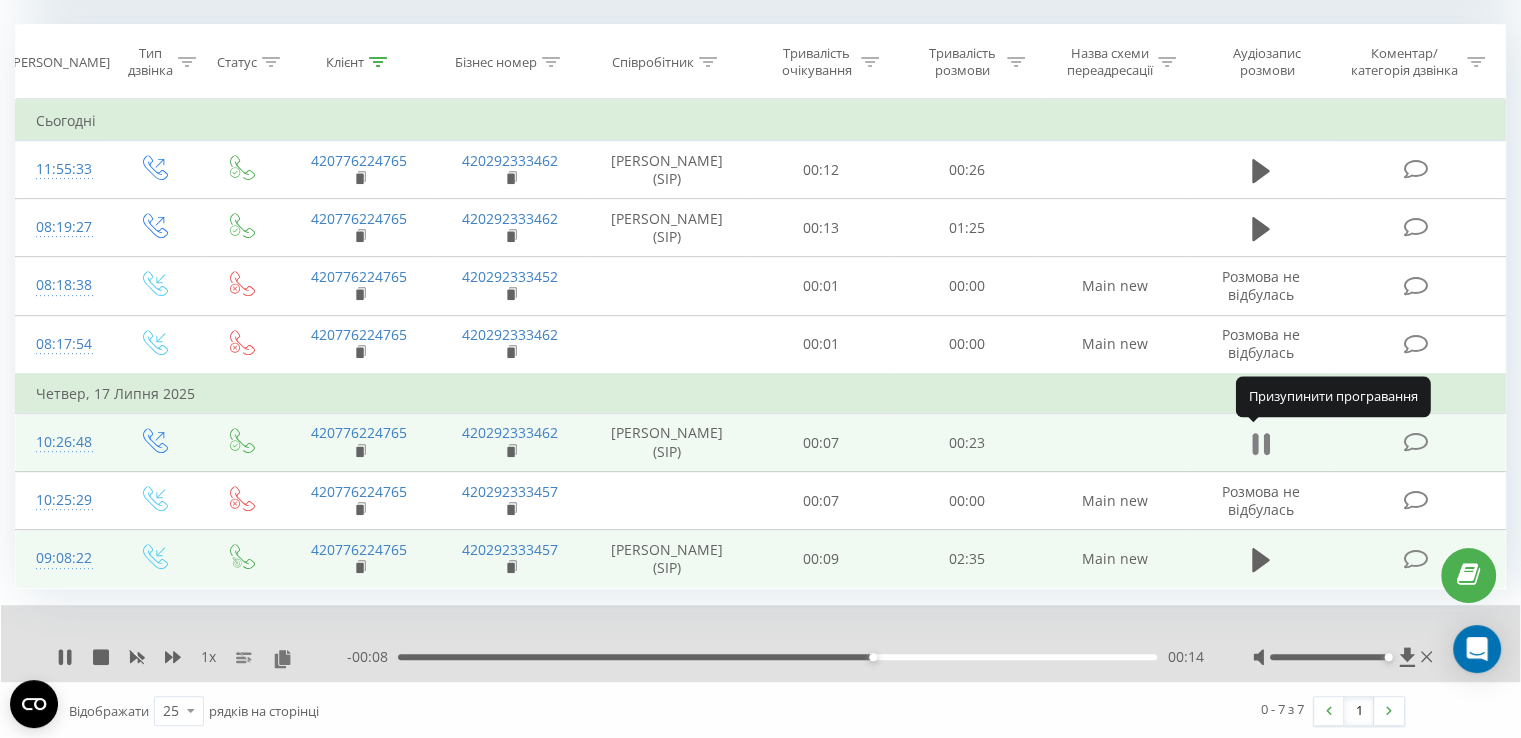 click 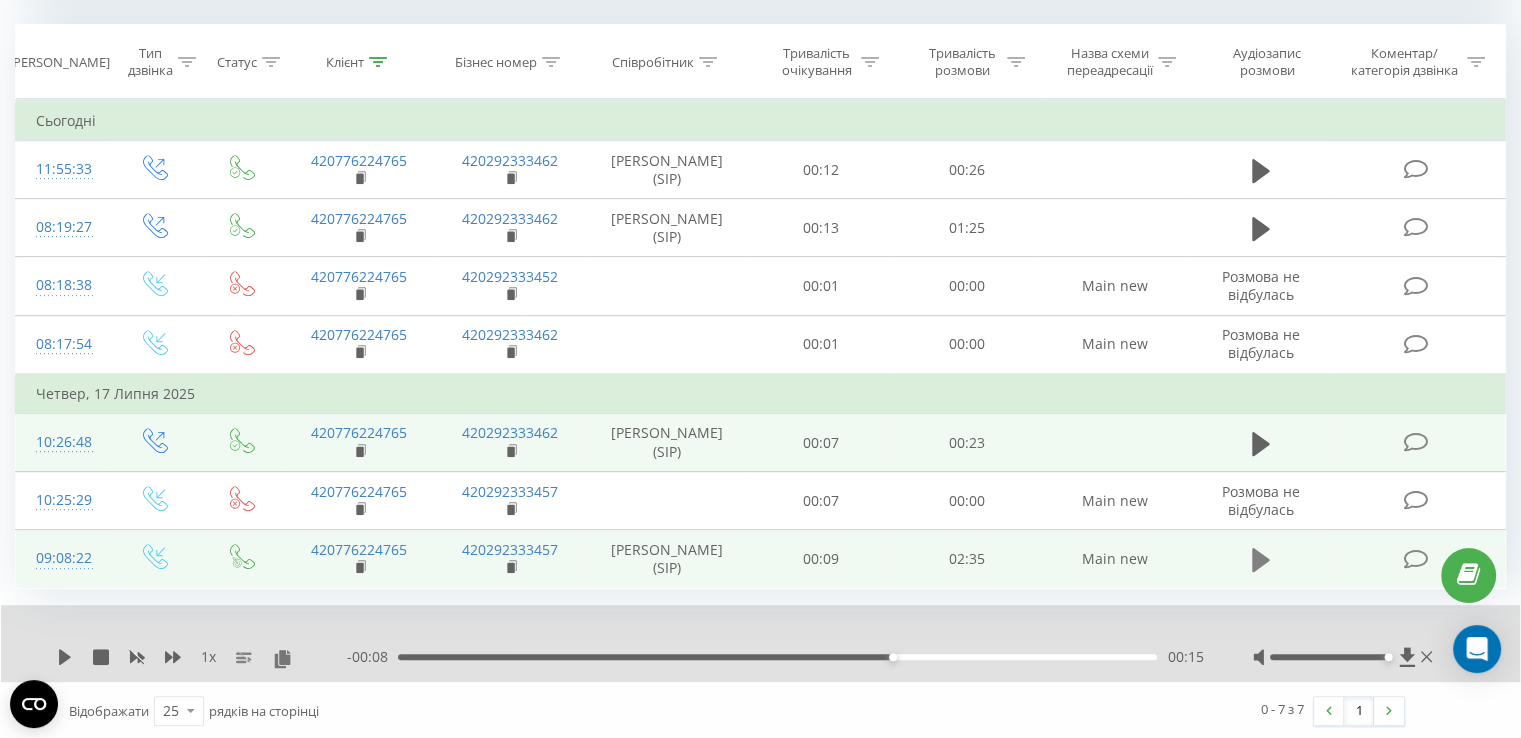 click 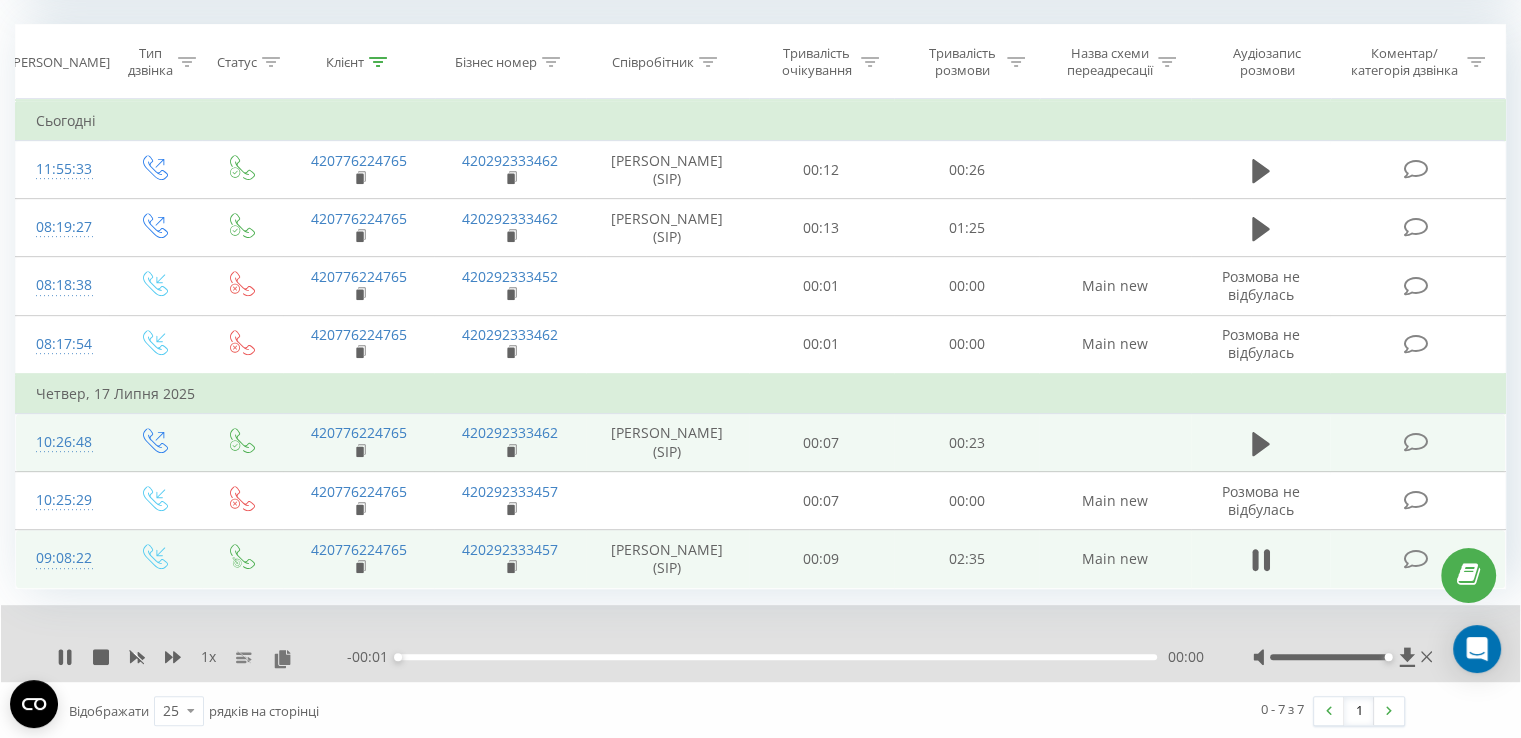 click on "00:00" at bounding box center (777, 657) 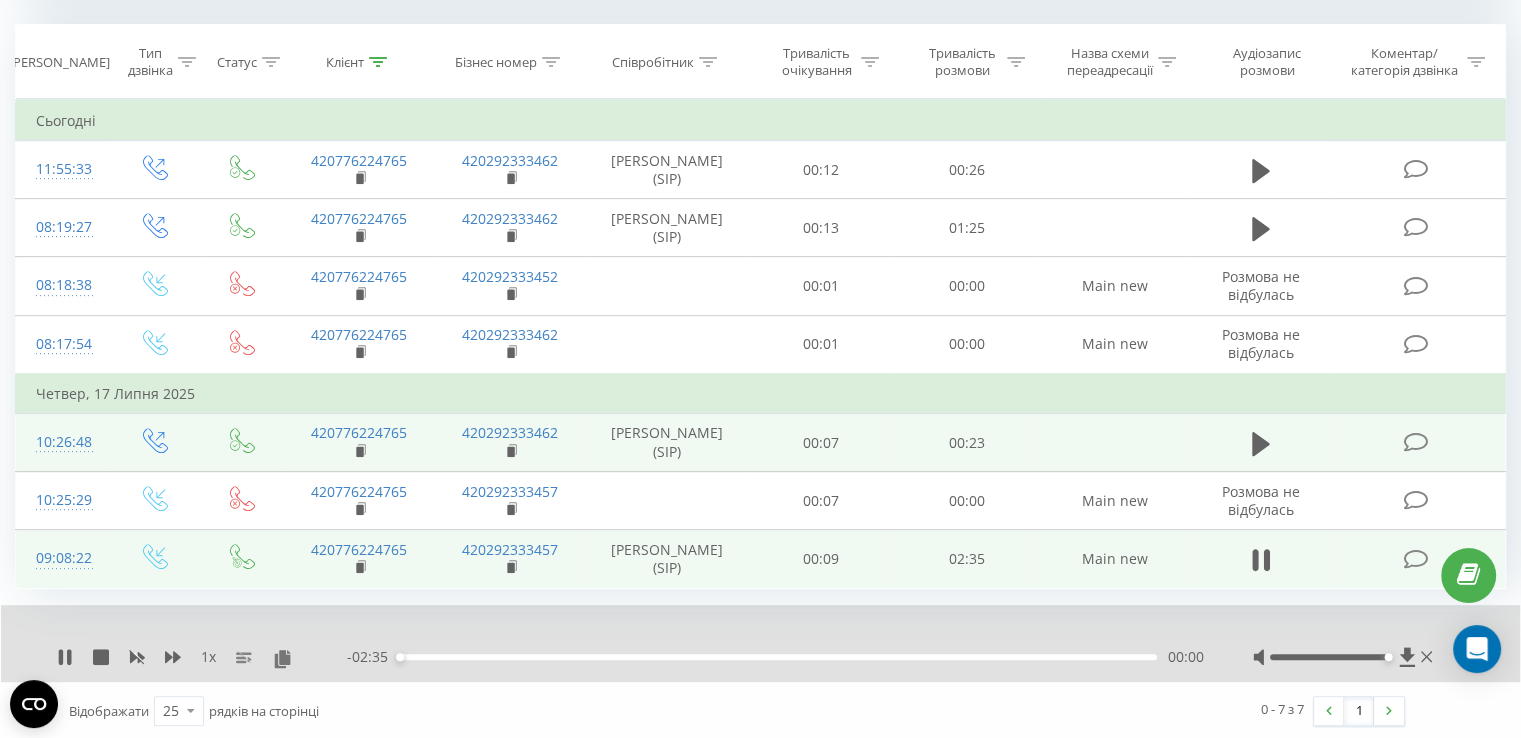 click on "00:00" at bounding box center [777, 657] 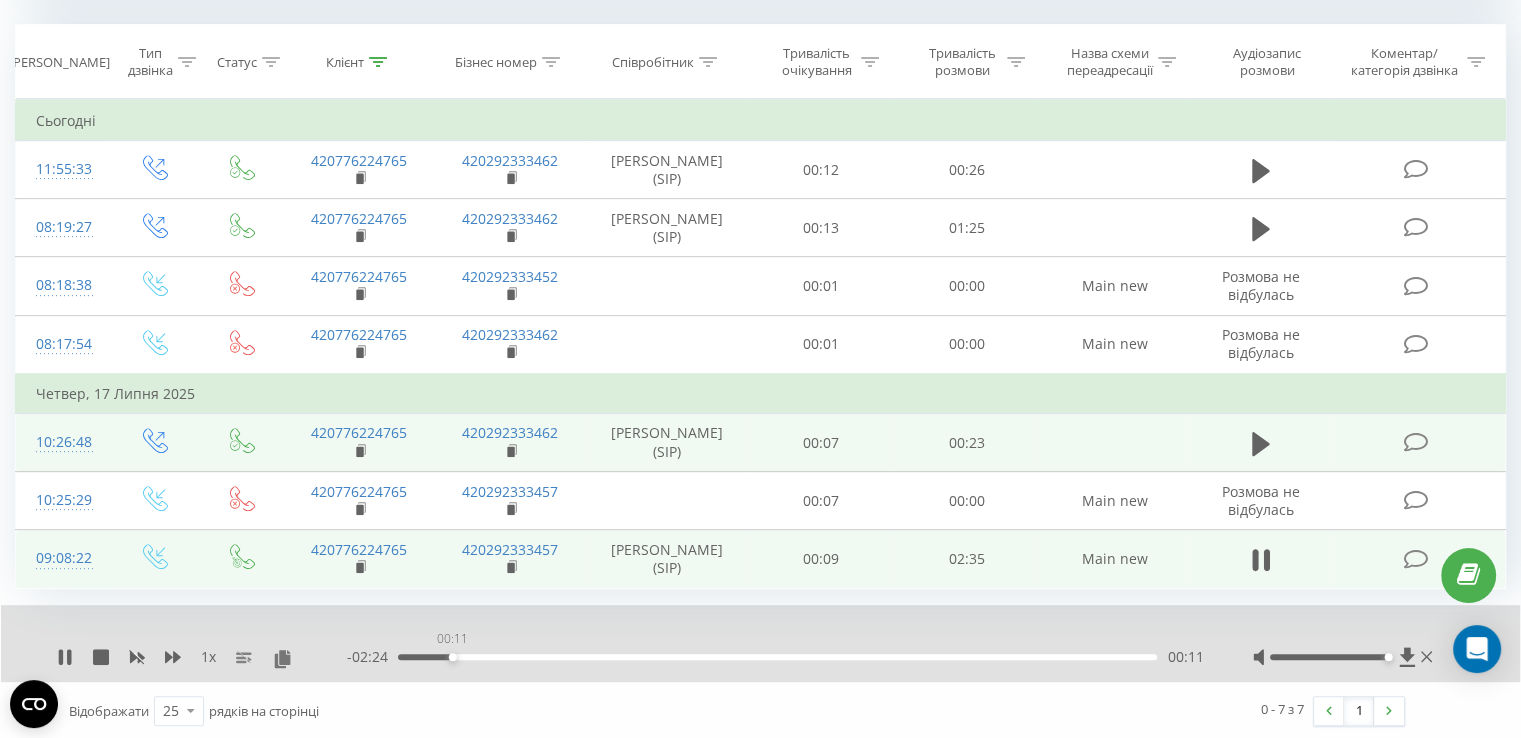 click on "00:11" at bounding box center (777, 657) 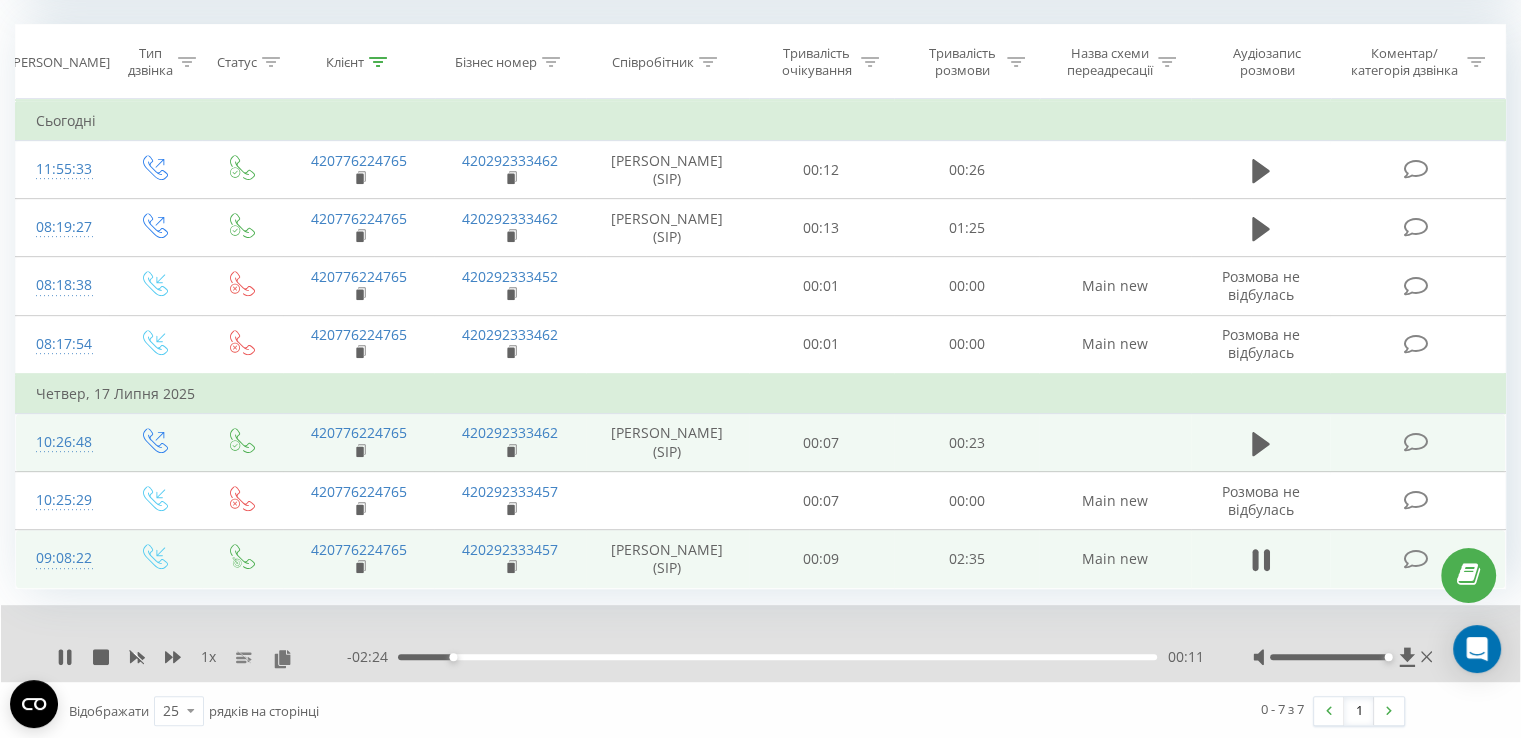 click on "00:11" at bounding box center [777, 657] 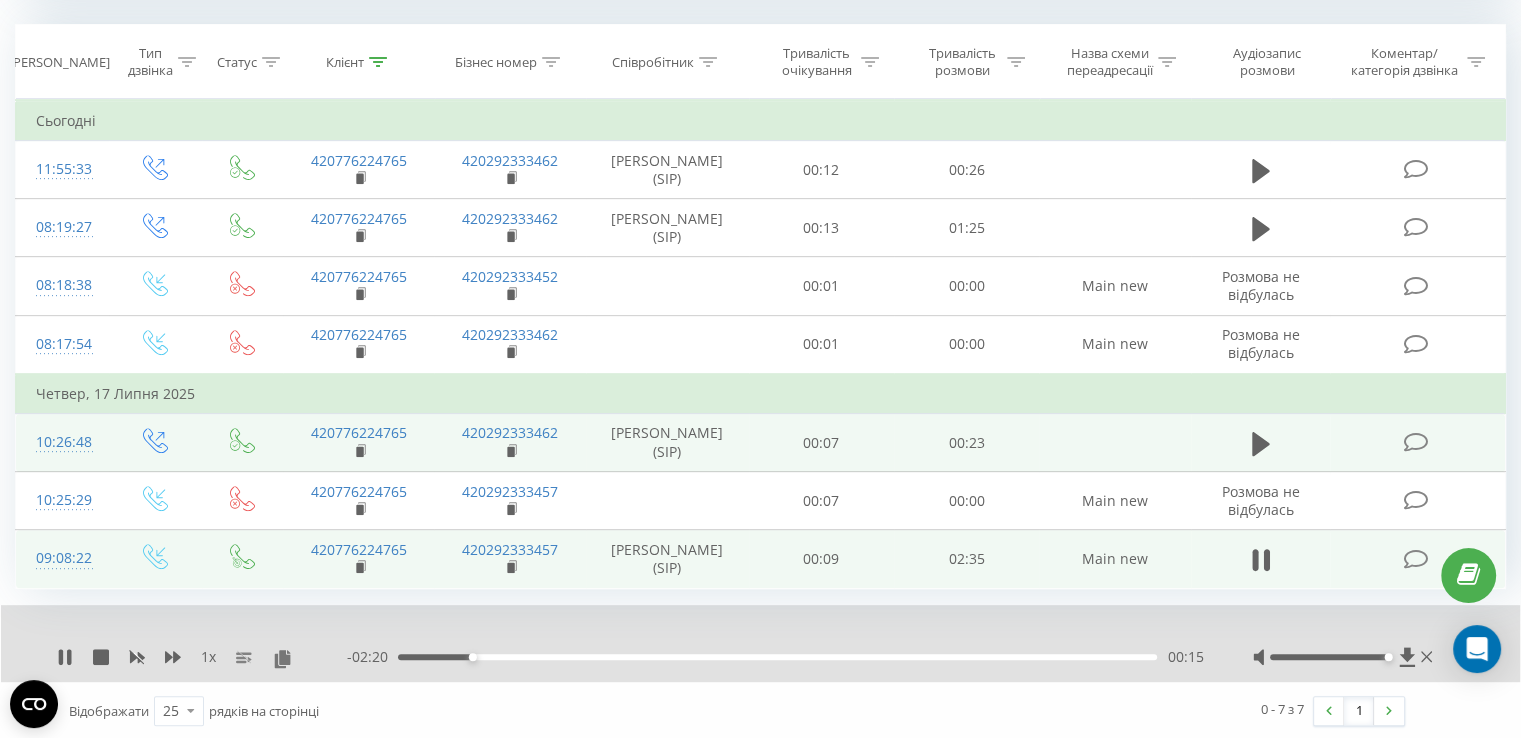 drag, startPoint x: 509, startPoint y: 653, endPoint x: 533, endPoint y: 652, distance: 24.020824 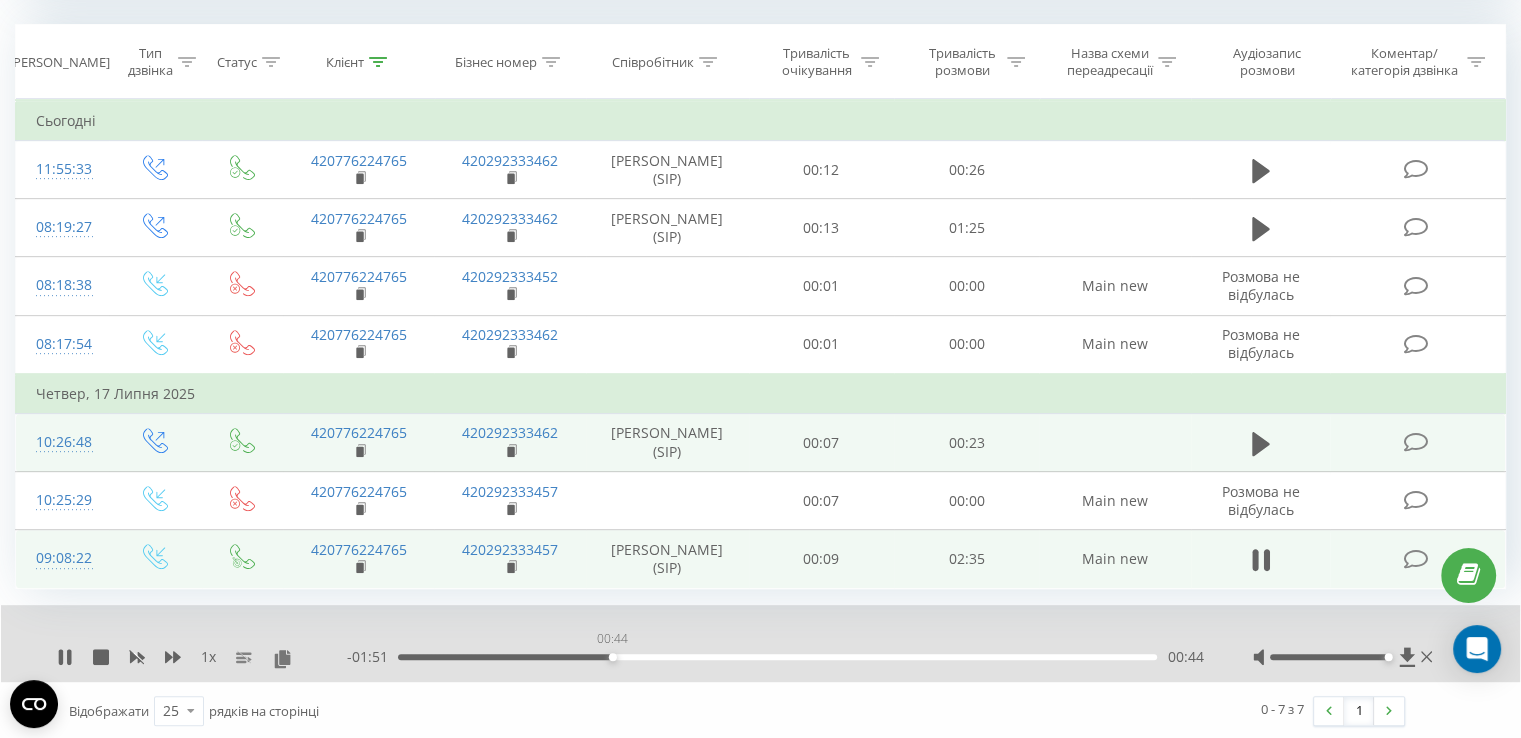 click on "00:44" at bounding box center [777, 657] 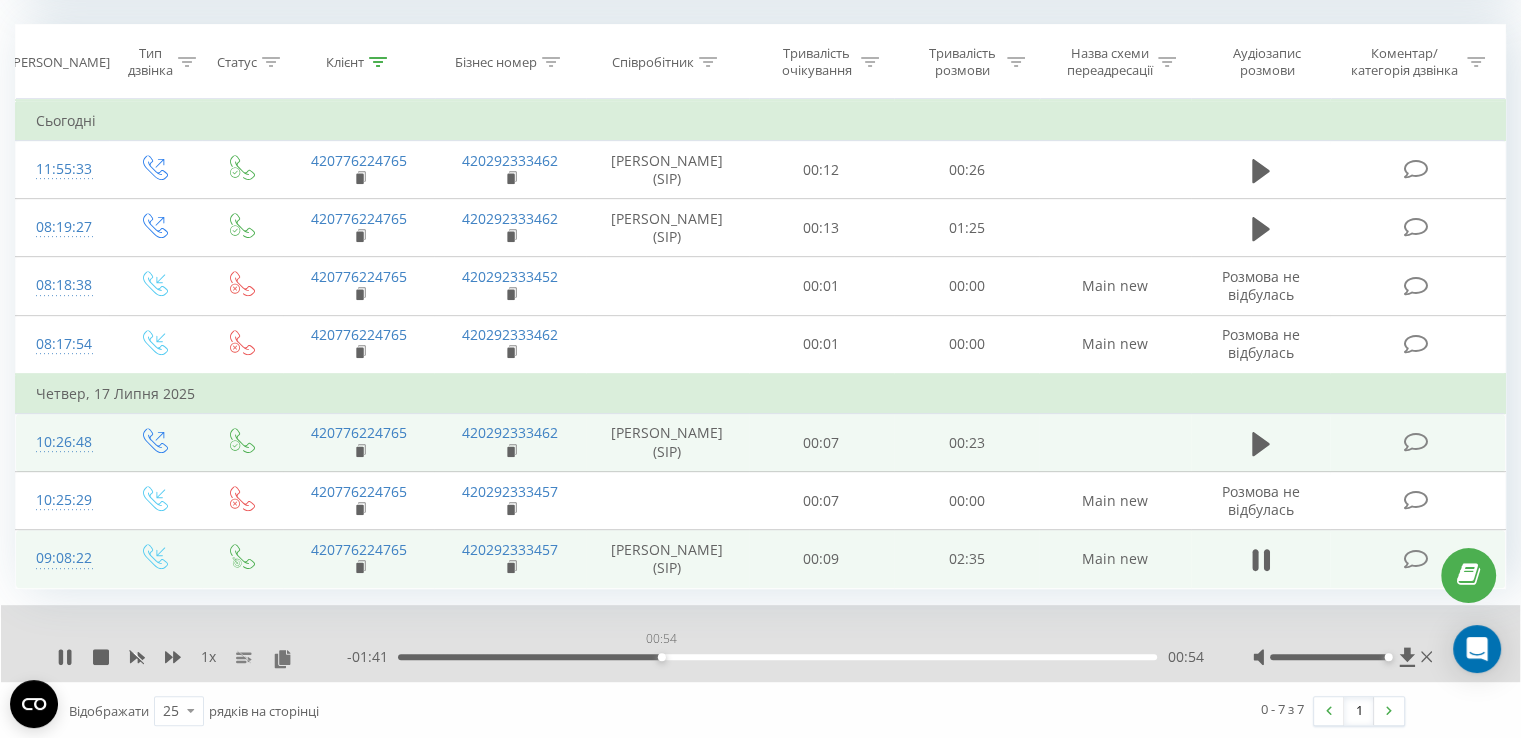 click on "00:54" at bounding box center [777, 657] 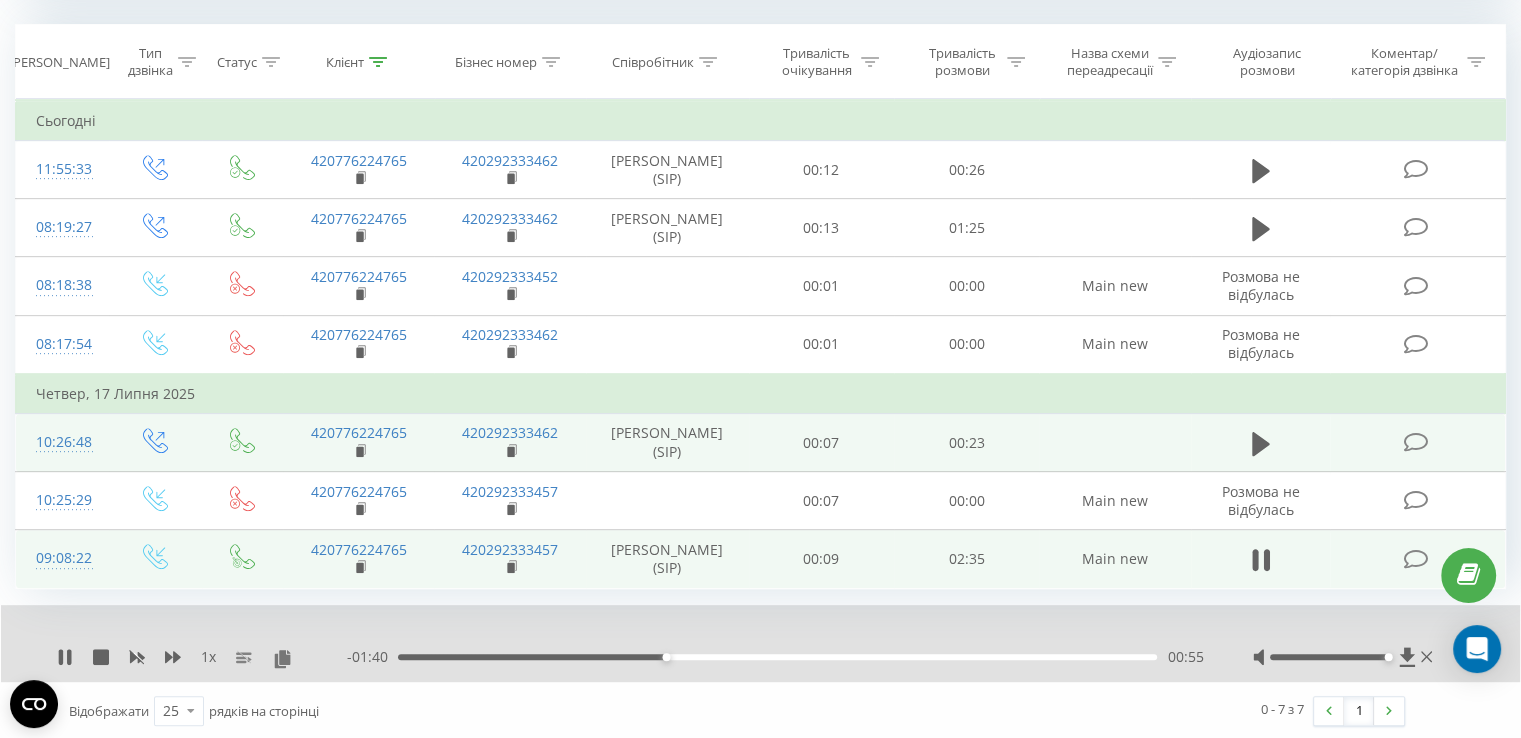 click on "00:55" at bounding box center (777, 657) 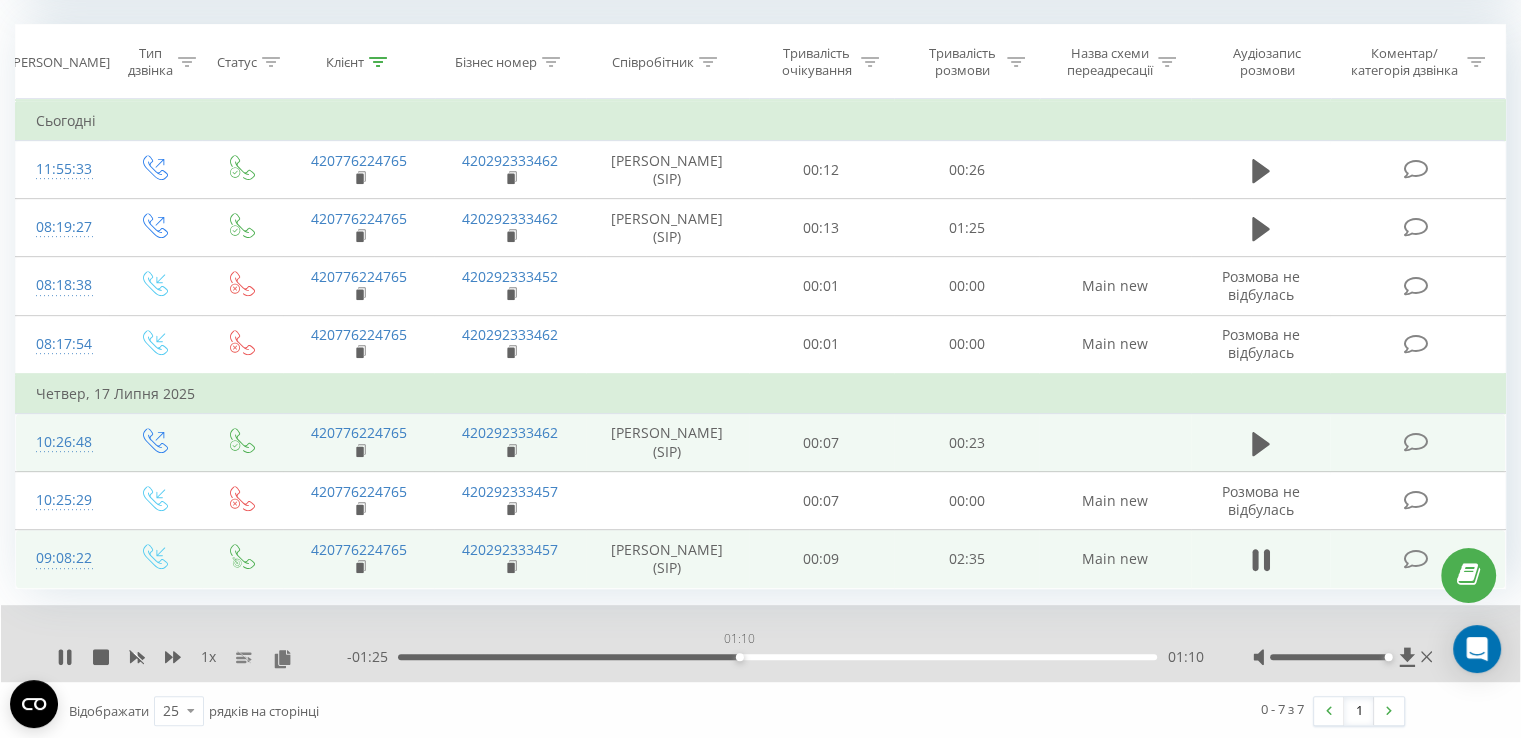 click on "01:10" at bounding box center [777, 657] 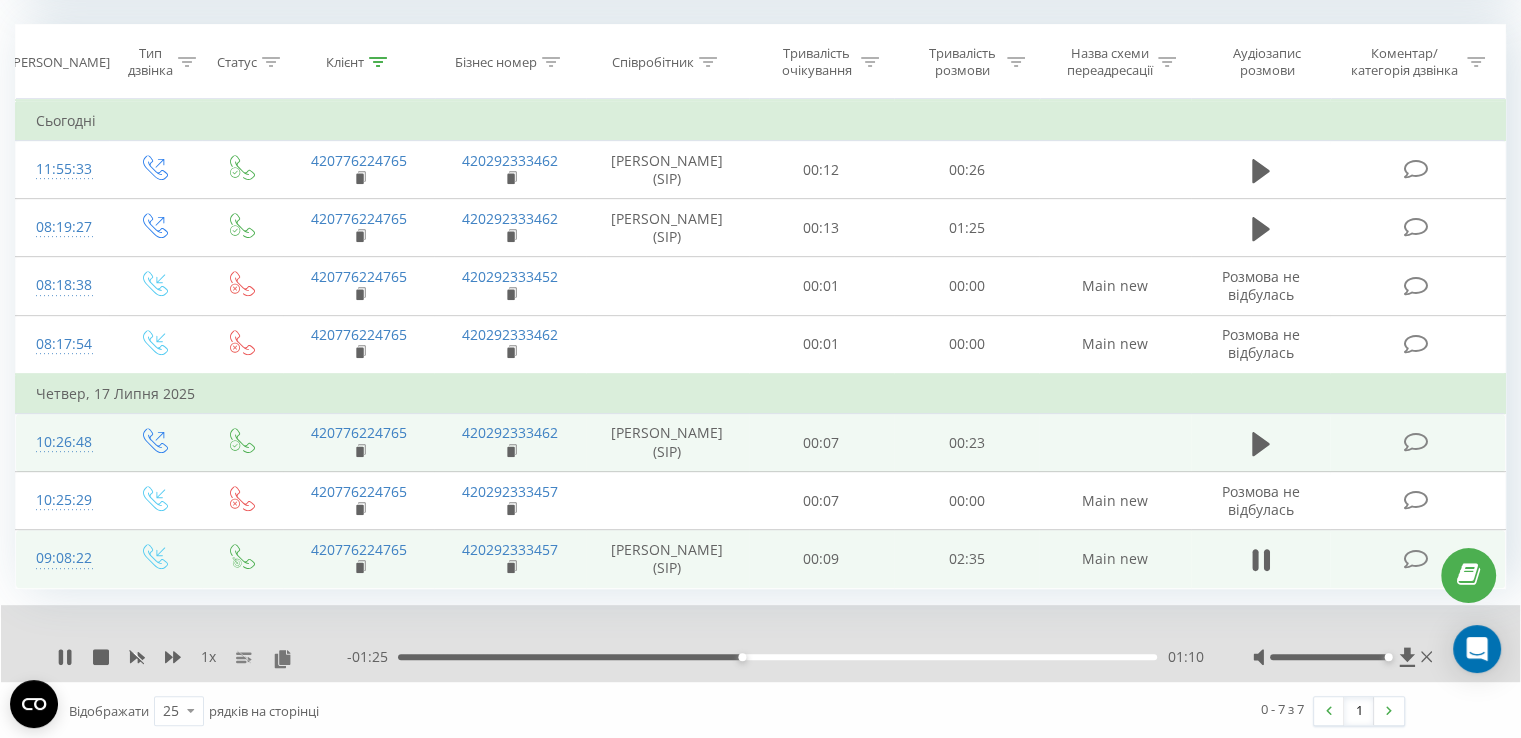 click on "01:10" at bounding box center [777, 657] 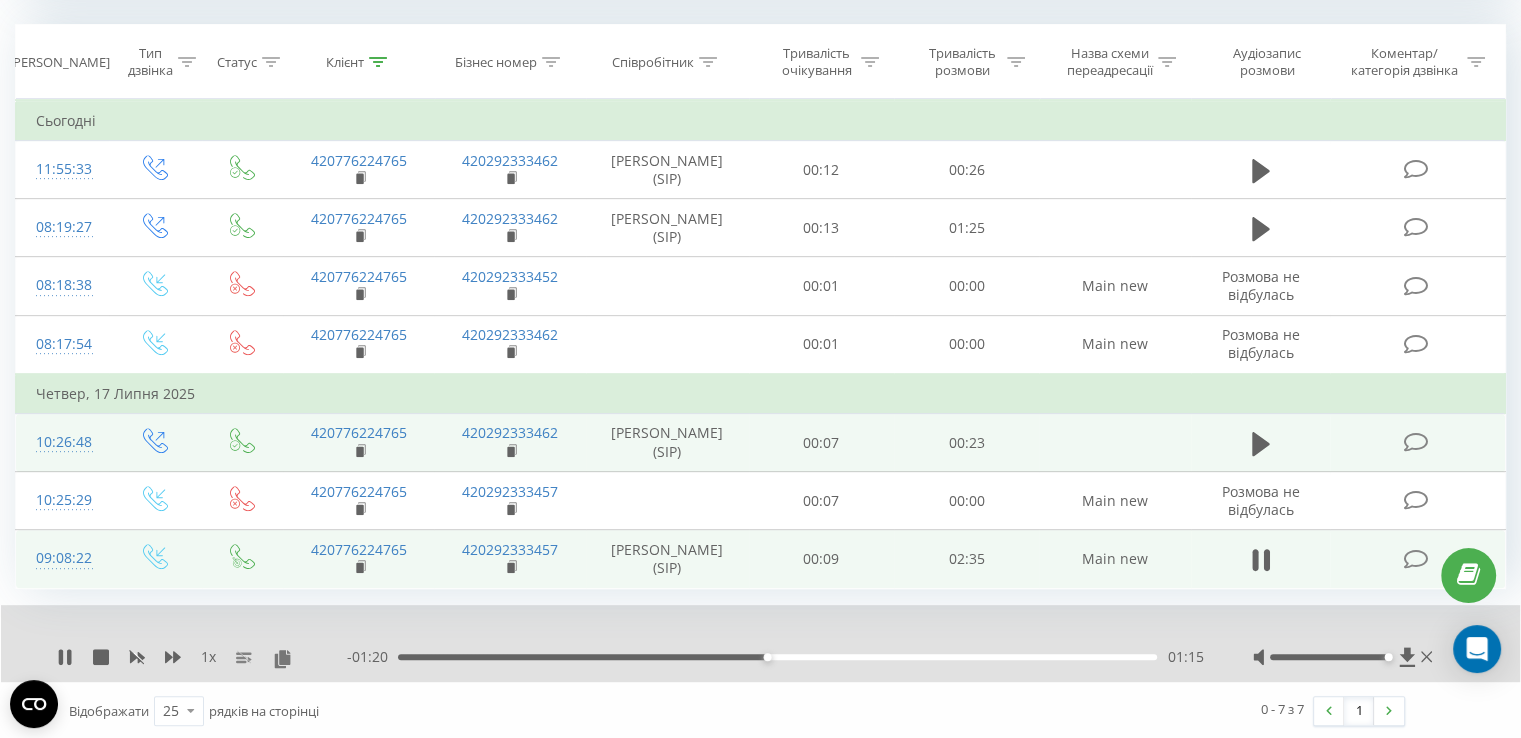 click on "01:15" at bounding box center (777, 657) 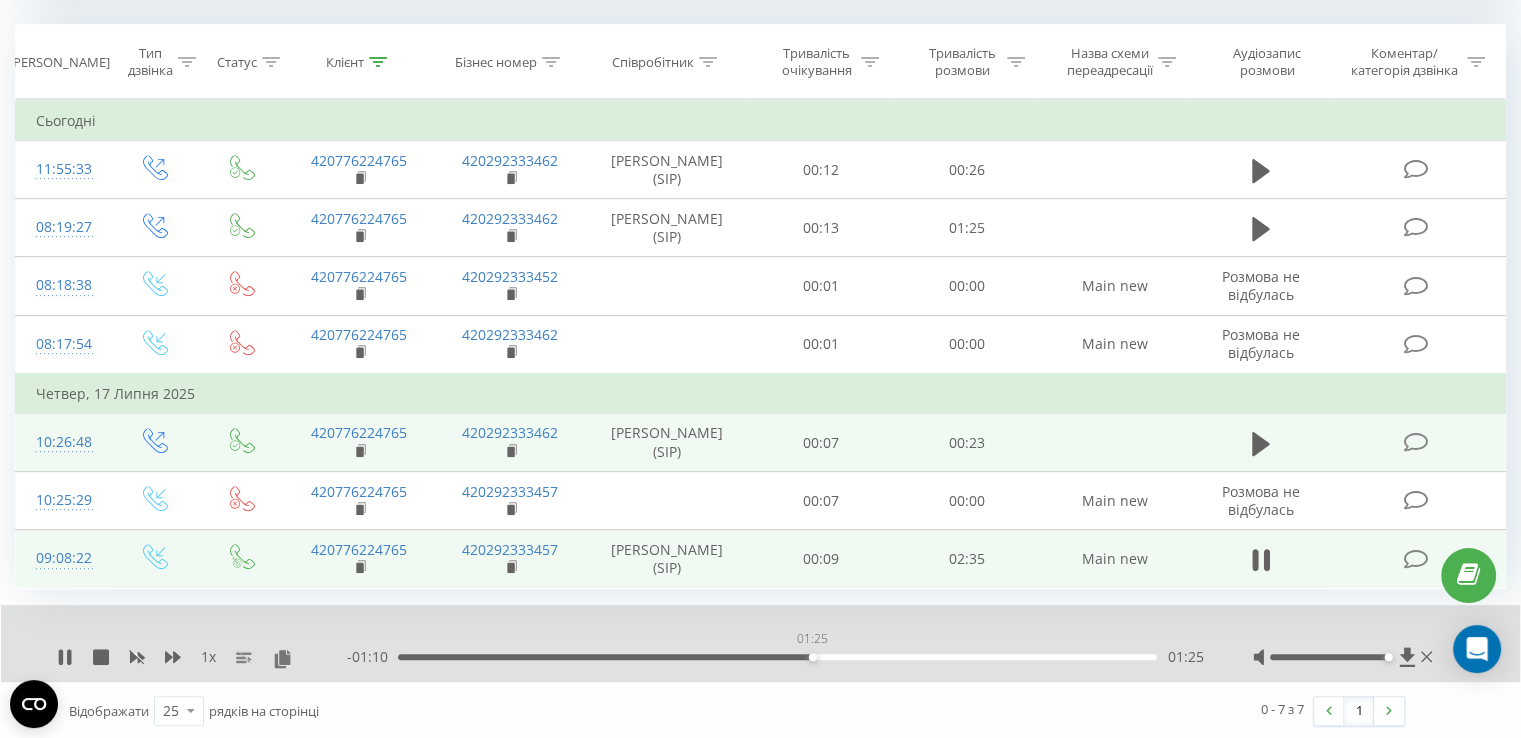 click on "01:25" at bounding box center (777, 657) 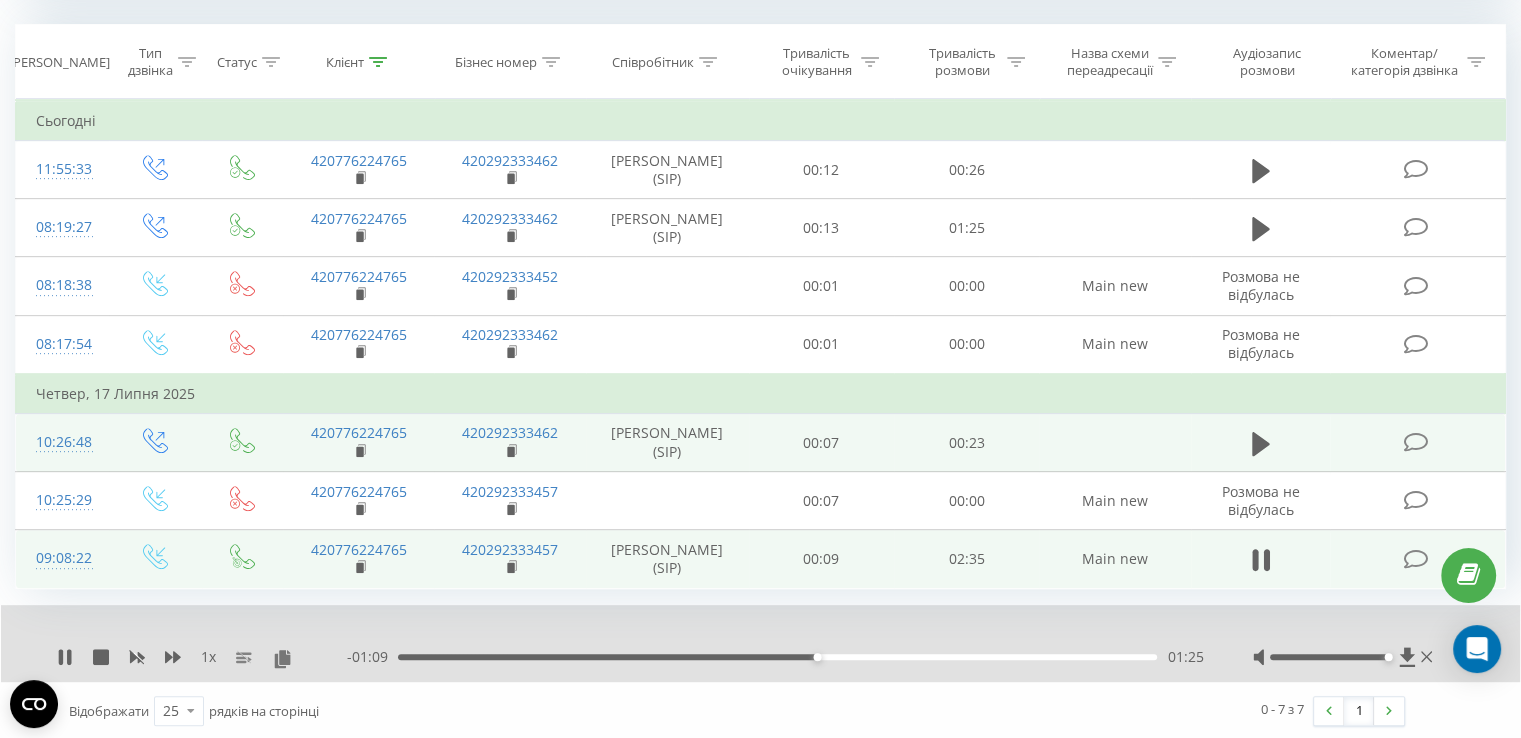 click on "01:25" at bounding box center (777, 657) 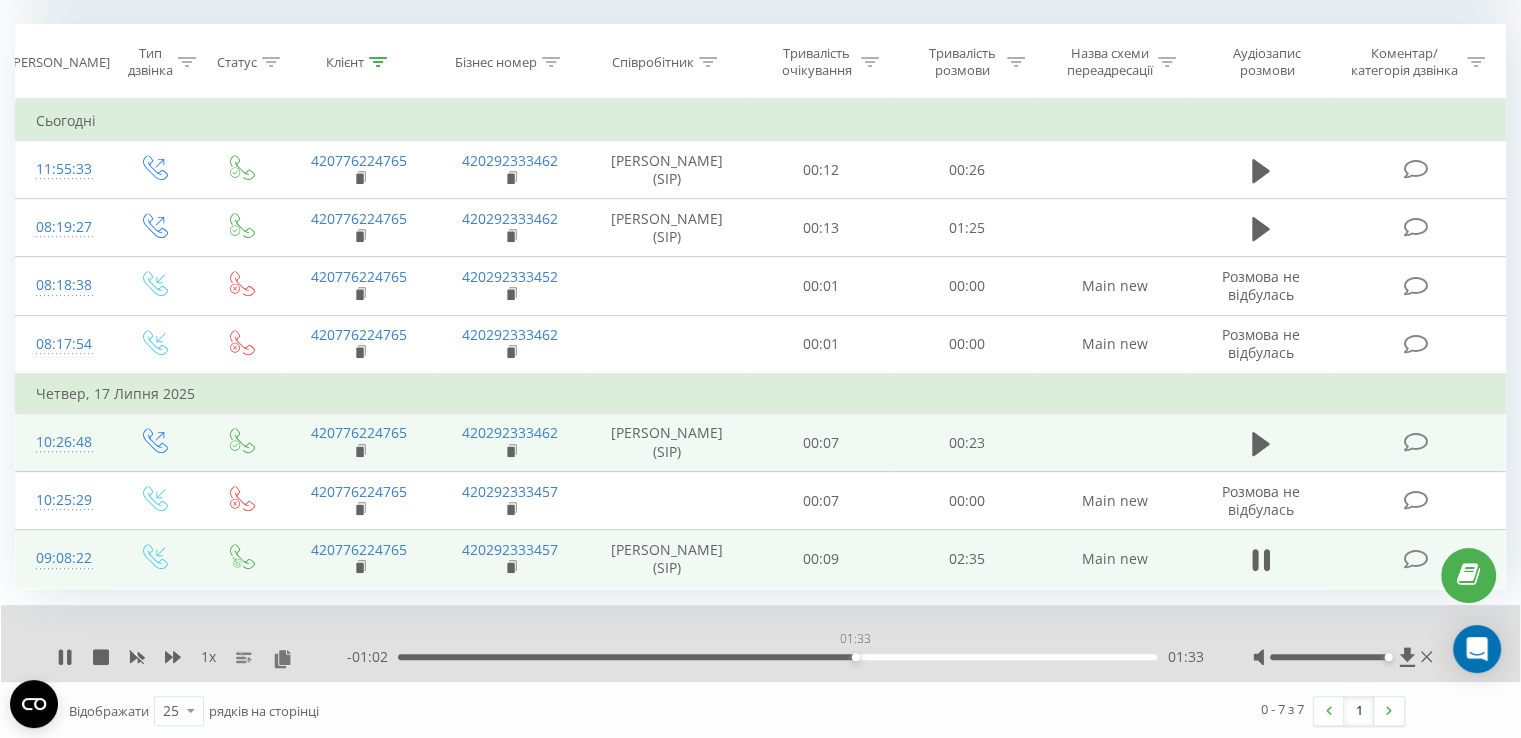 click on "01:33" at bounding box center (777, 657) 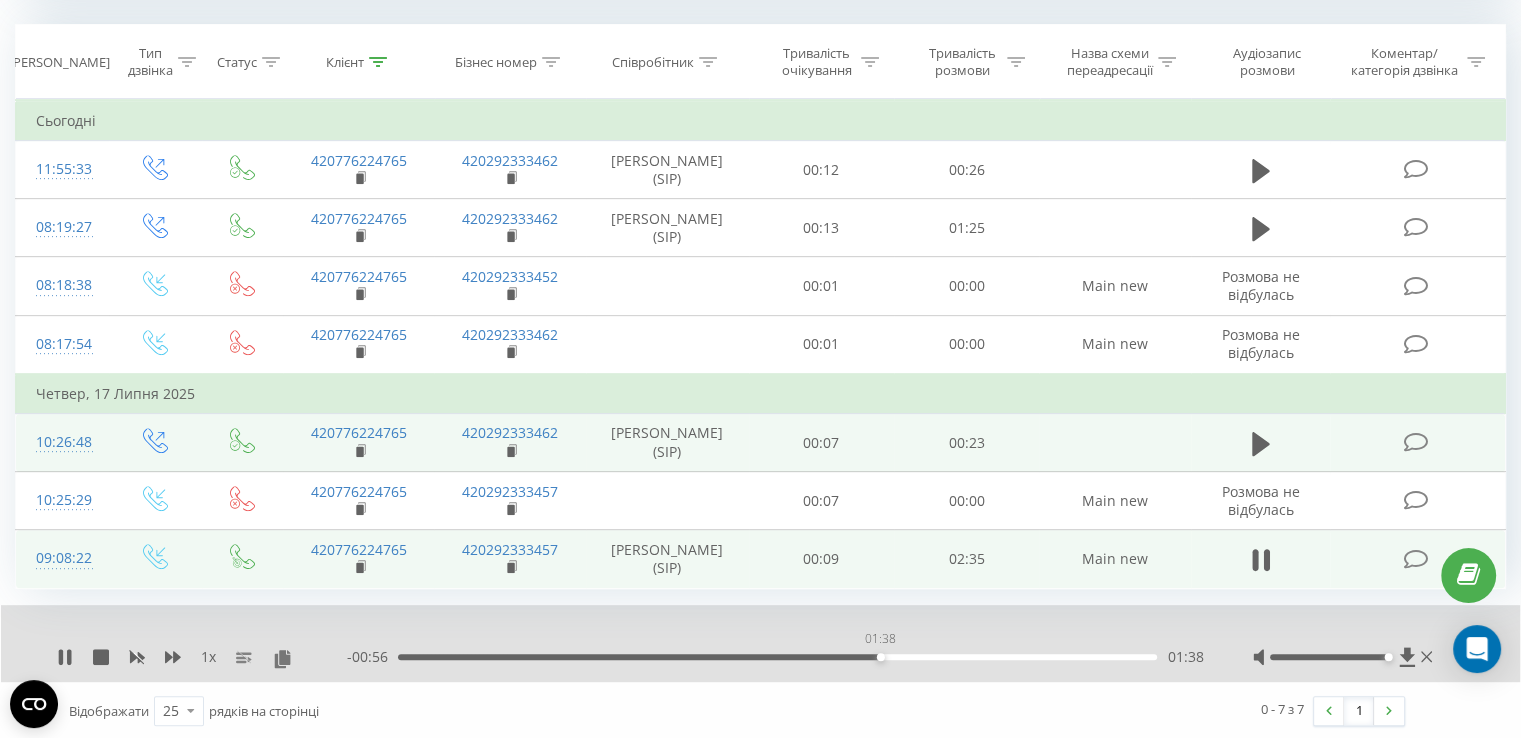 click on "01:38" at bounding box center (777, 657) 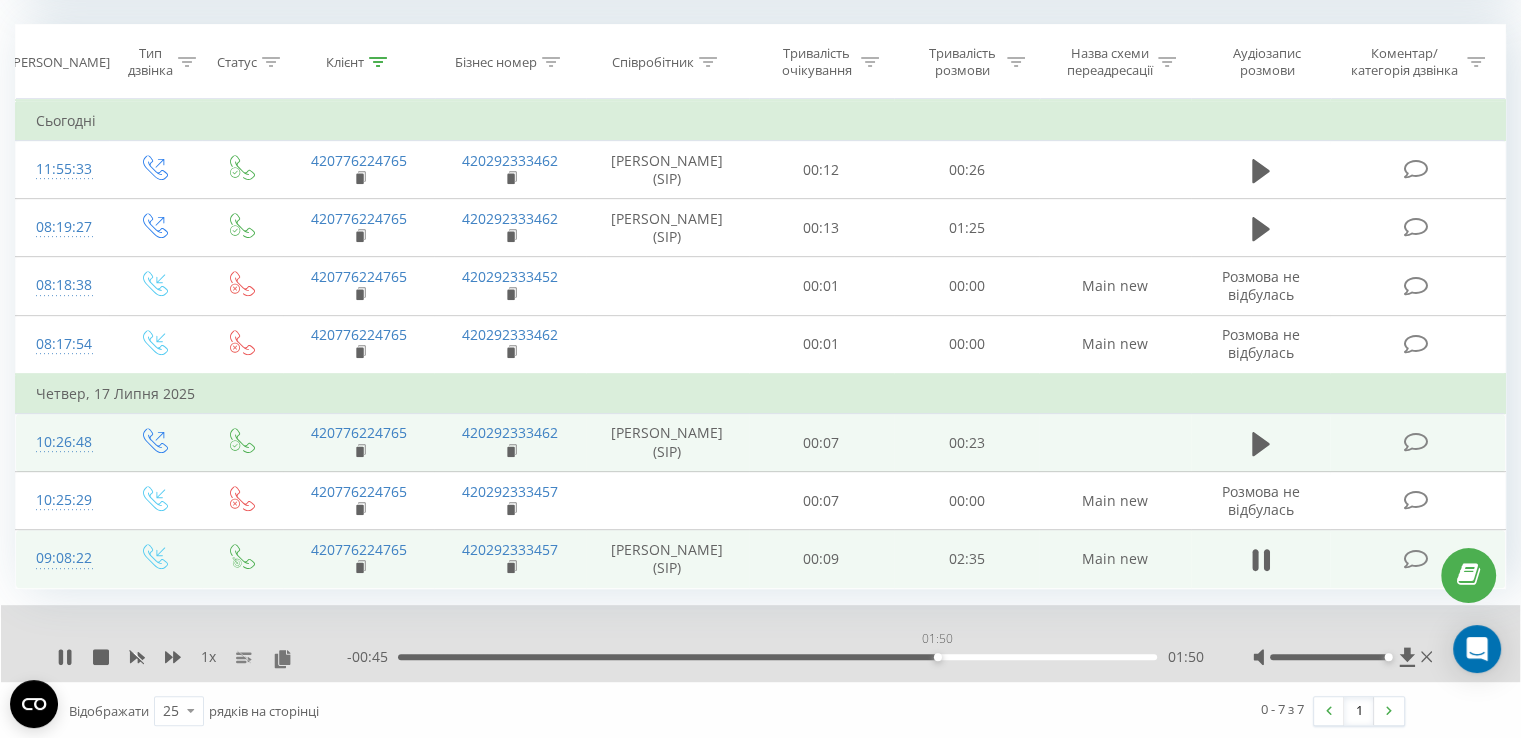 click on "01:50" at bounding box center [777, 657] 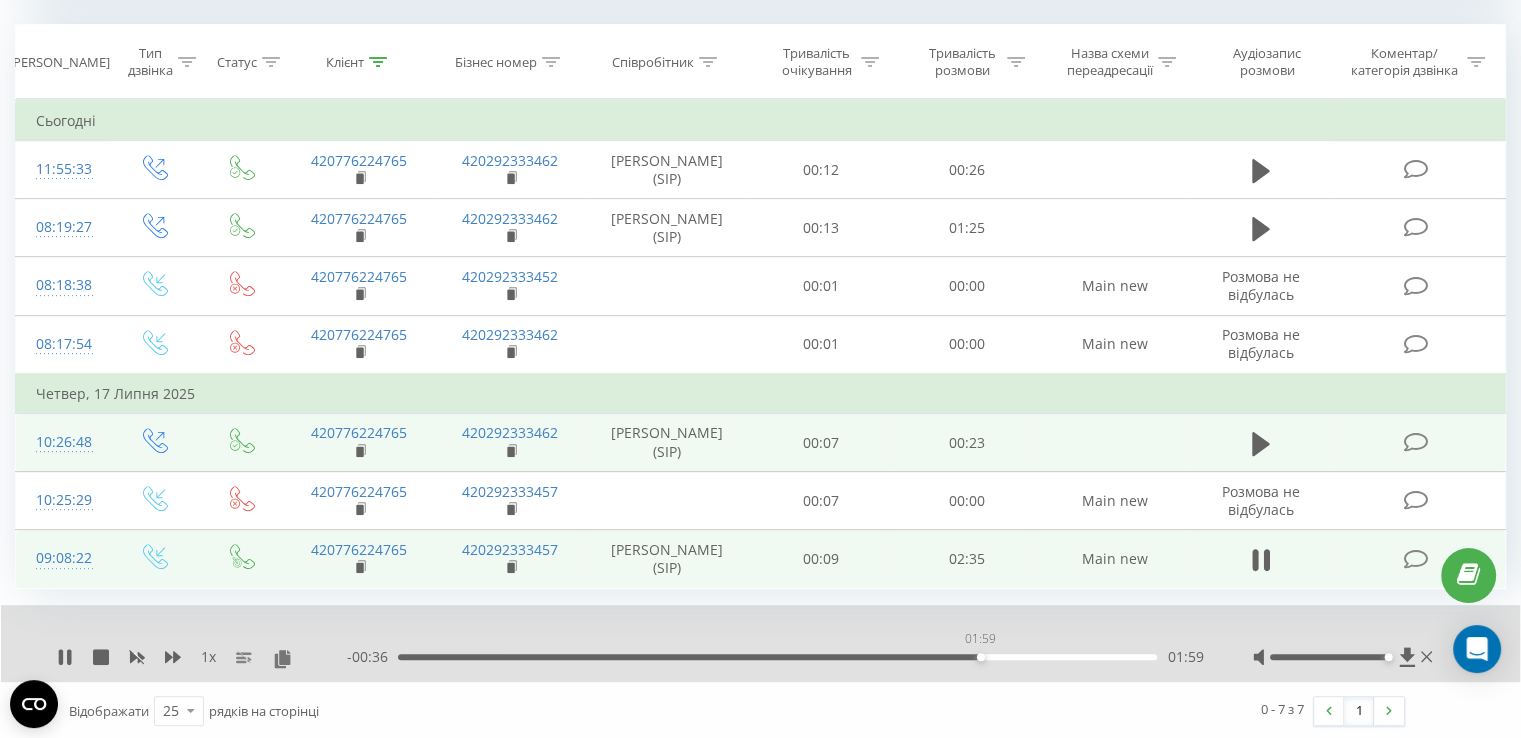 click on "01:59" at bounding box center [777, 657] 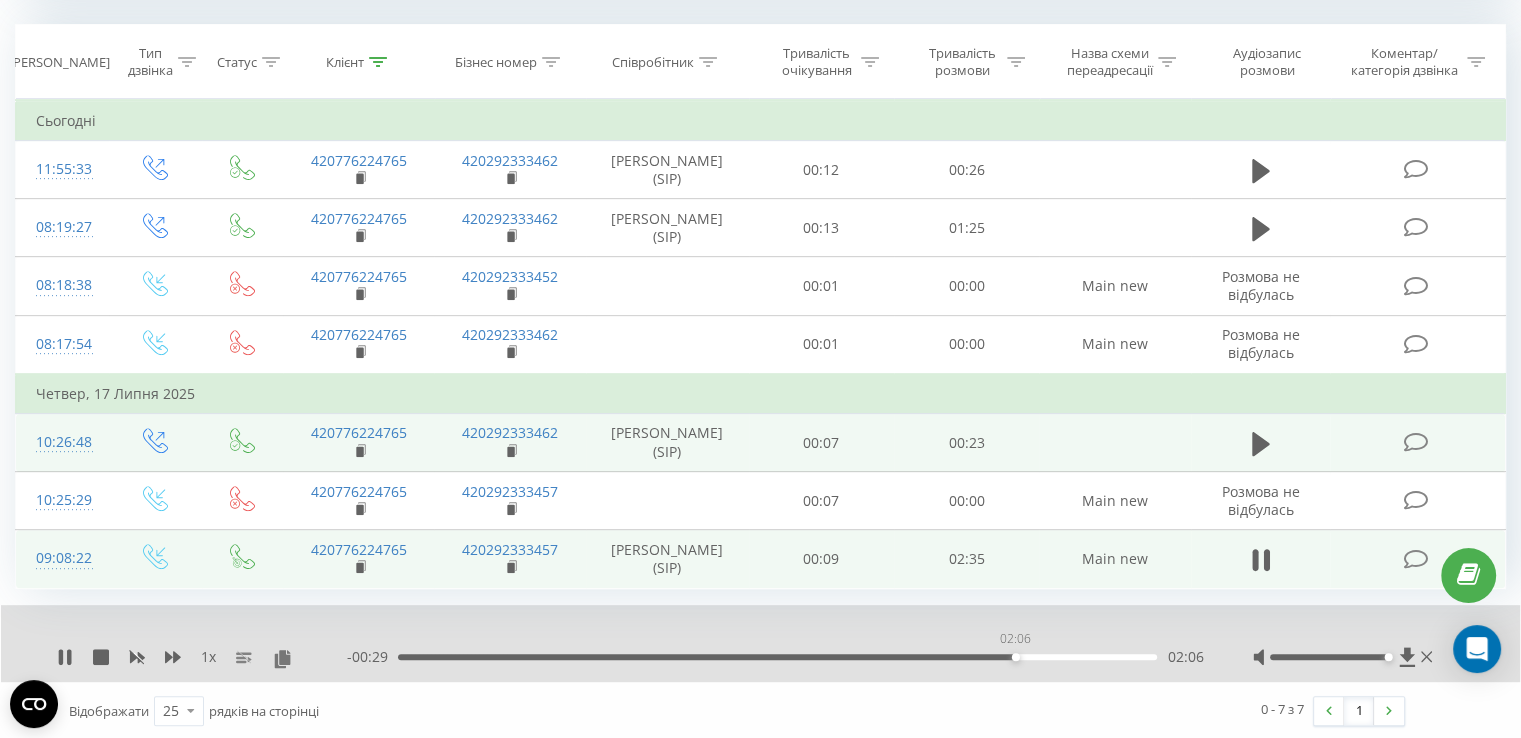 click on "02:06" at bounding box center (777, 657) 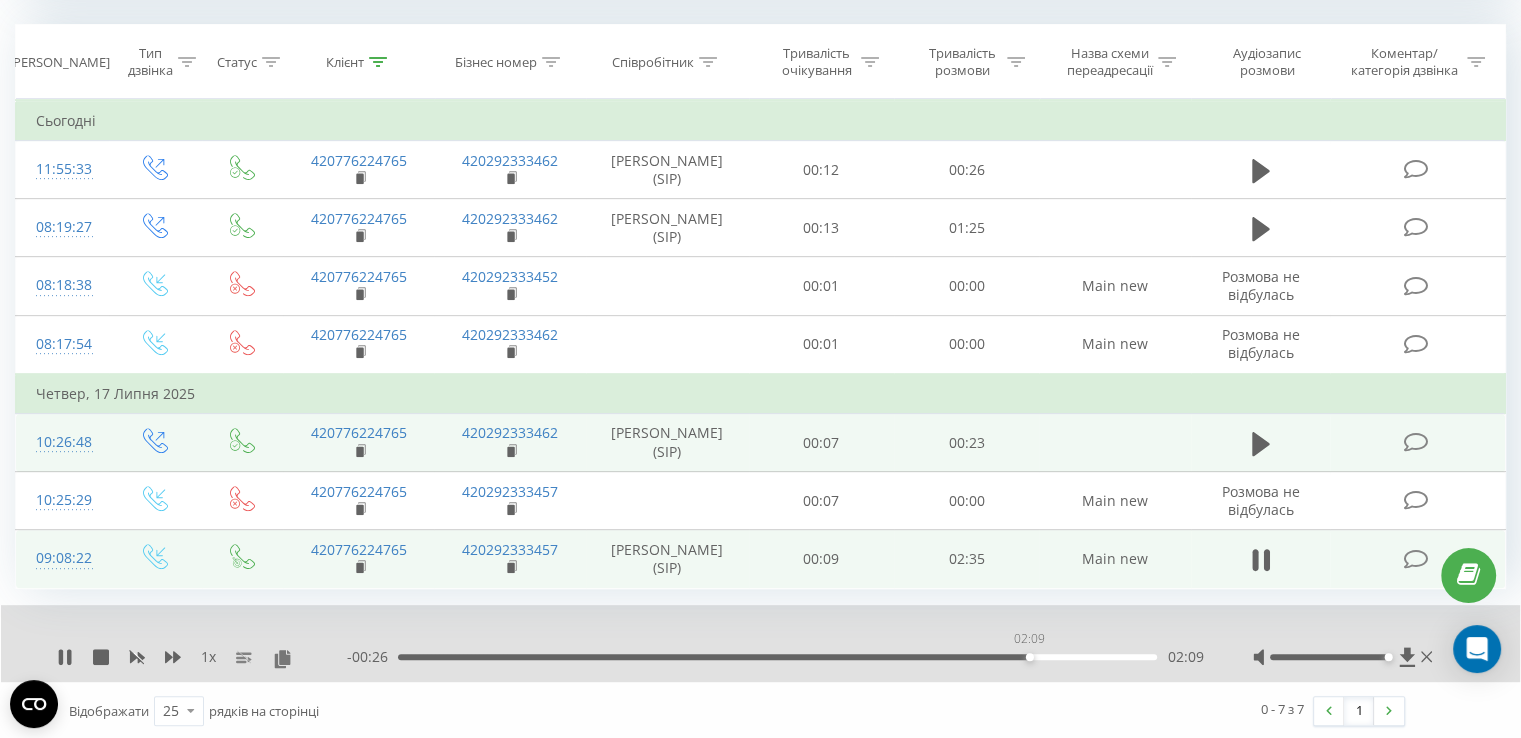 click on "02:09" at bounding box center (777, 657) 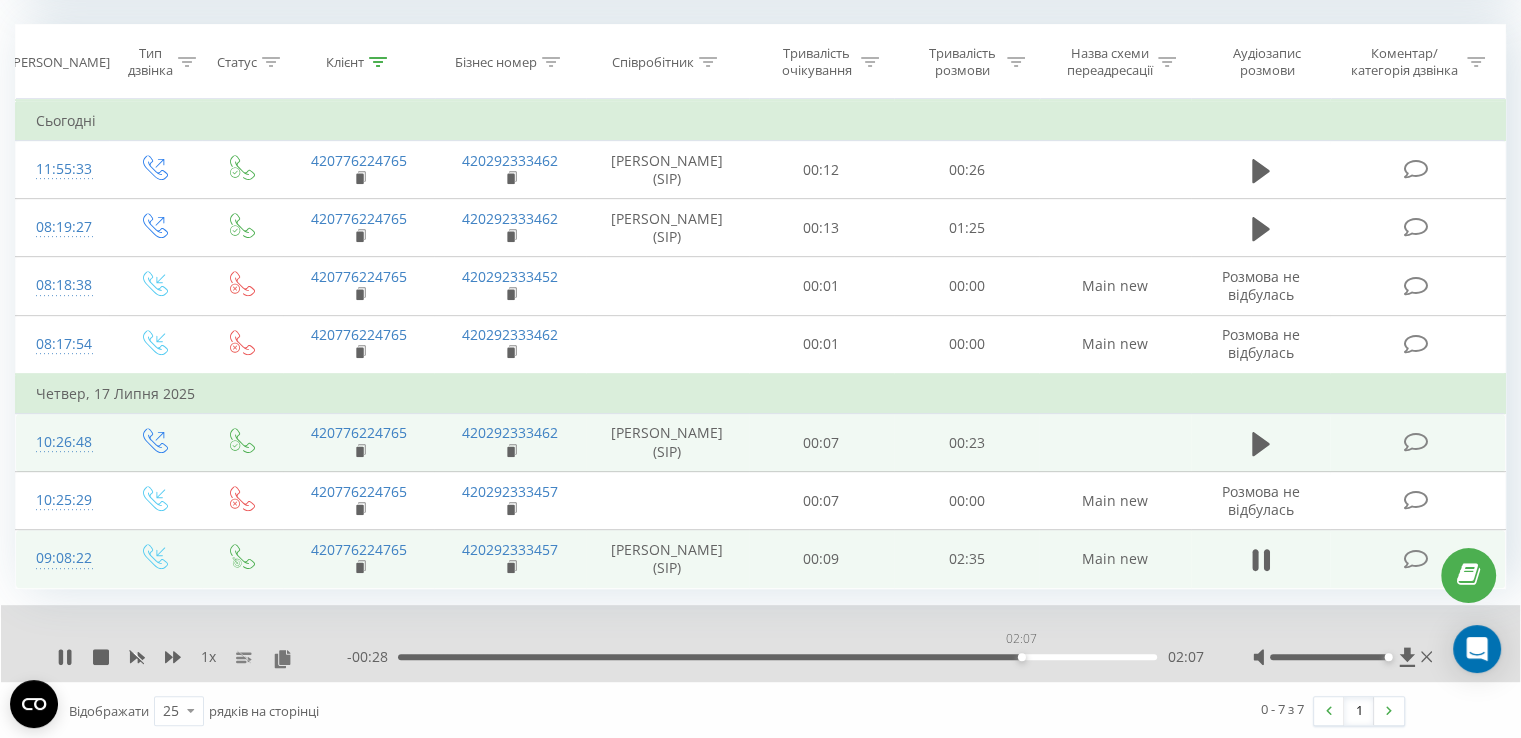click on "02:07" at bounding box center (777, 657) 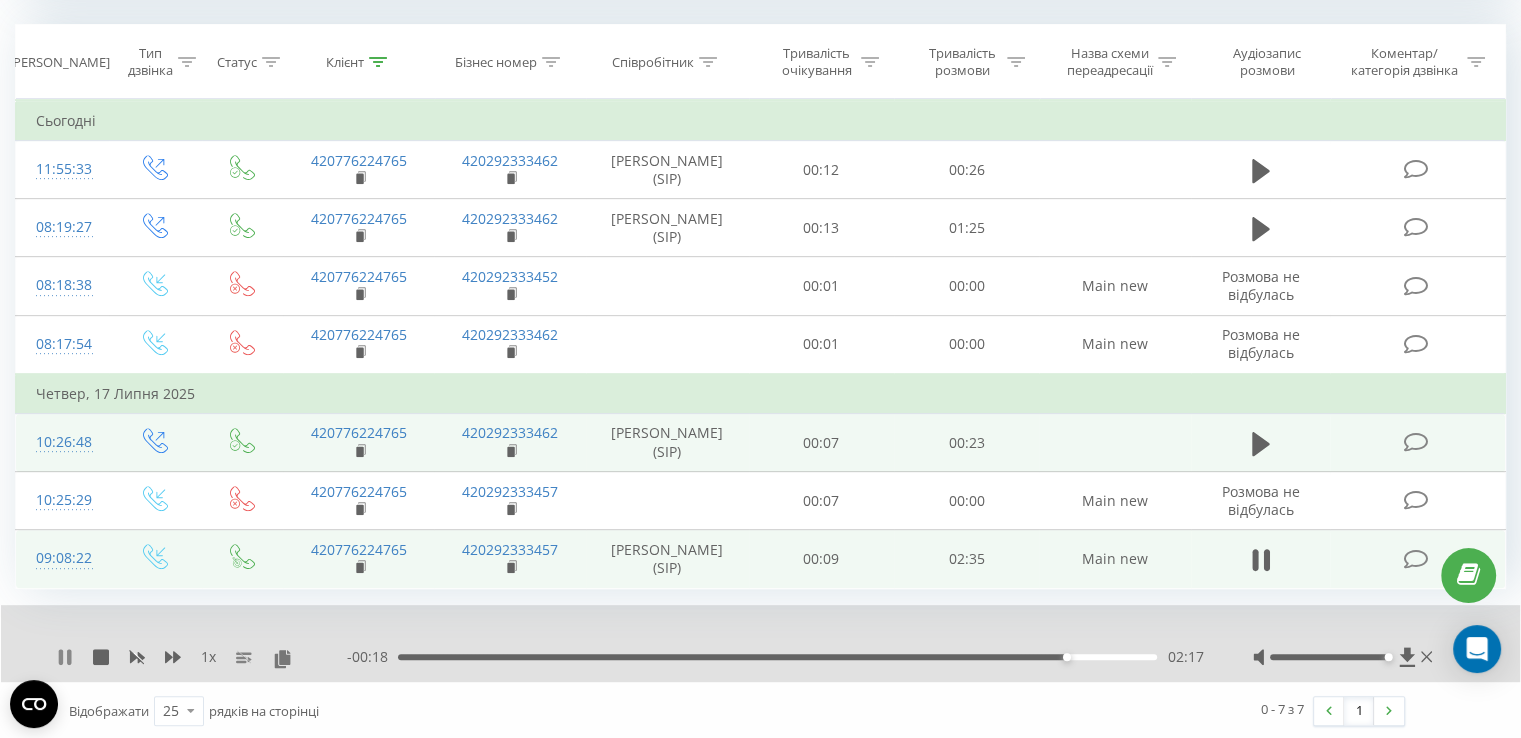 click 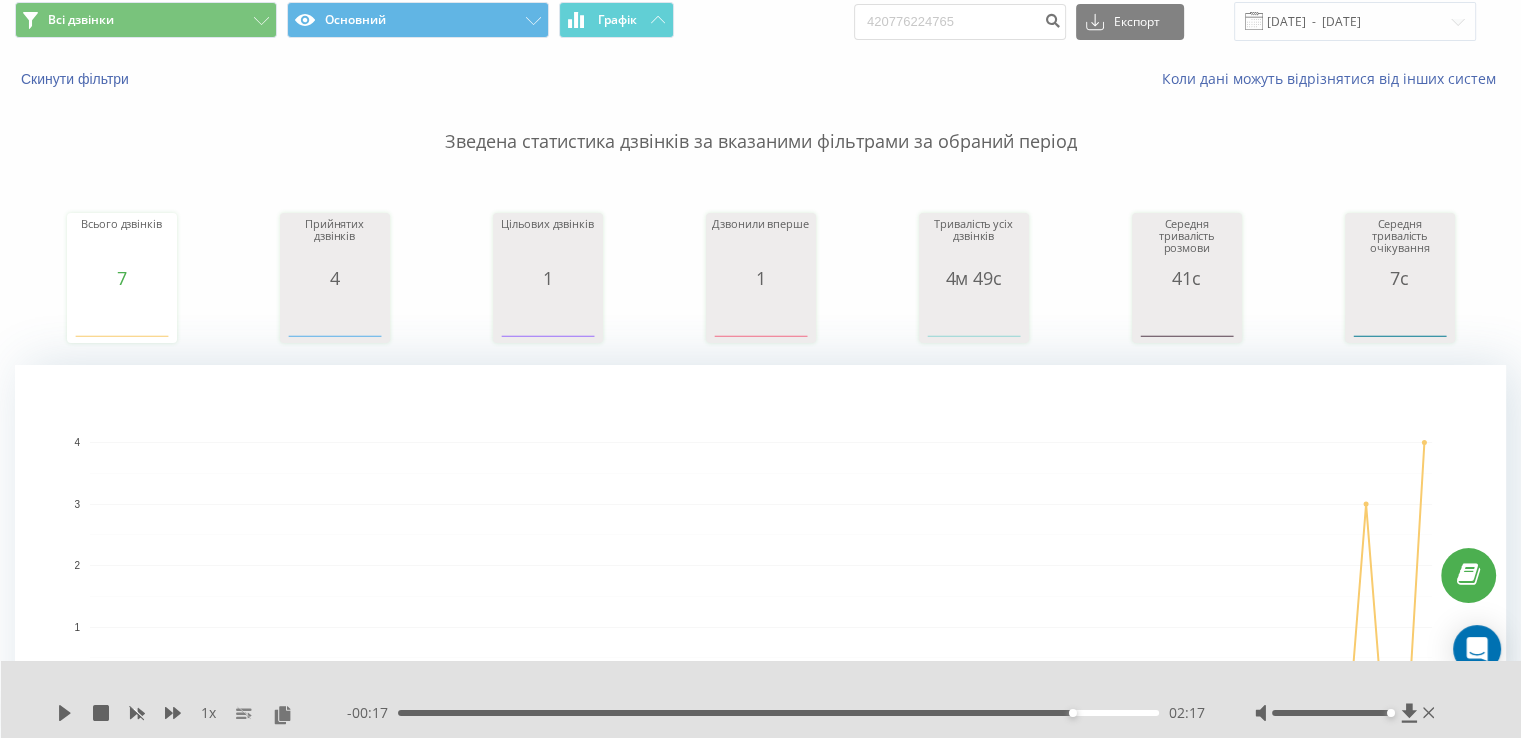 scroll, scrollTop: 0, scrollLeft: 0, axis: both 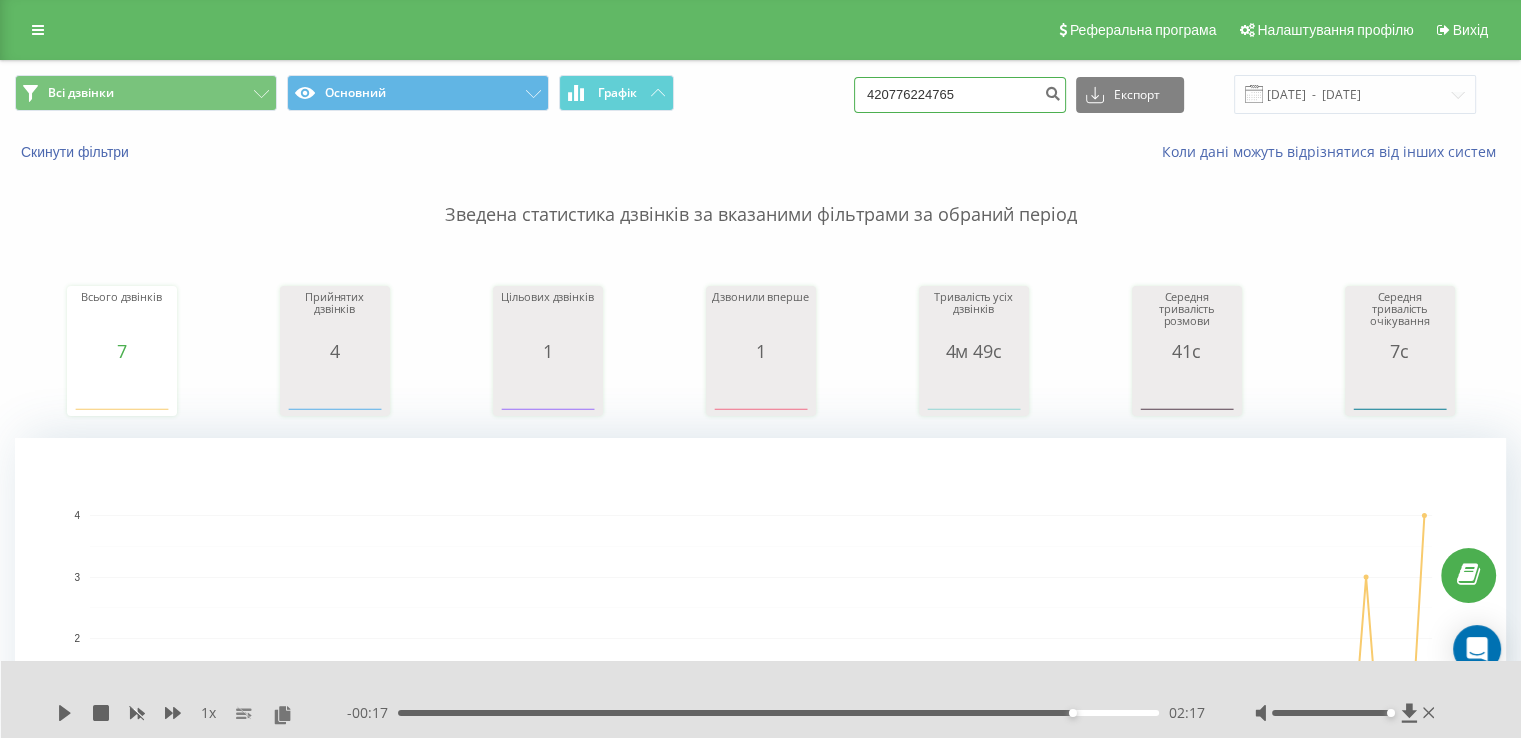 click on "420776224765" at bounding box center (960, 95) 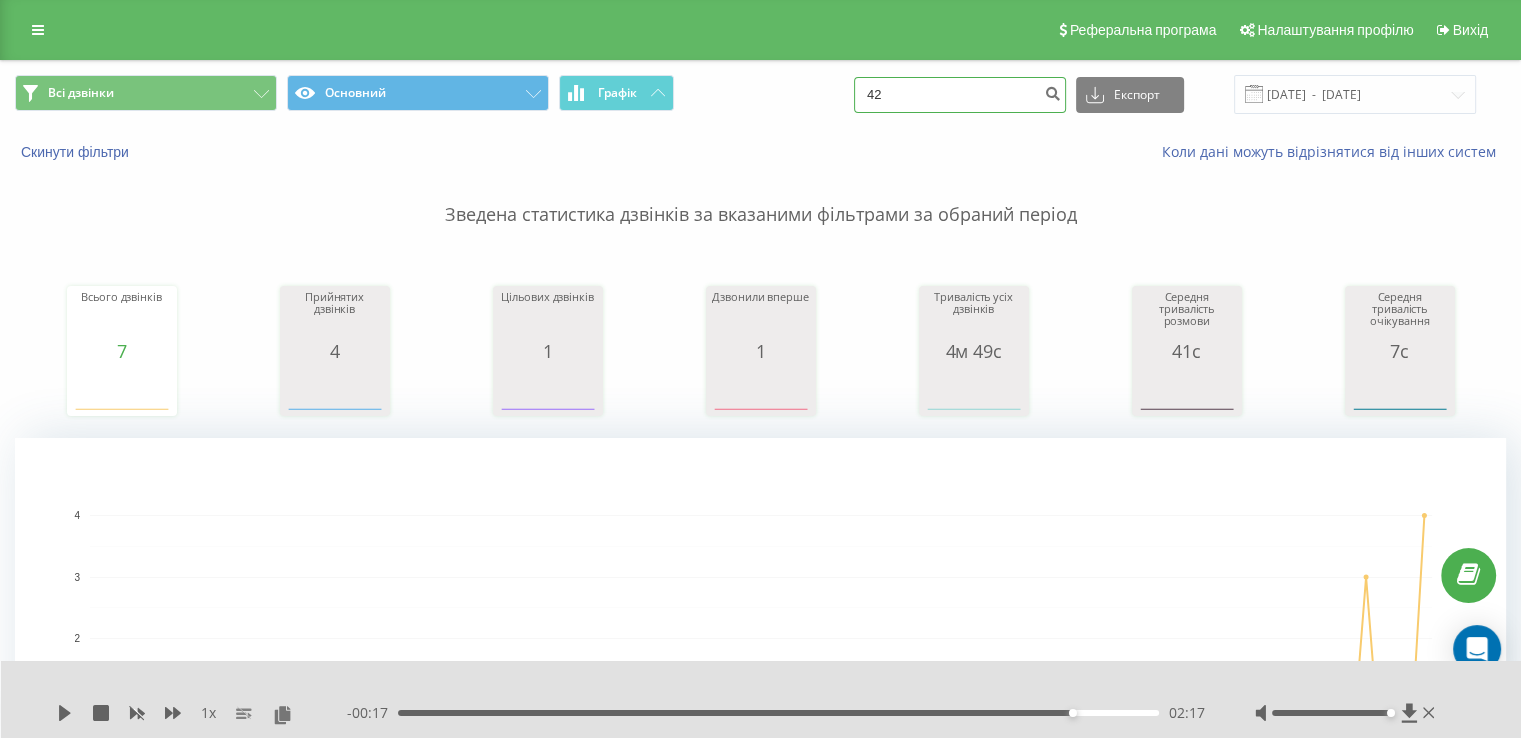 type on "4" 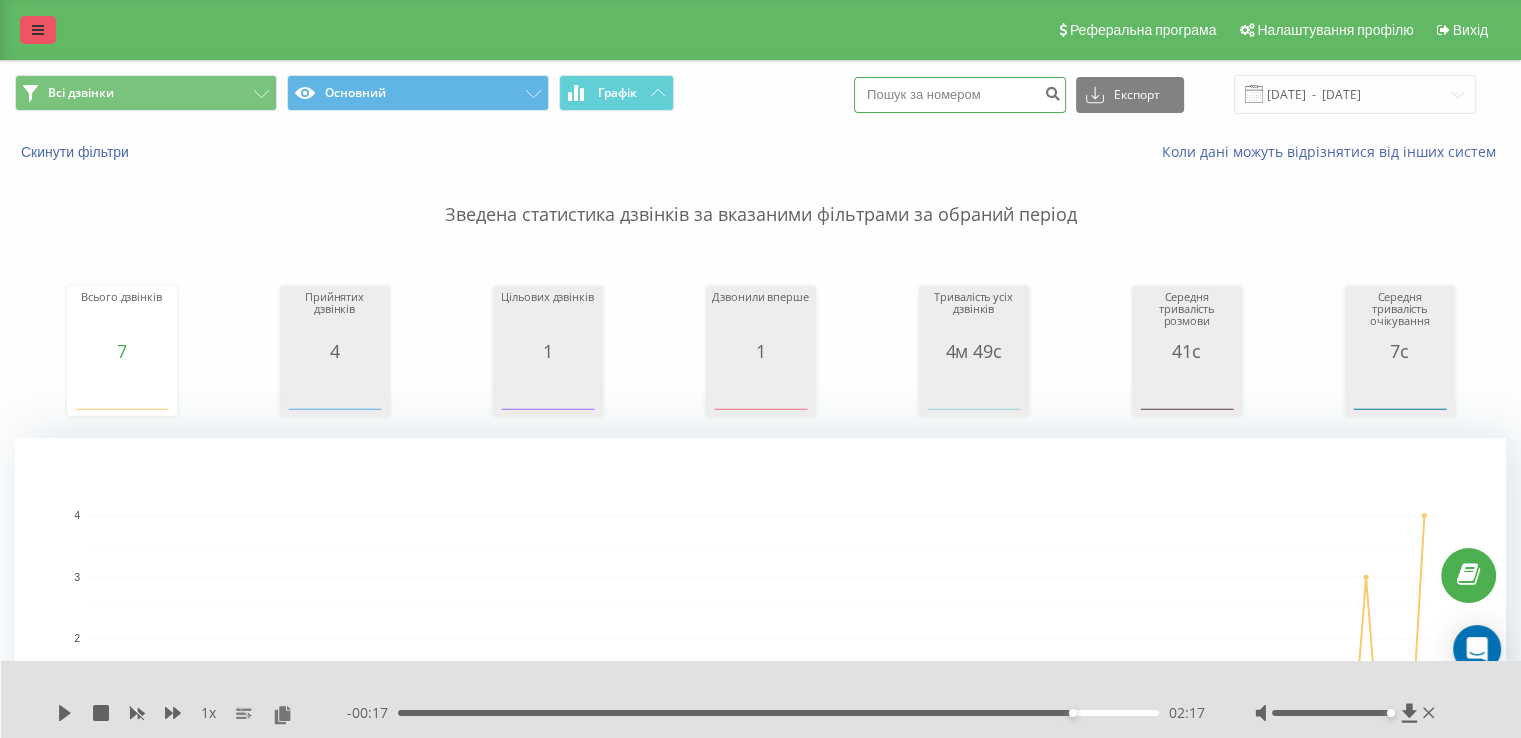 type 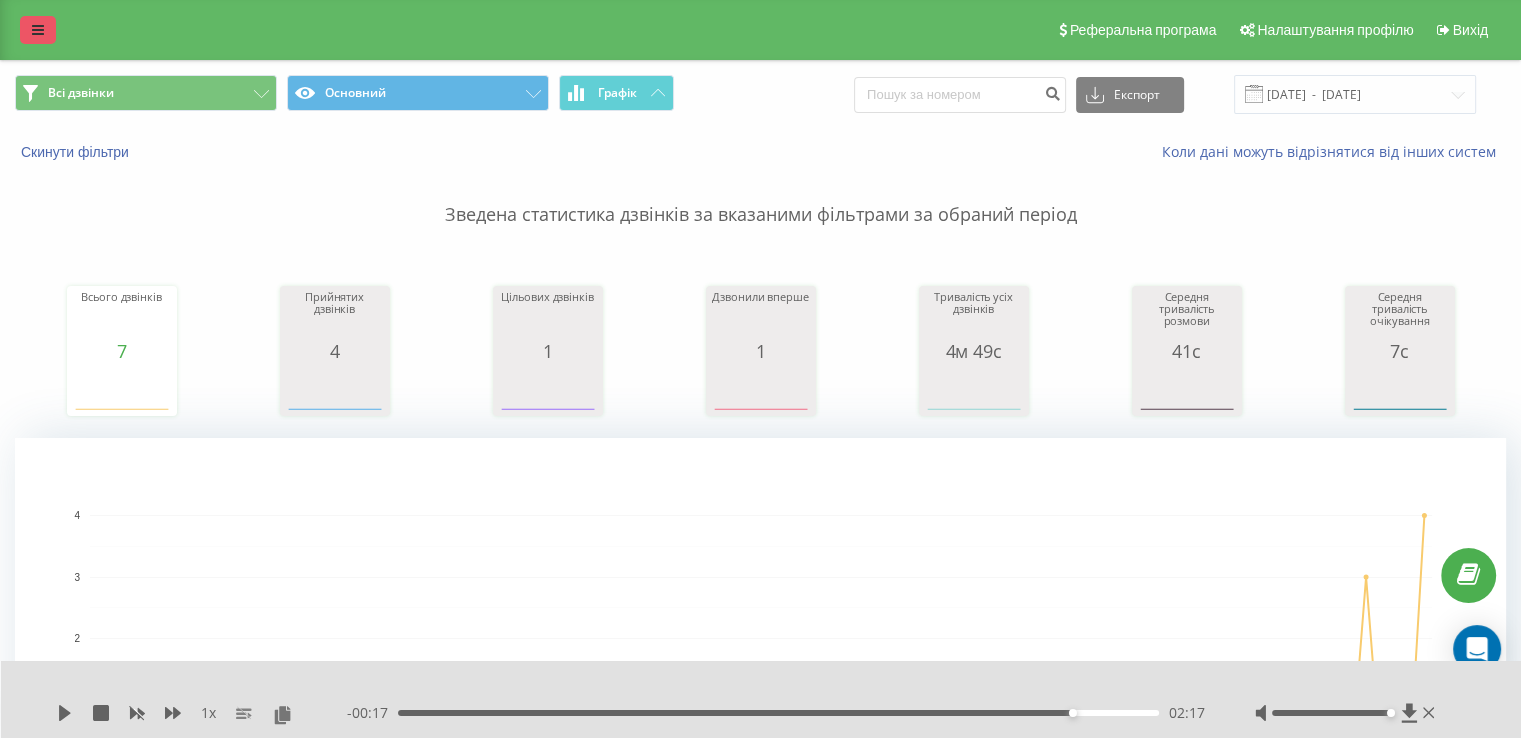 click at bounding box center (38, 30) 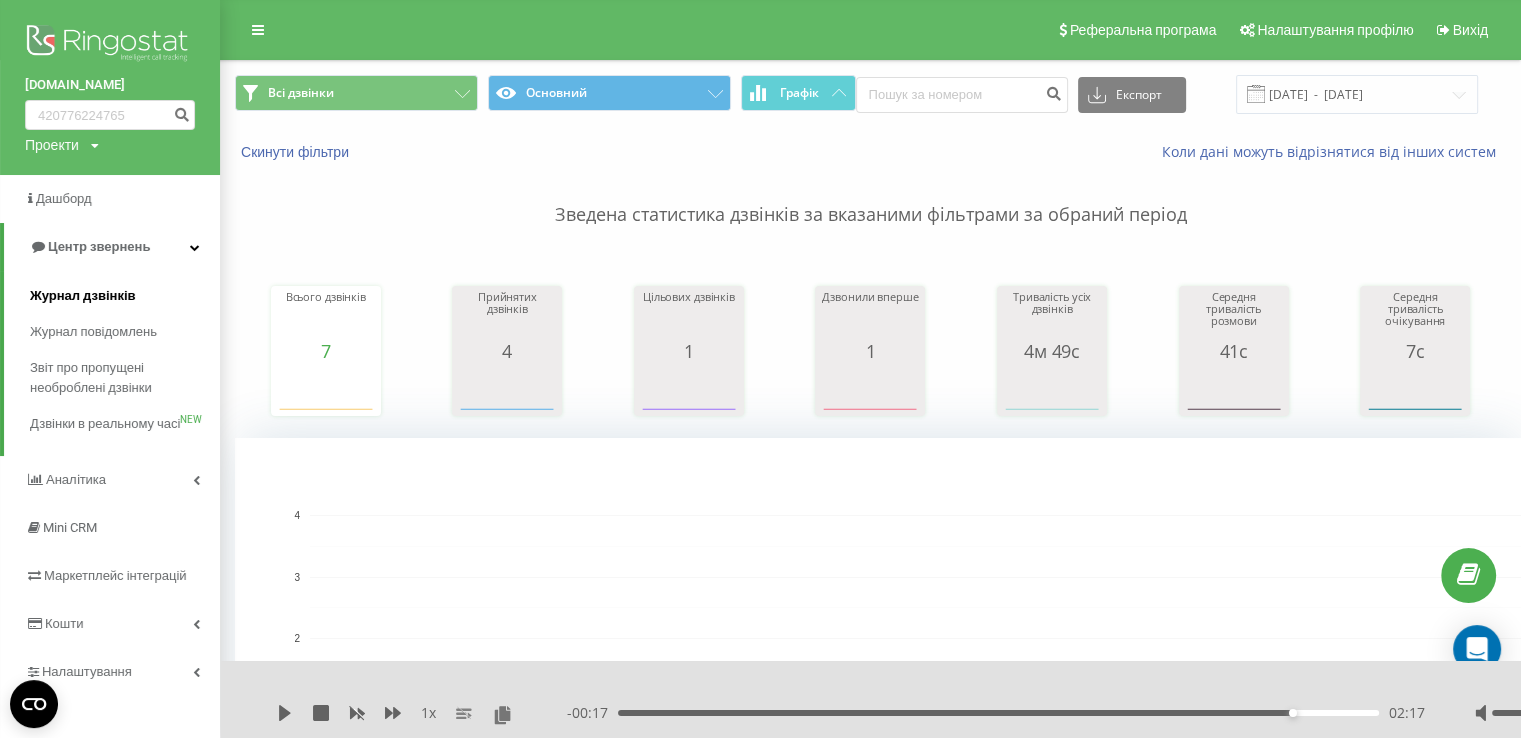 click on "Журнал дзвінків" at bounding box center (83, 296) 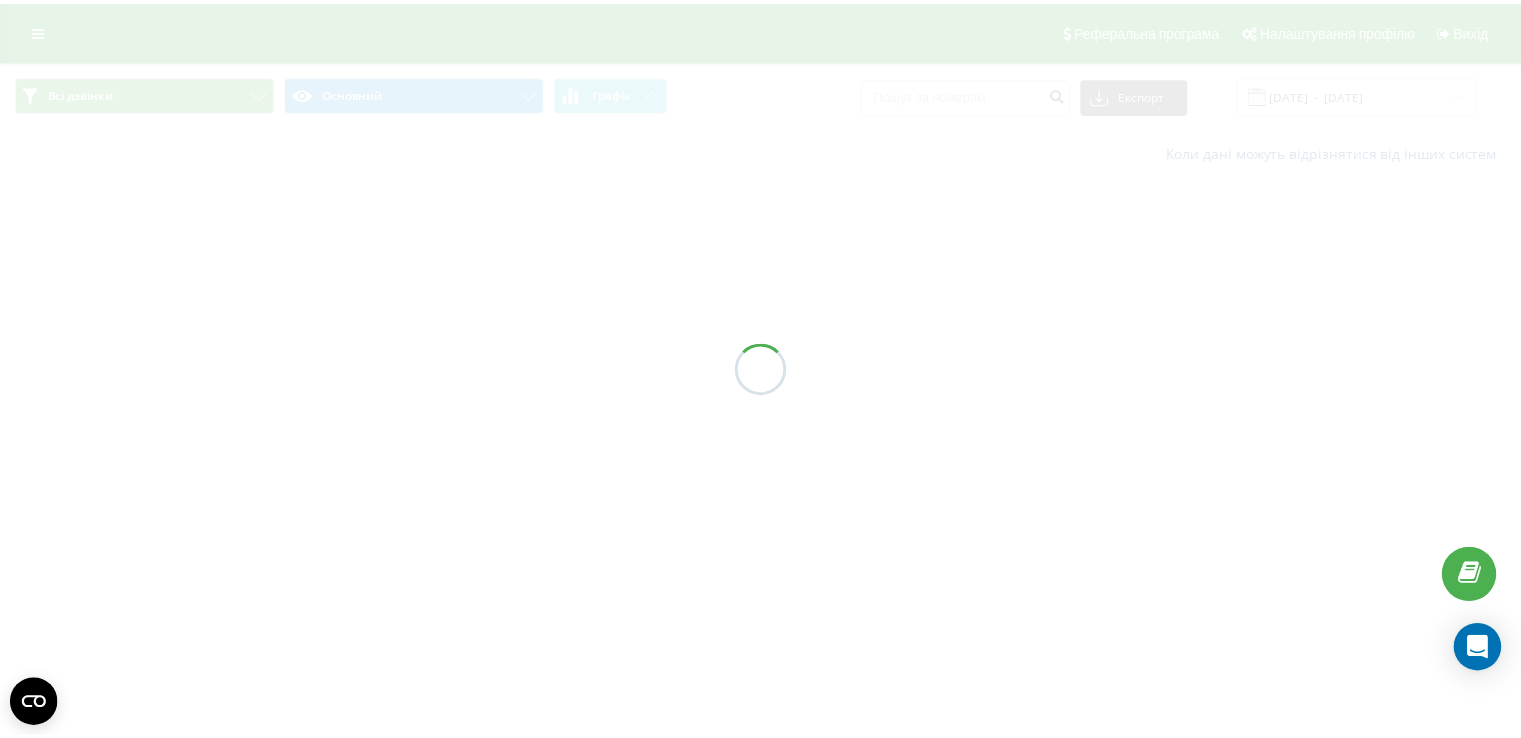 scroll, scrollTop: 0, scrollLeft: 0, axis: both 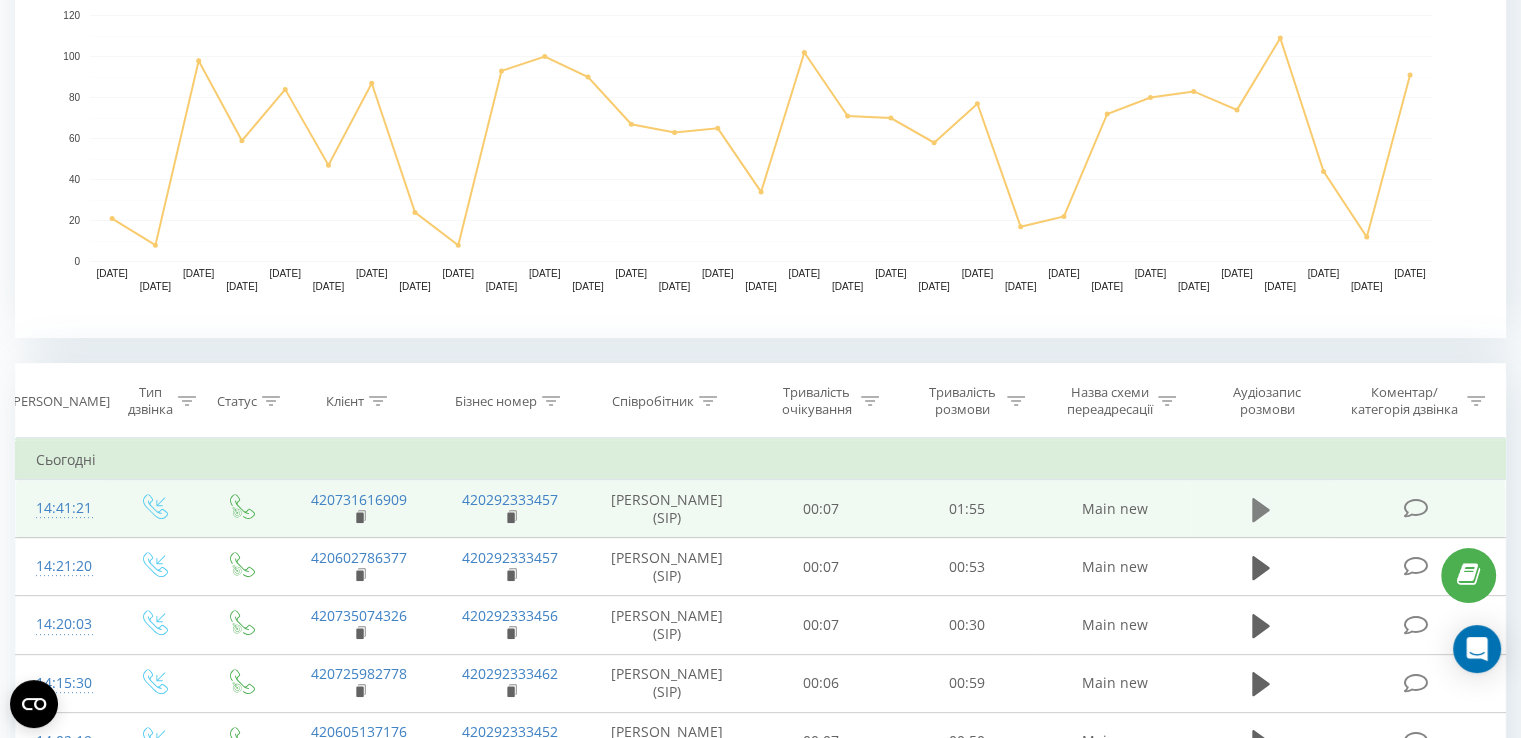click 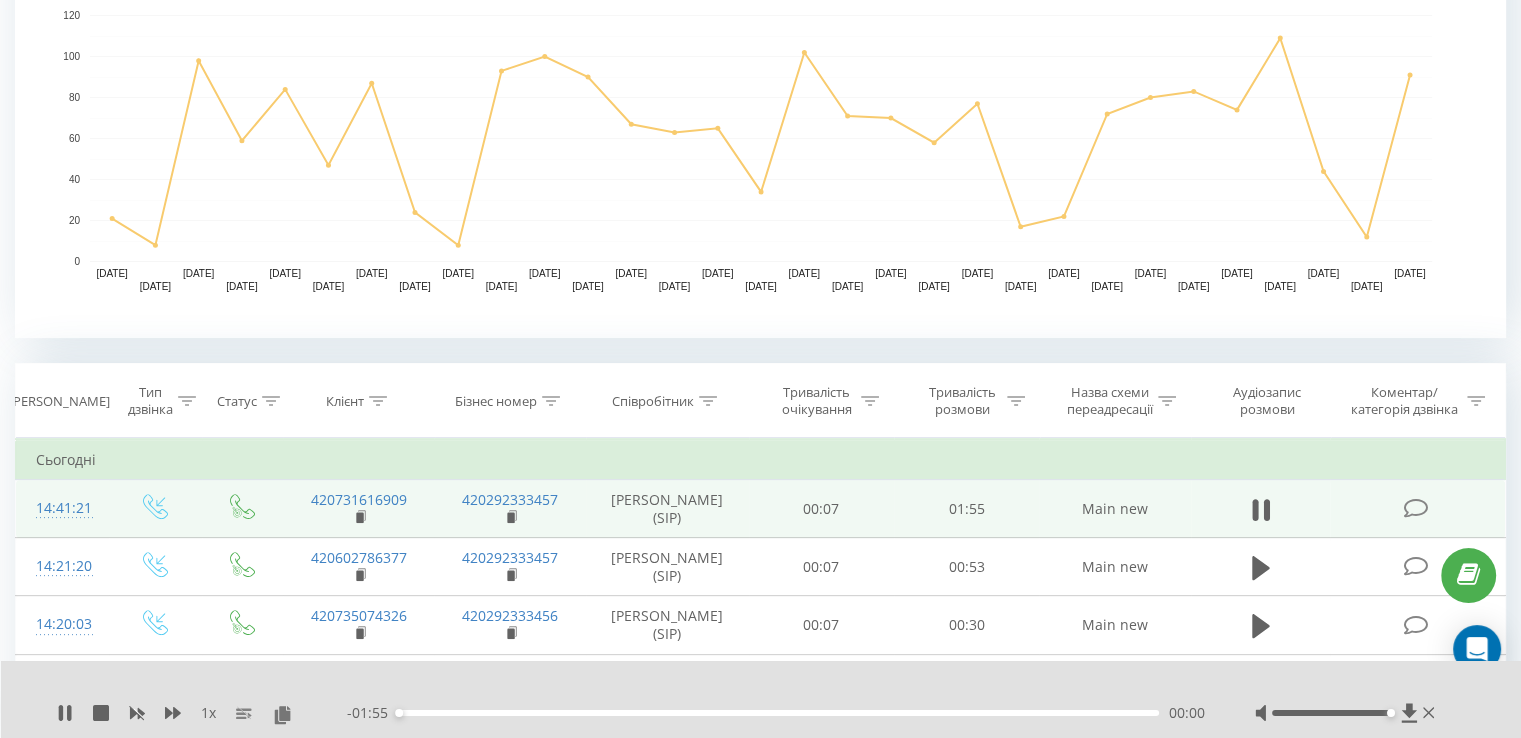 click on "00:00" at bounding box center [778, 713] 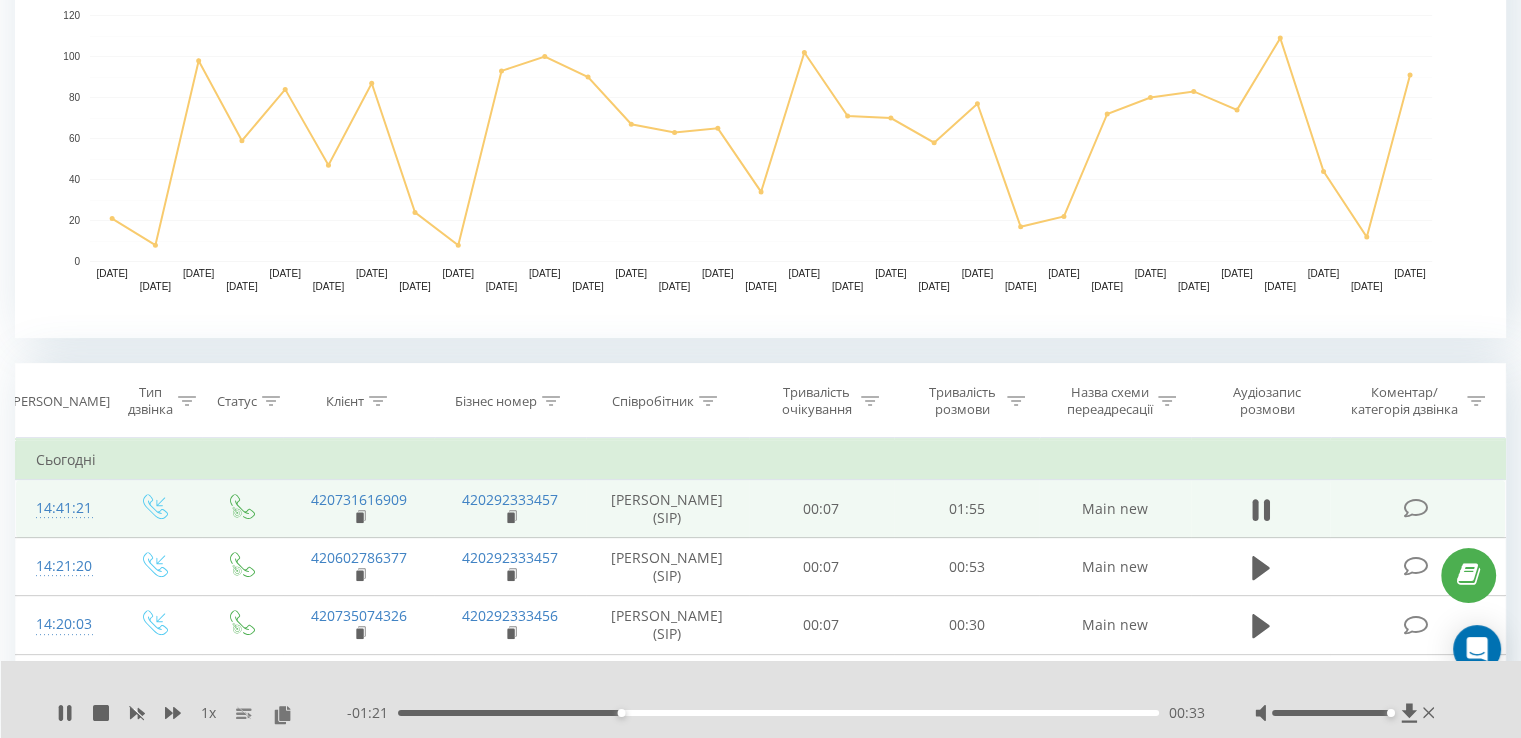 click on "00:33" at bounding box center [778, 713] 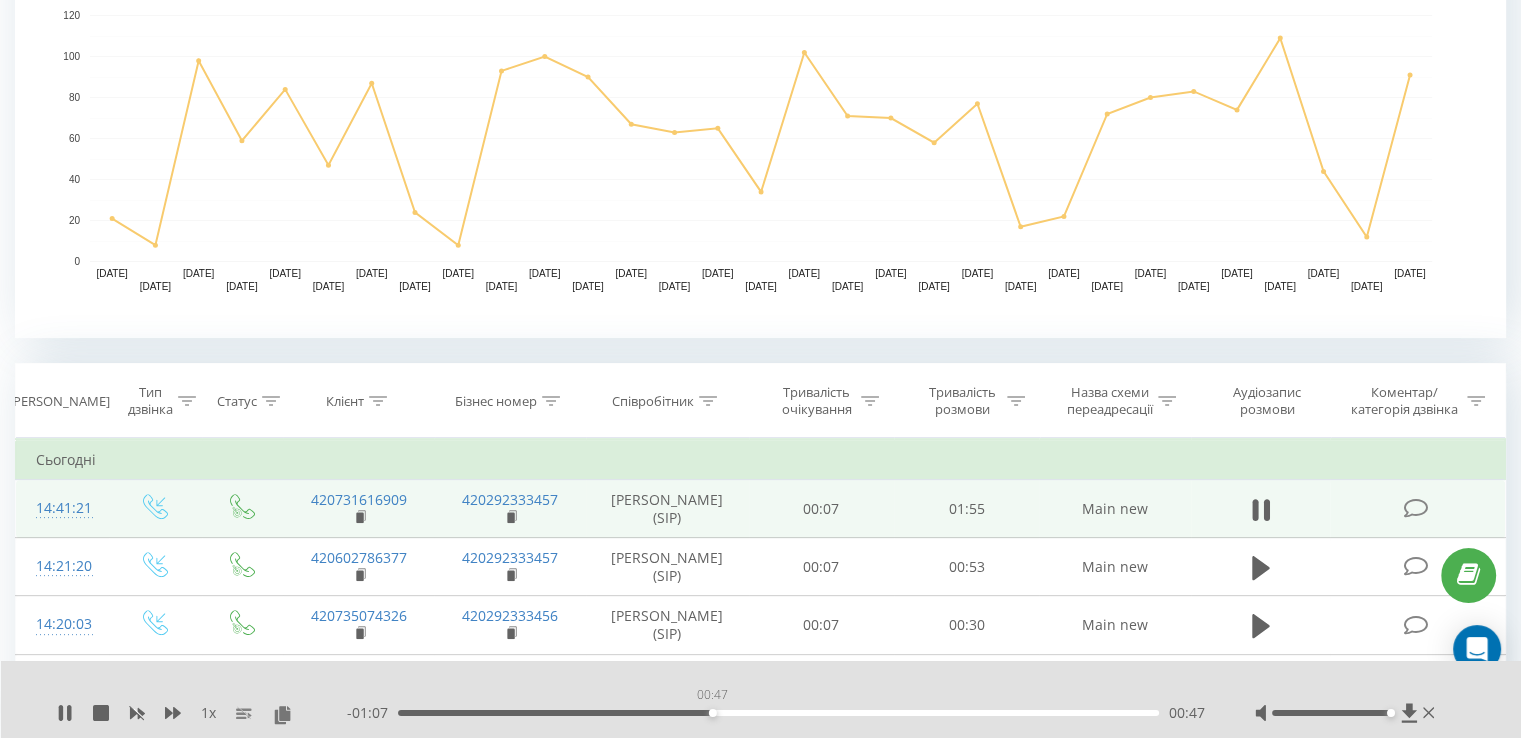 drag, startPoint x: 712, startPoint y: 711, endPoint x: 727, endPoint y: 713, distance: 15.132746 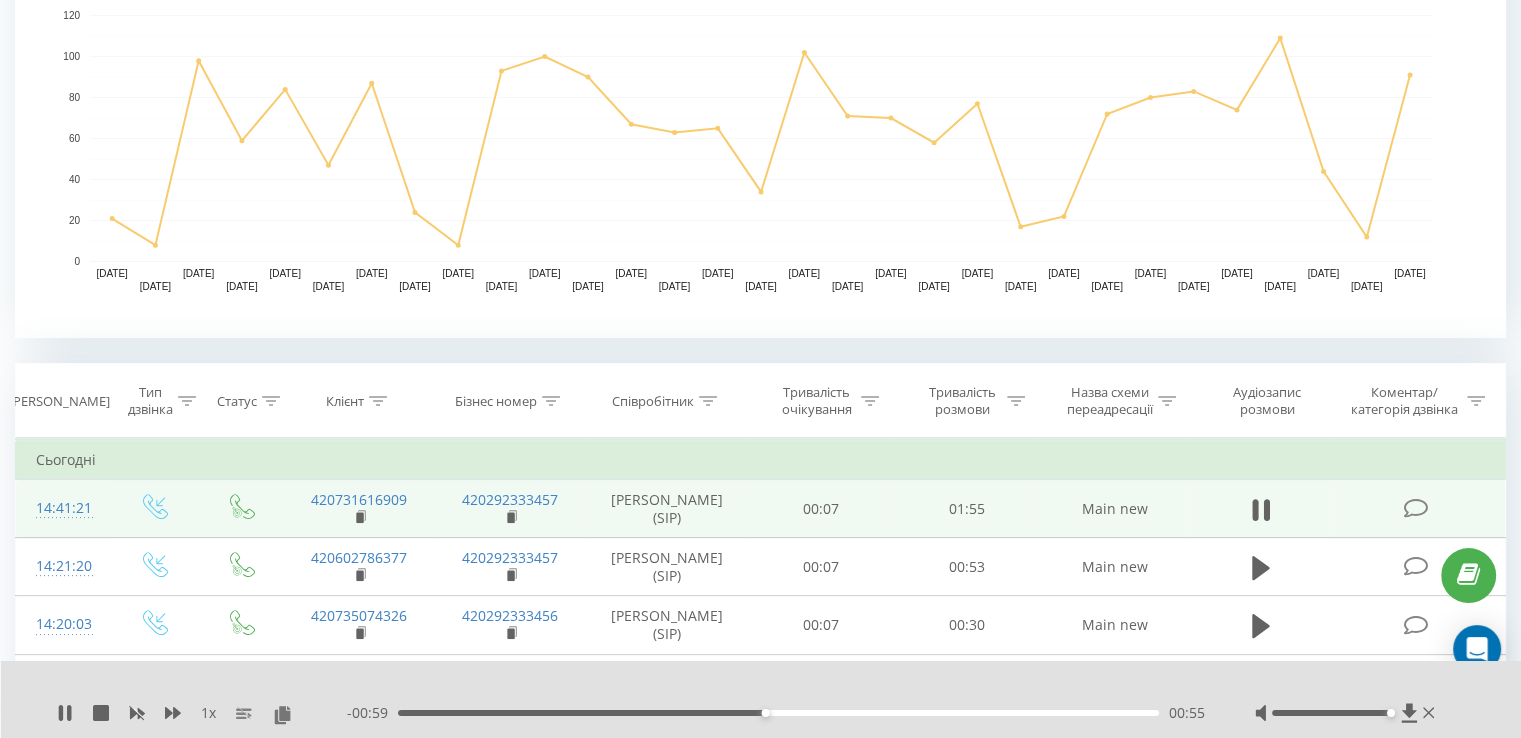click on "00:55" at bounding box center (778, 713) 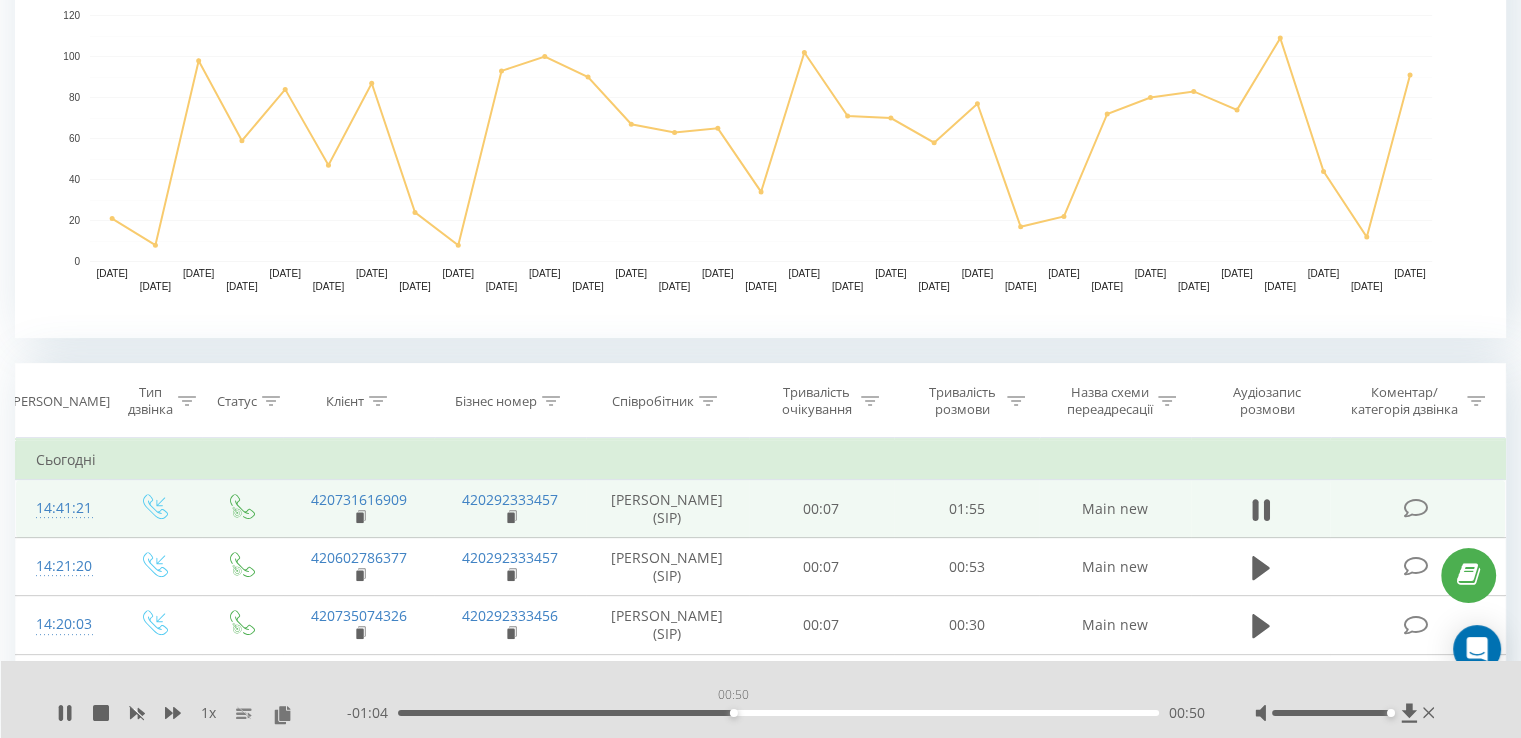 click on "00:50" at bounding box center (778, 713) 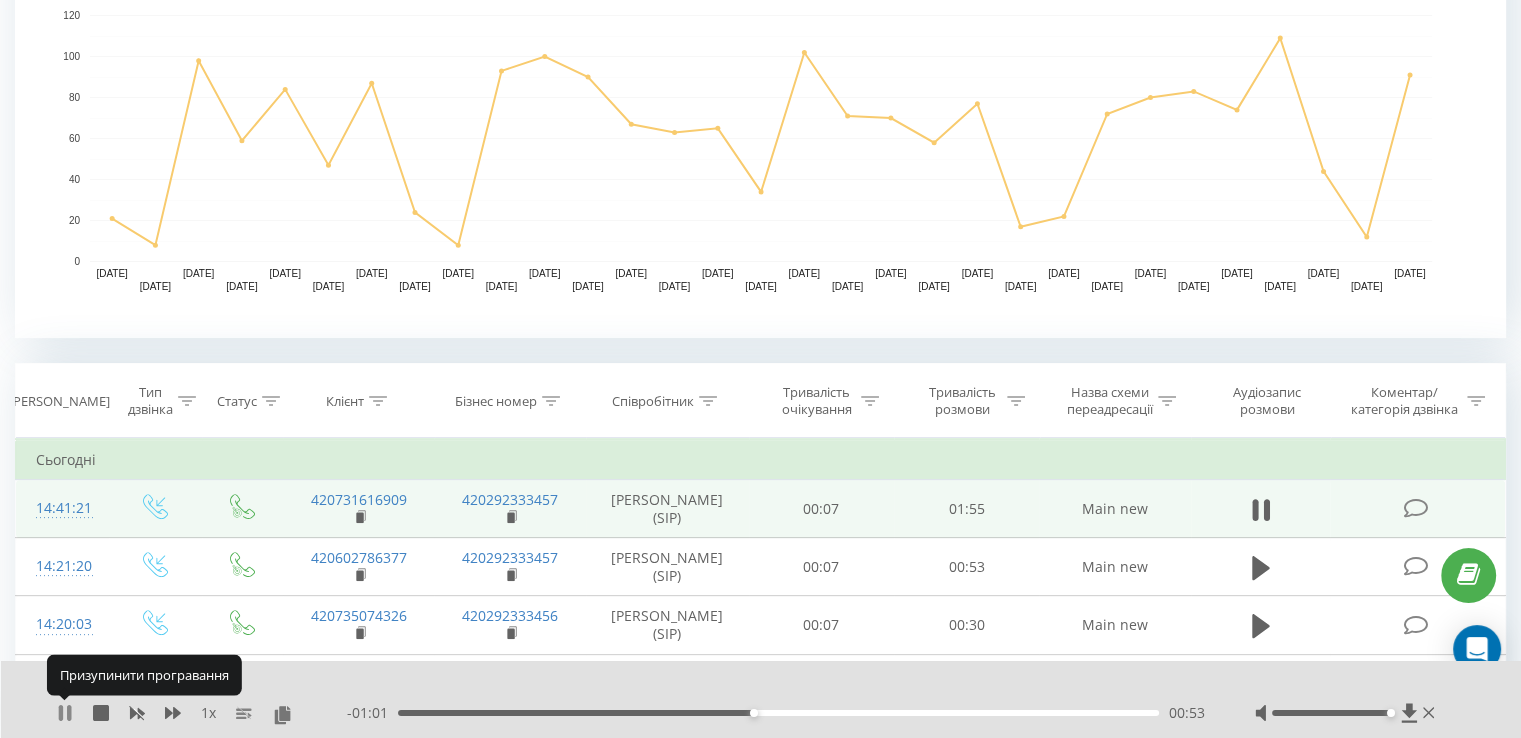 click 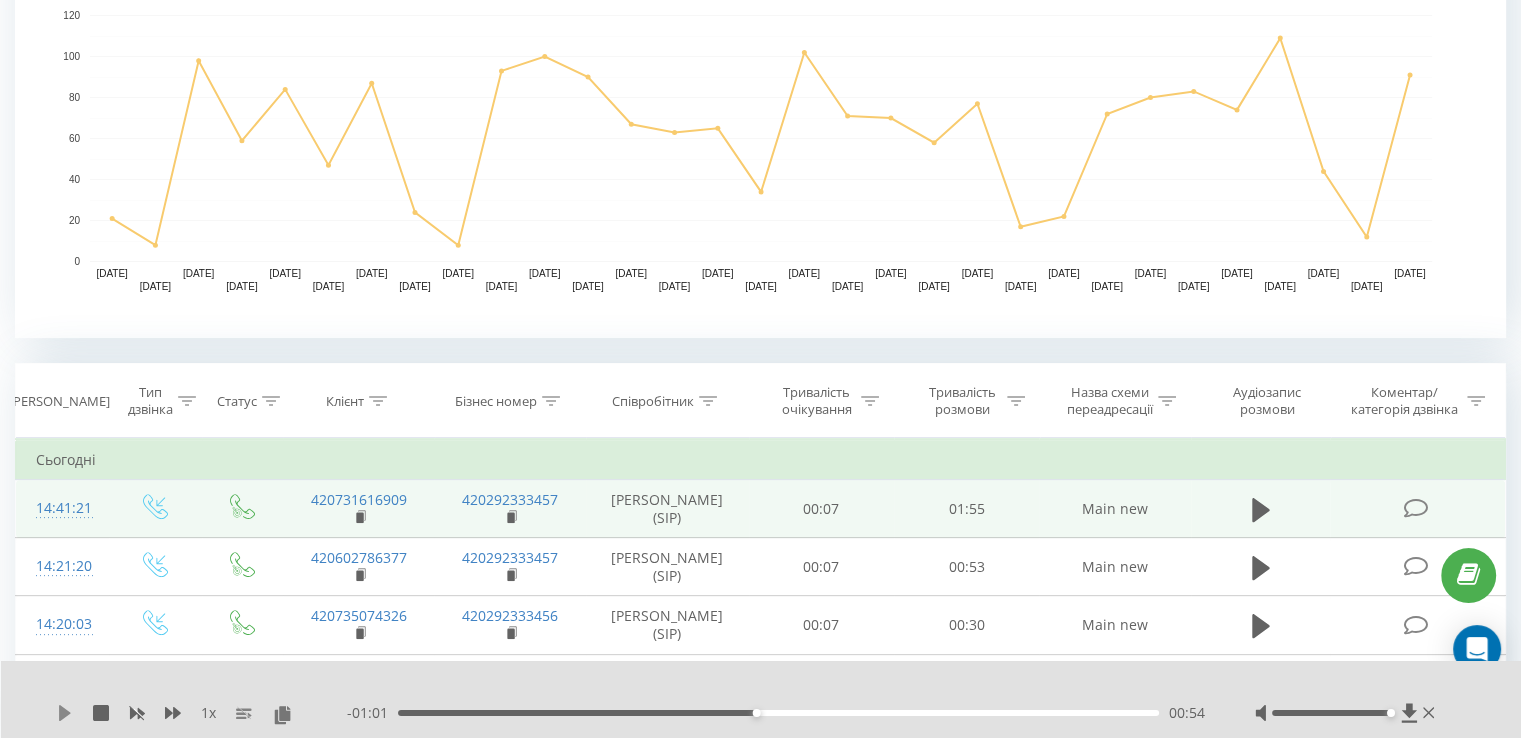 click 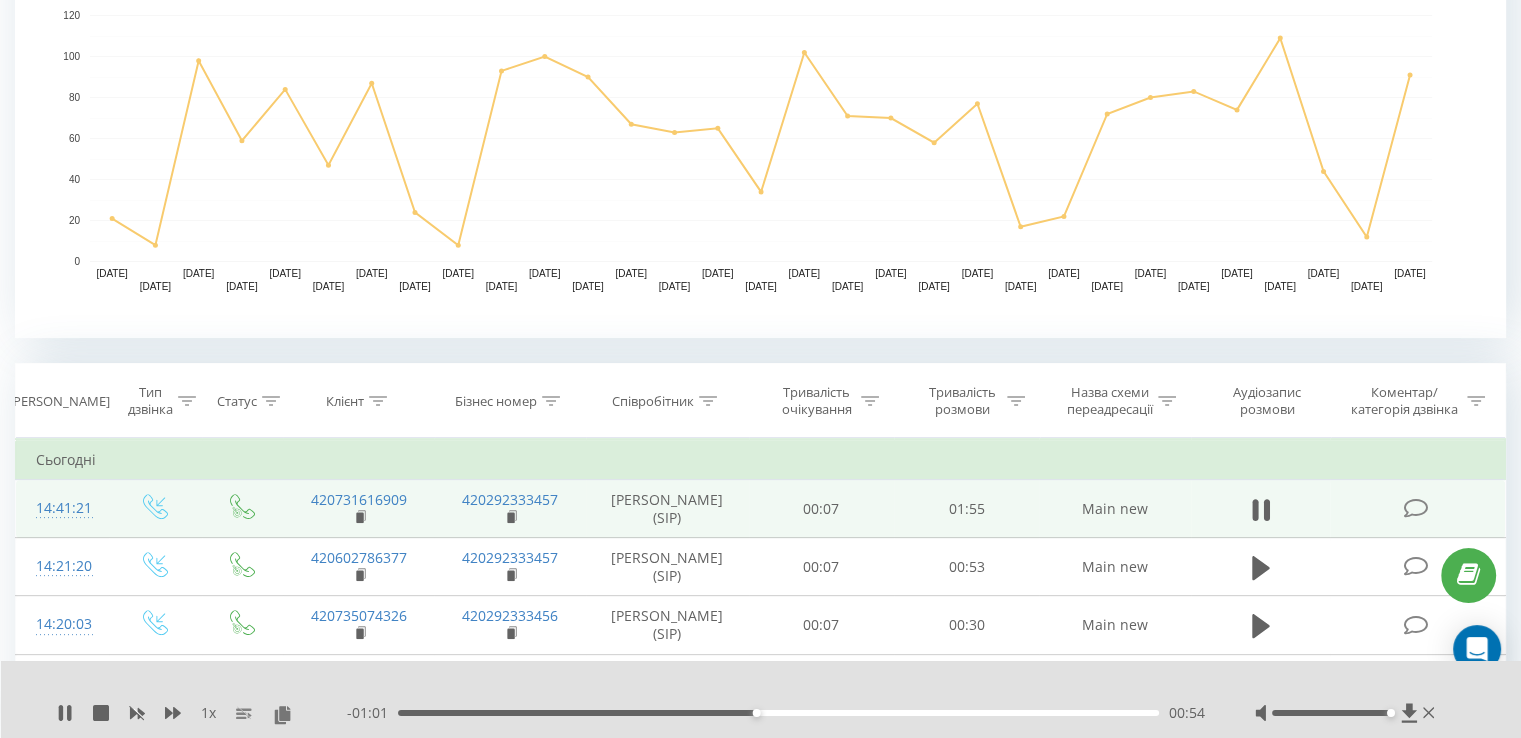 click on "00:54" at bounding box center (778, 713) 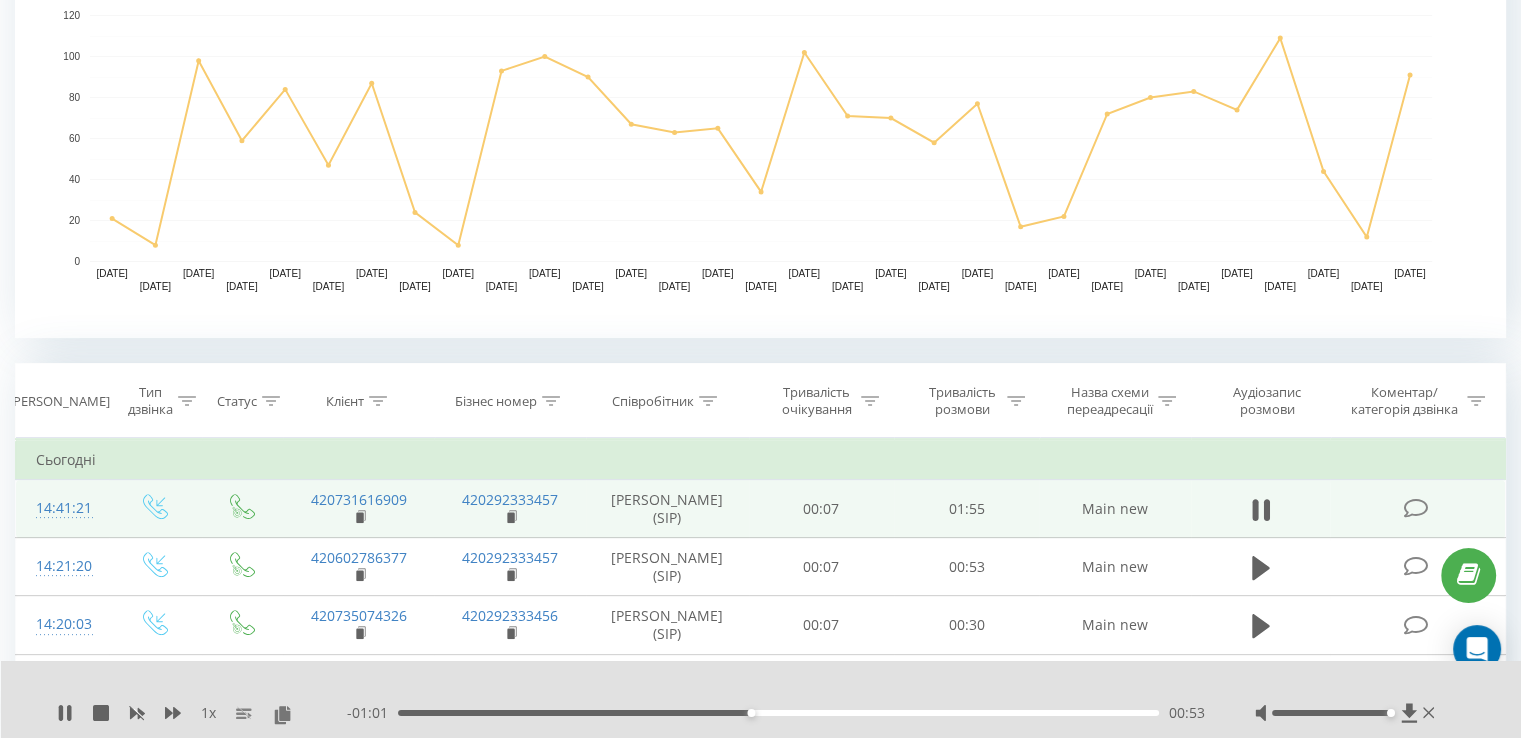 click on "00:53" at bounding box center (778, 713) 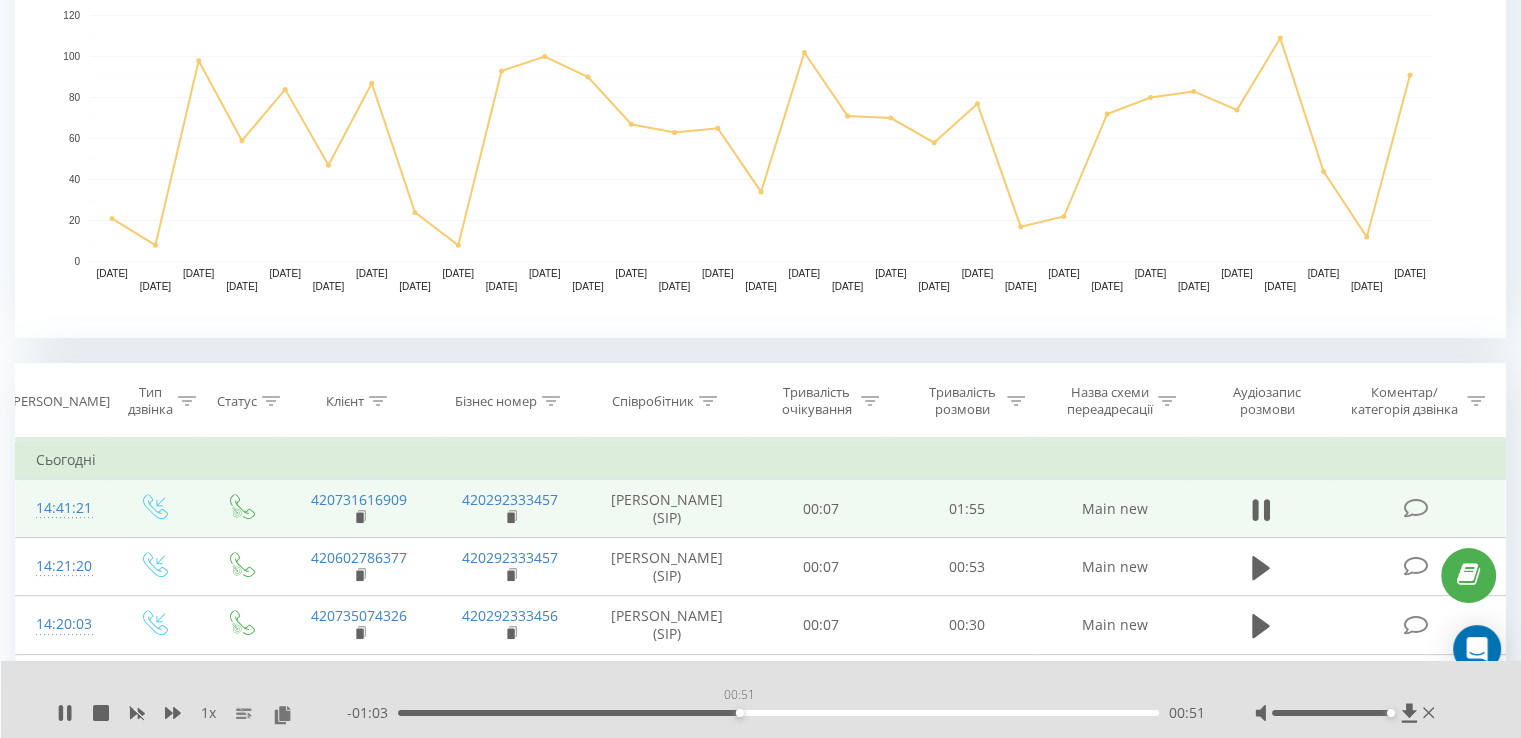 click on "00:51" at bounding box center (778, 713) 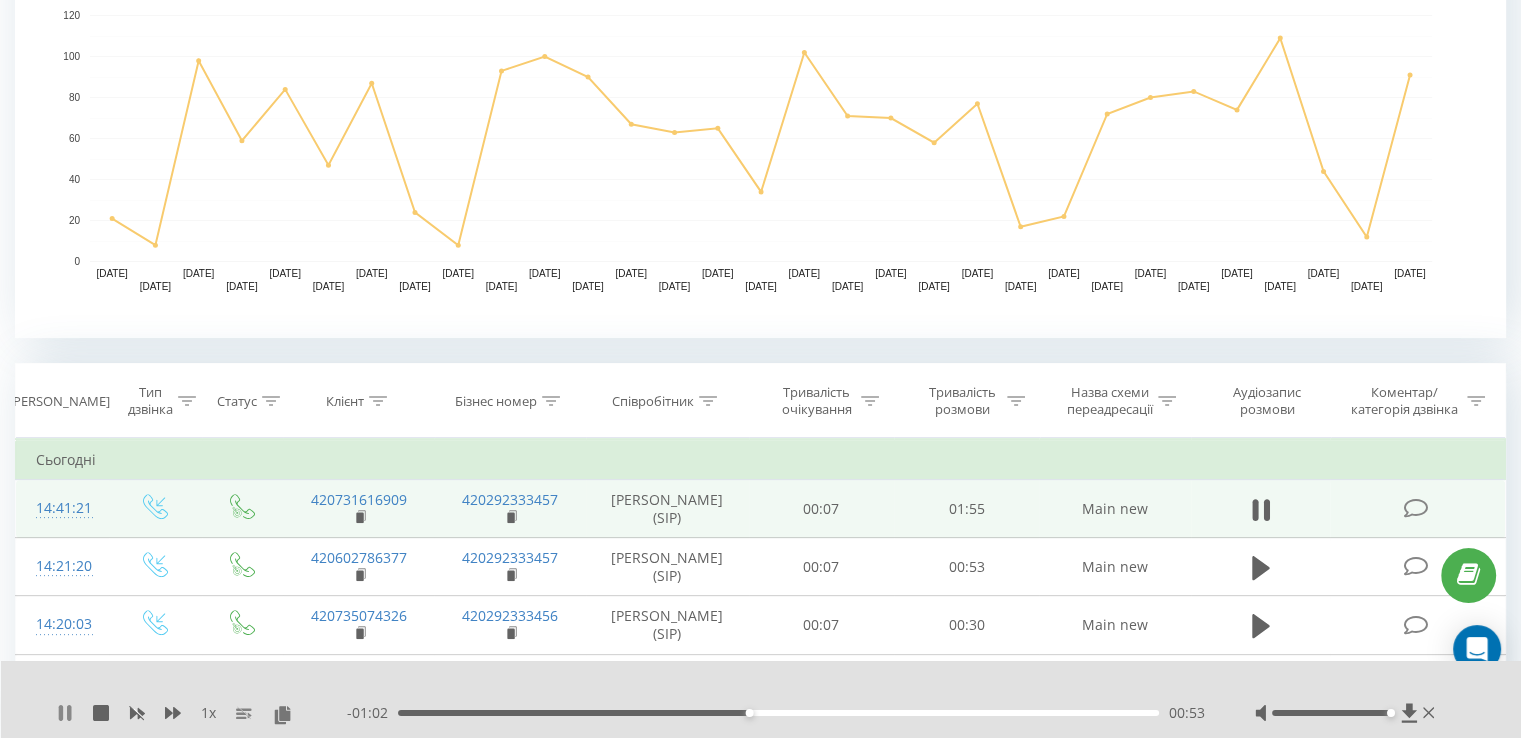 click 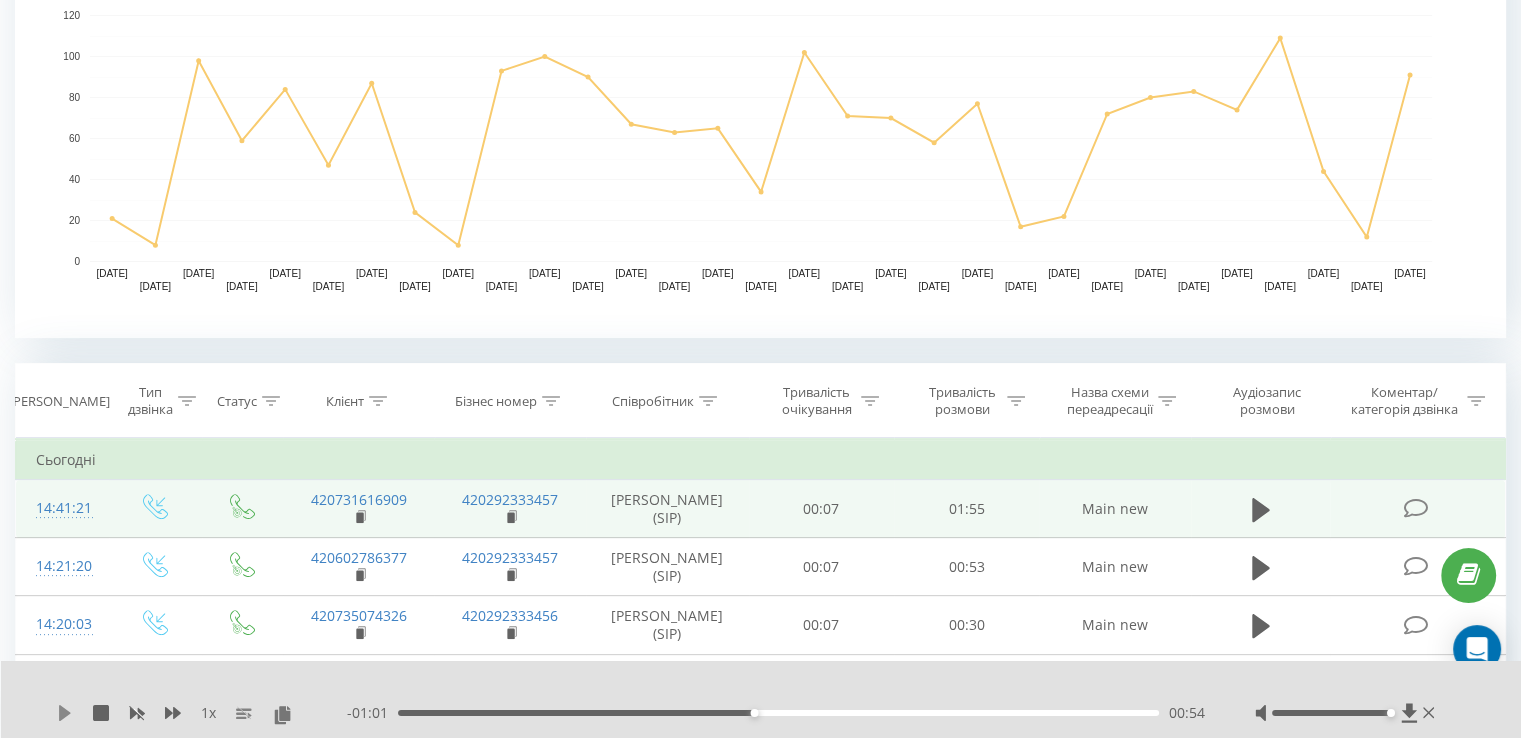 click 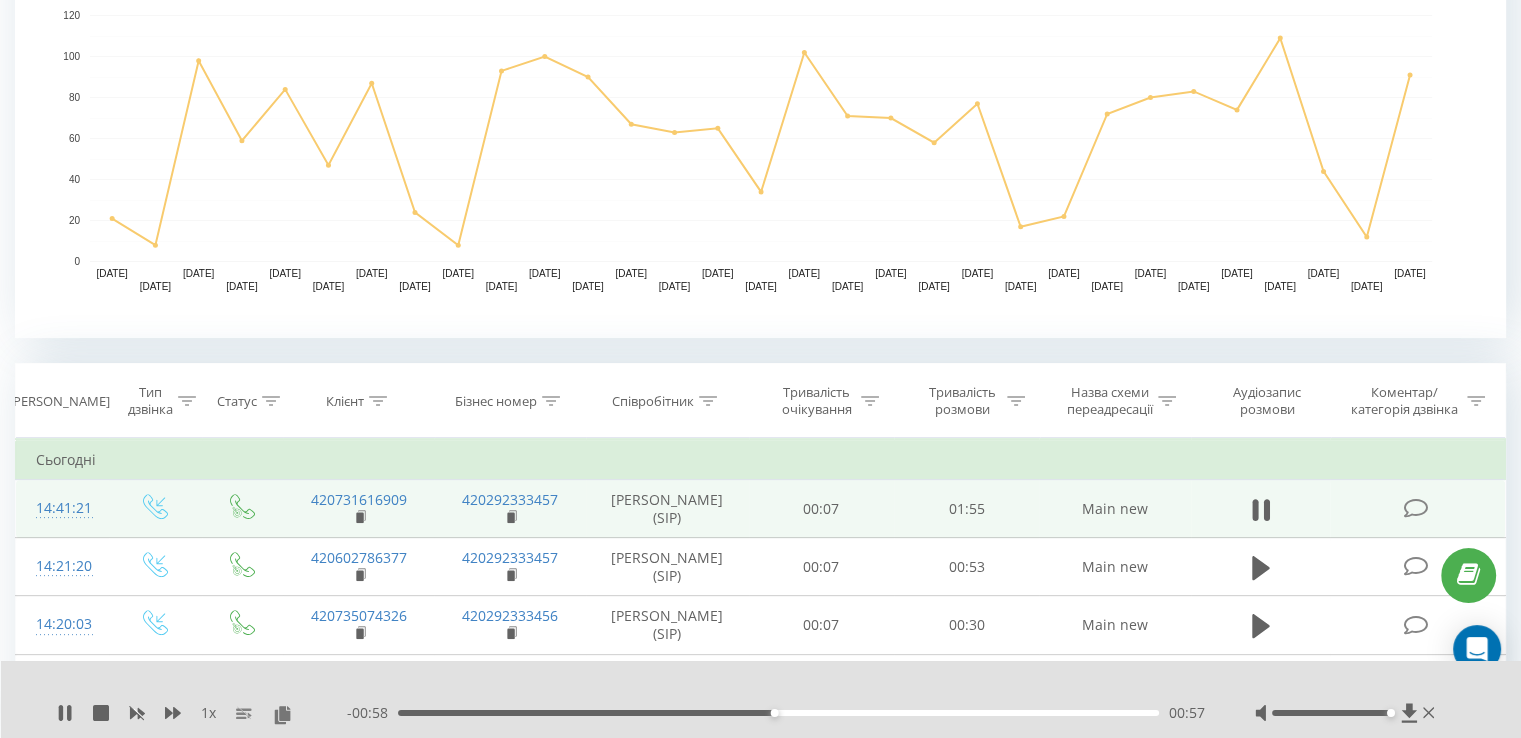click on "- 00:58 00:57   00:57" at bounding box center (776, 713) 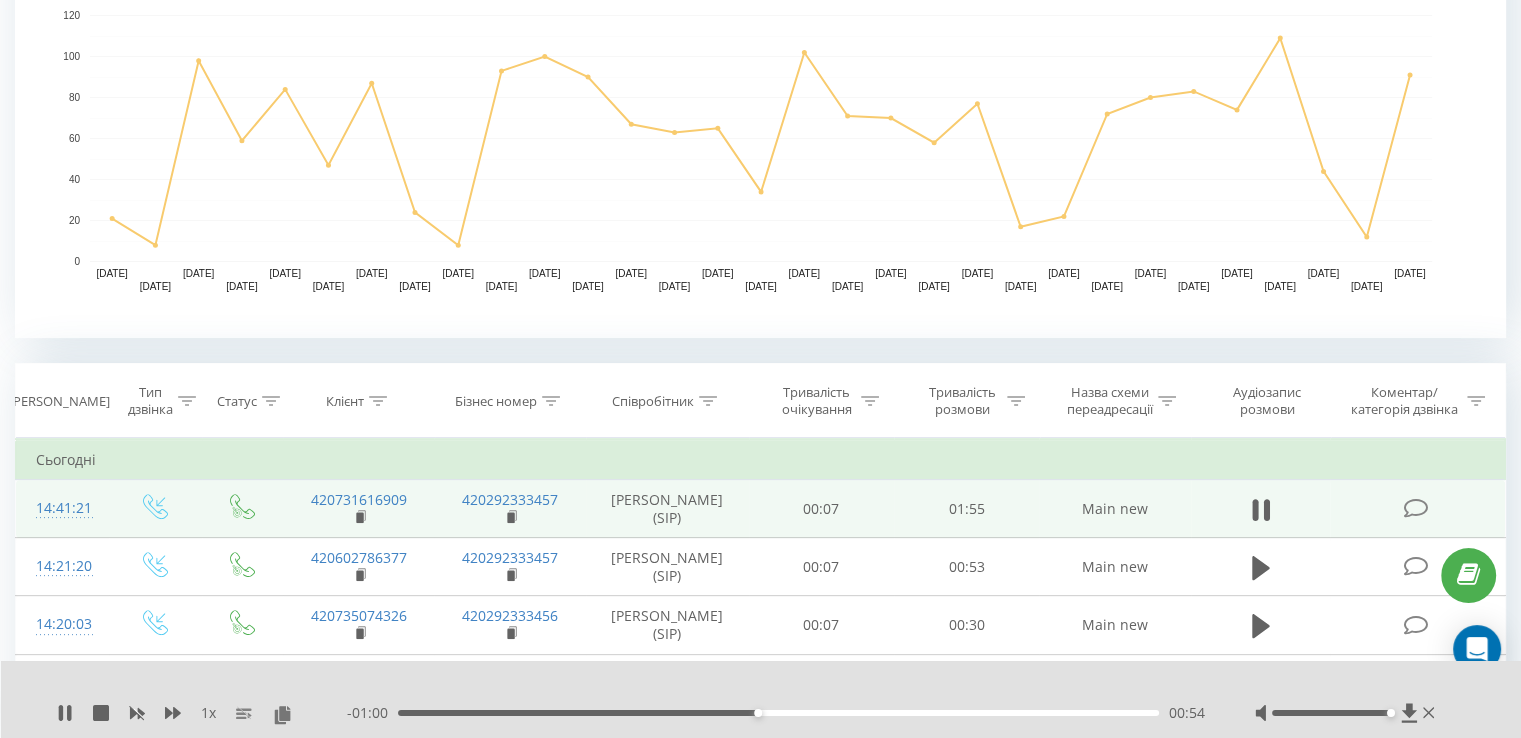 click on "00:54" at bounding box center [778, 713] 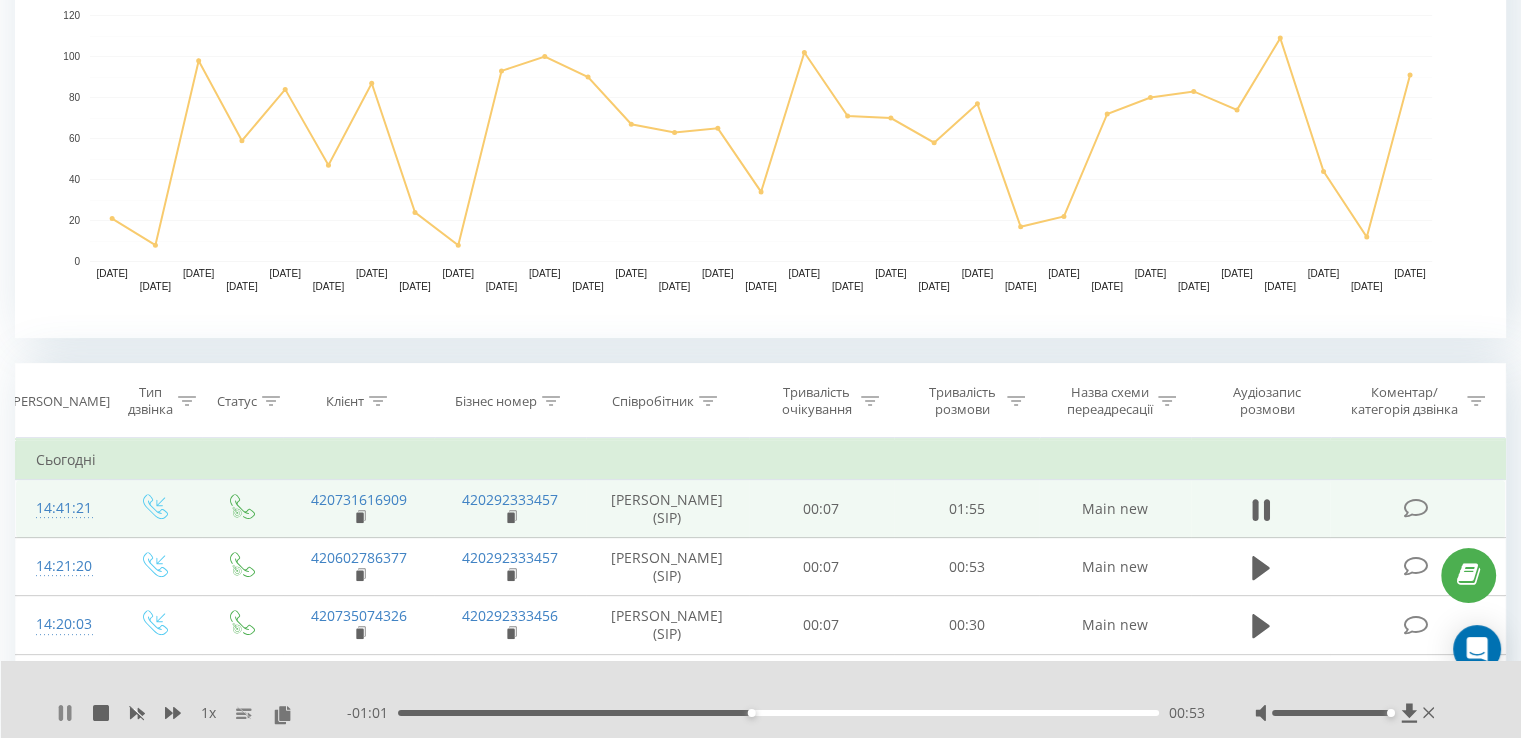 click 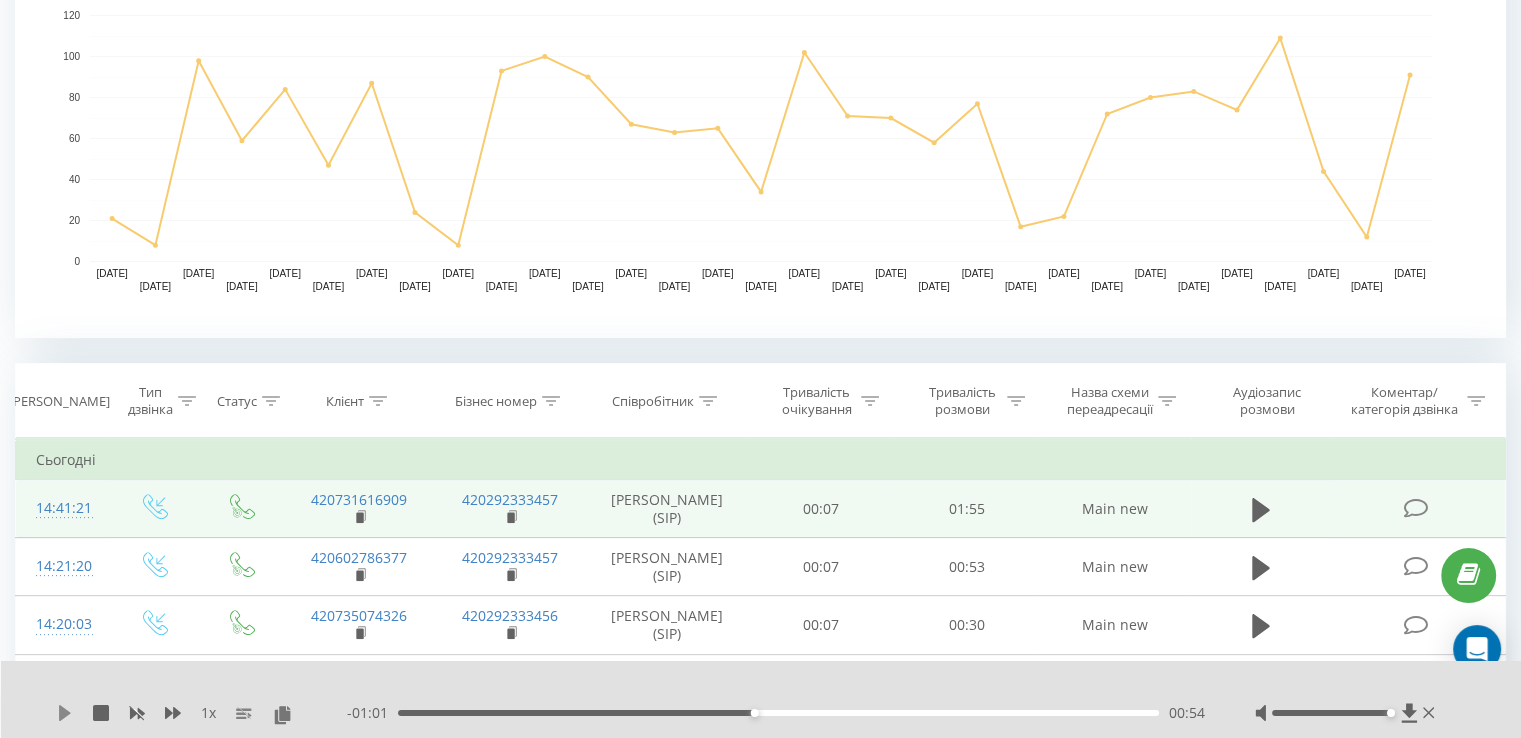click 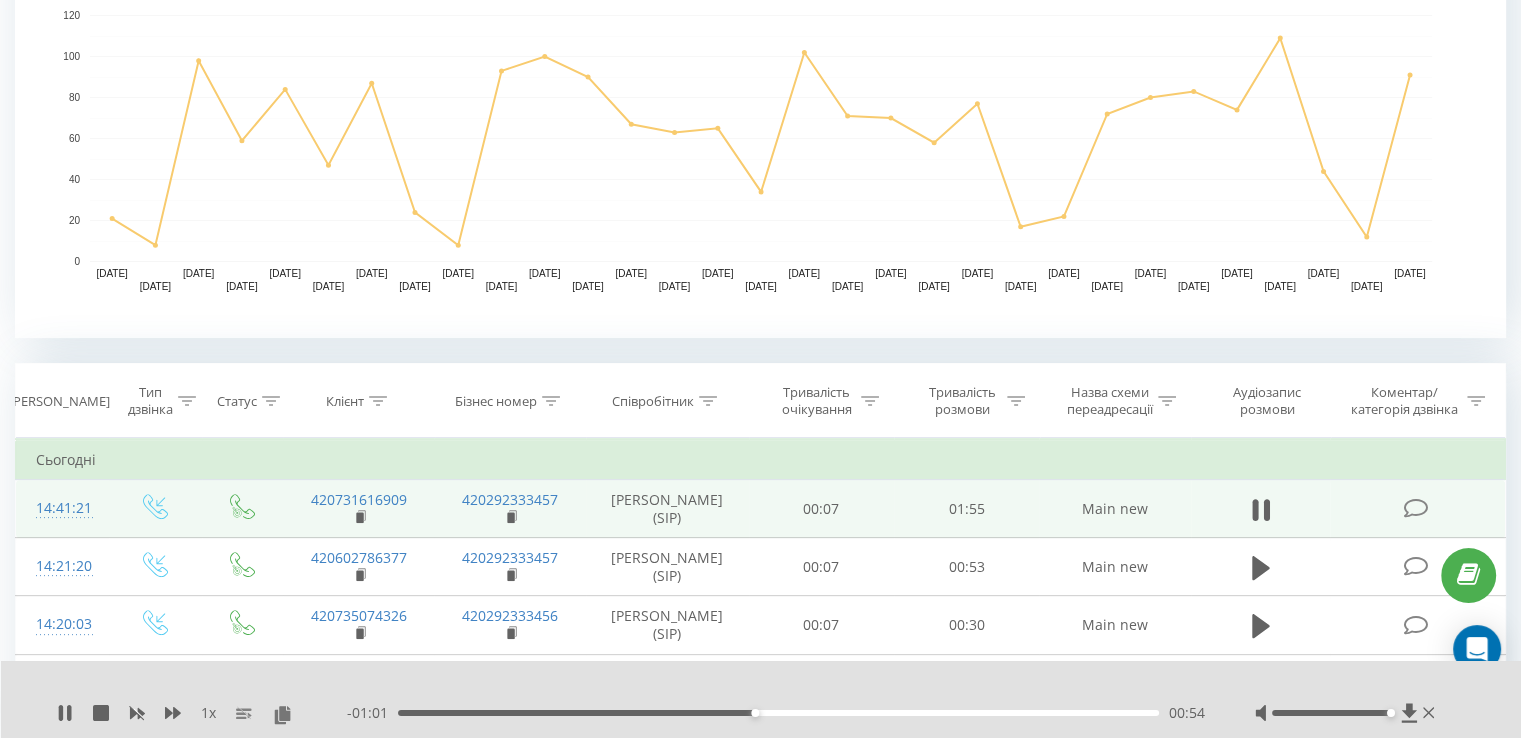 click on "00:54" at bounding box center (778, 713) 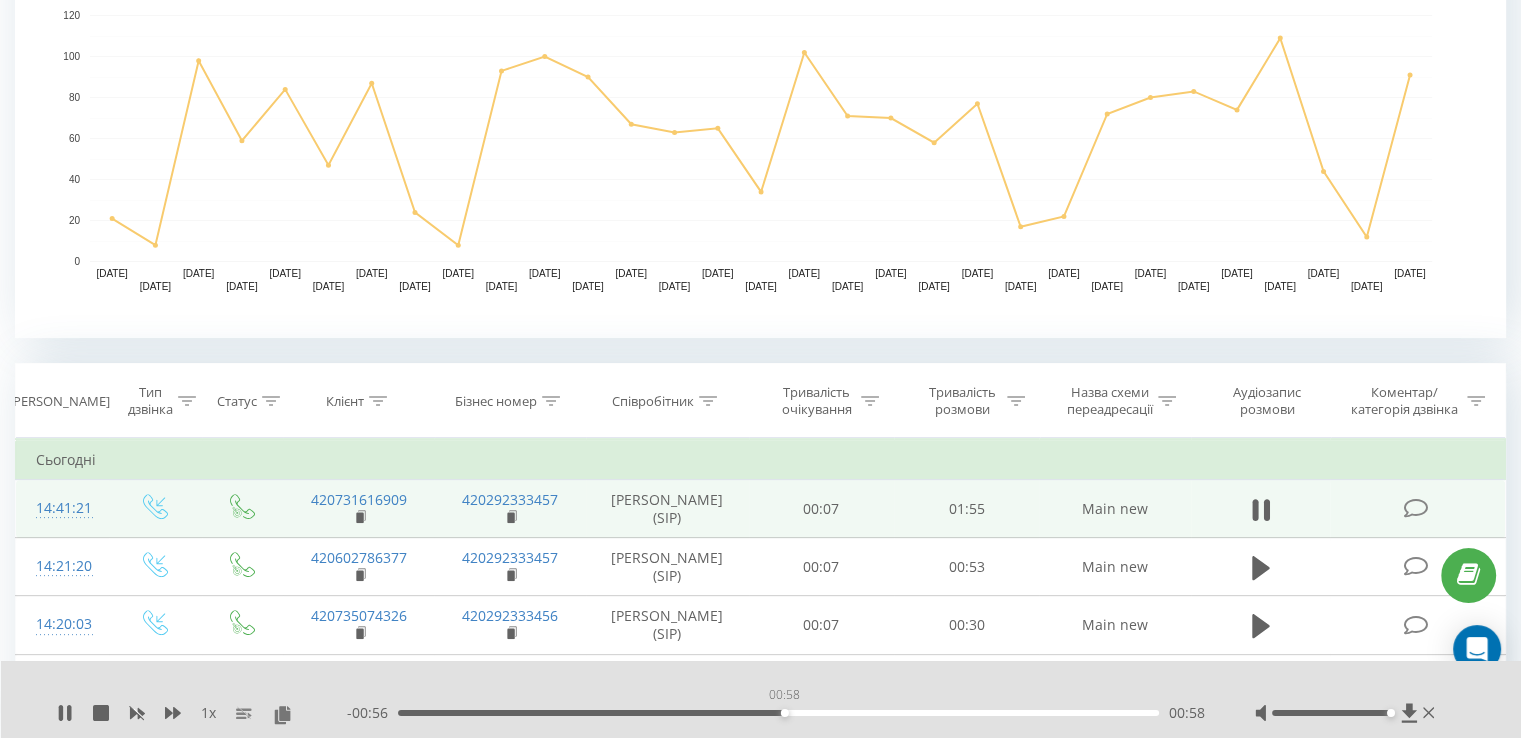 click on "00:58" at bounding box center [778, 713] 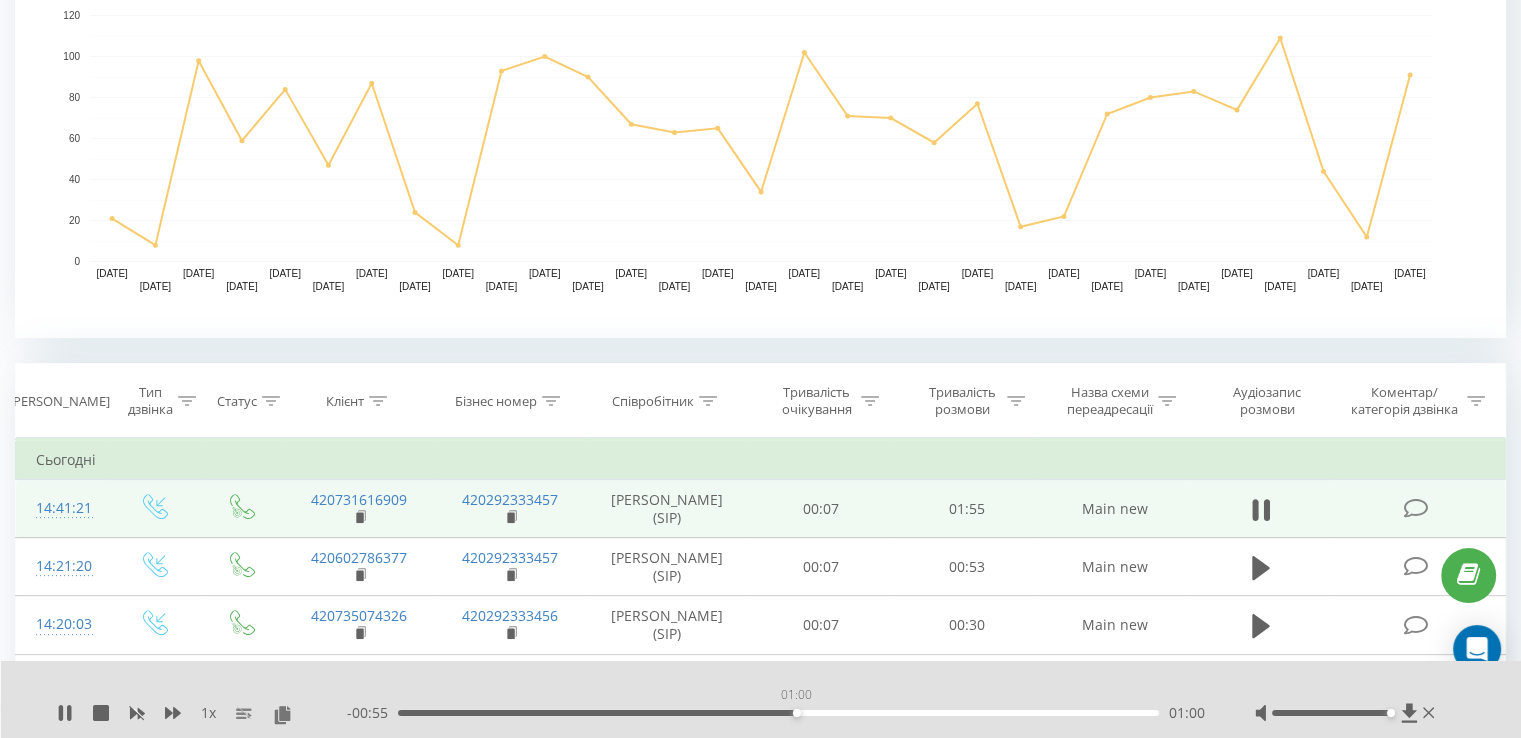 click on "01:00" at bounding box center (778, 713) 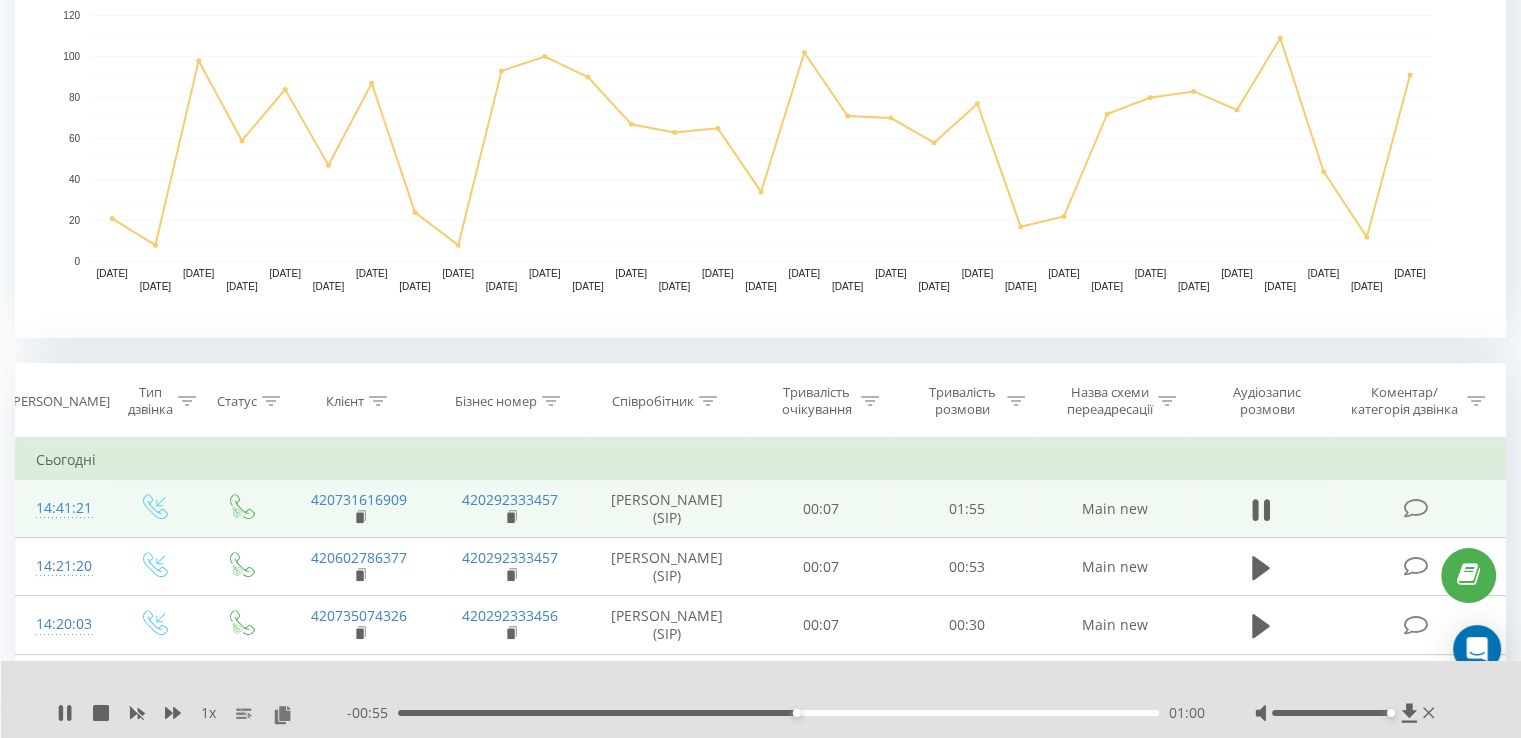 click on "01:00" at bounding box center (778, 713) 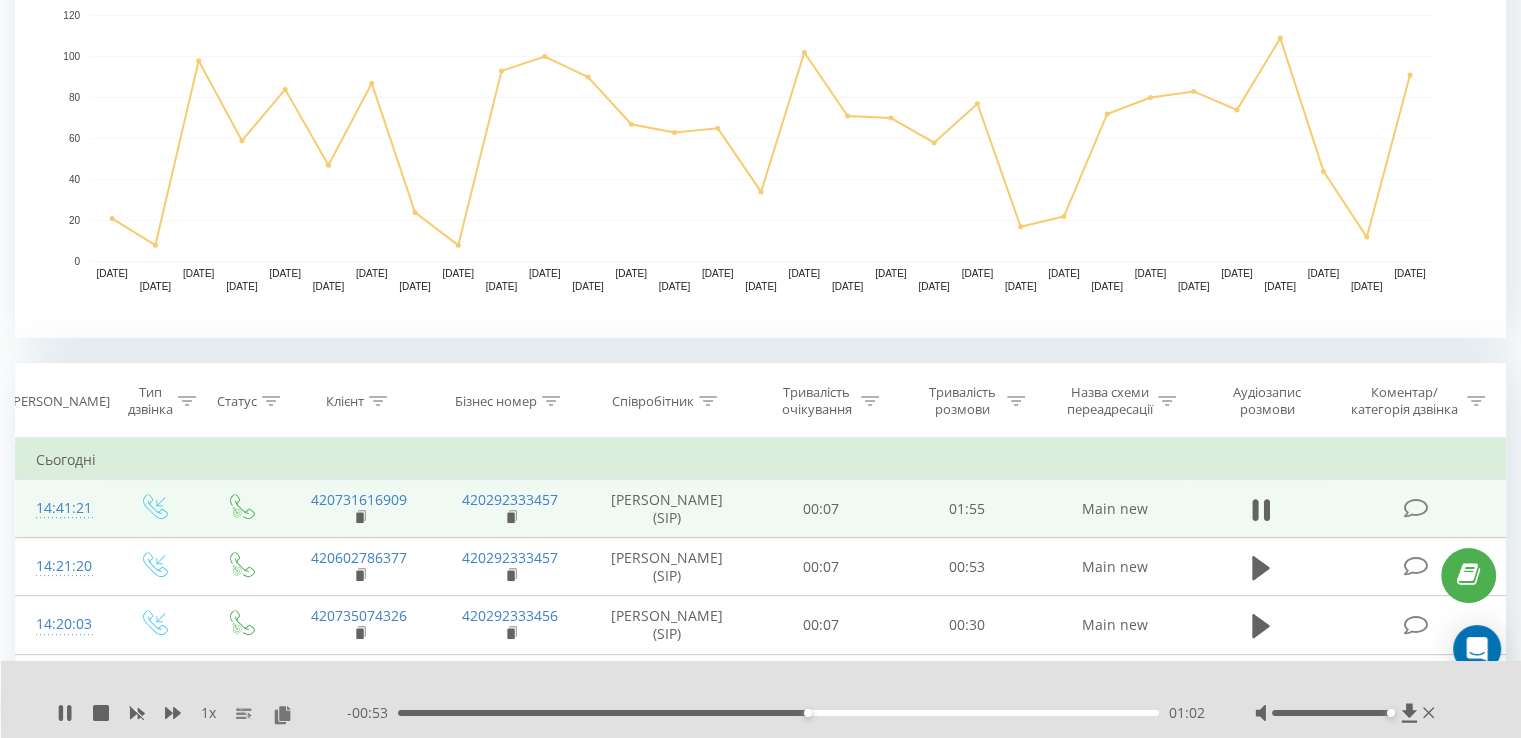 click on "01:02" at bounding box center (778, 713) 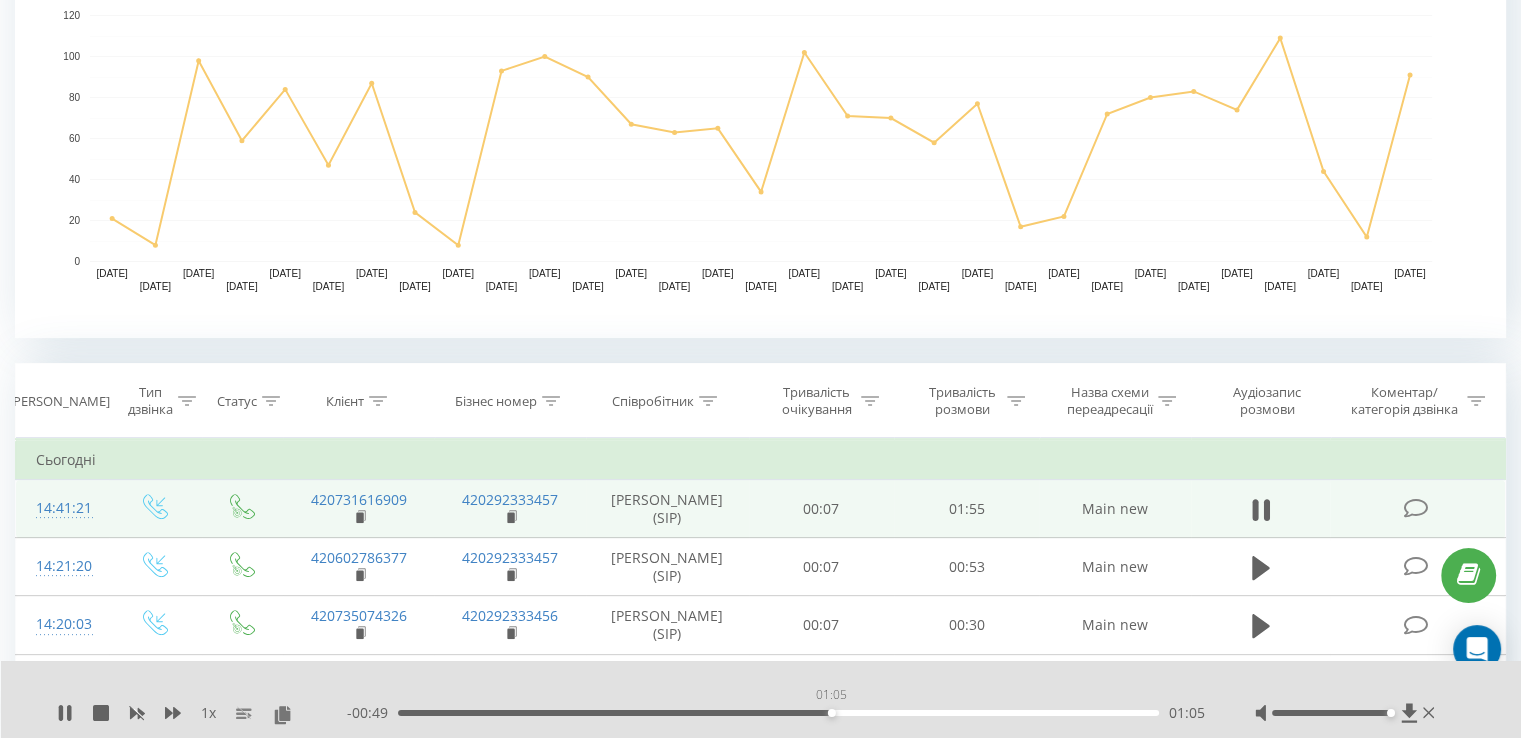 click on "01:05" at bounding box center [778, 713] 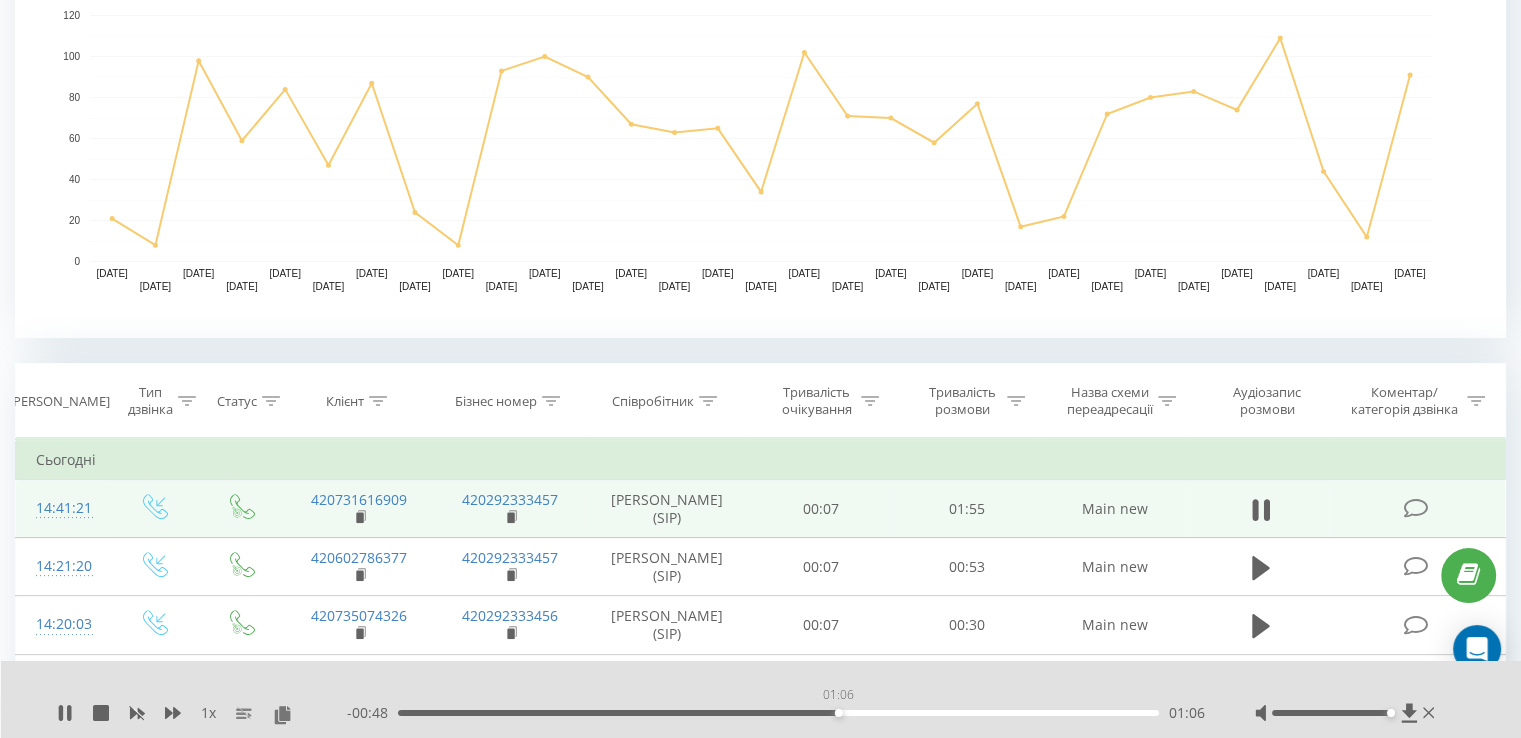 click on "01:06" at bounding box center (778, 713) 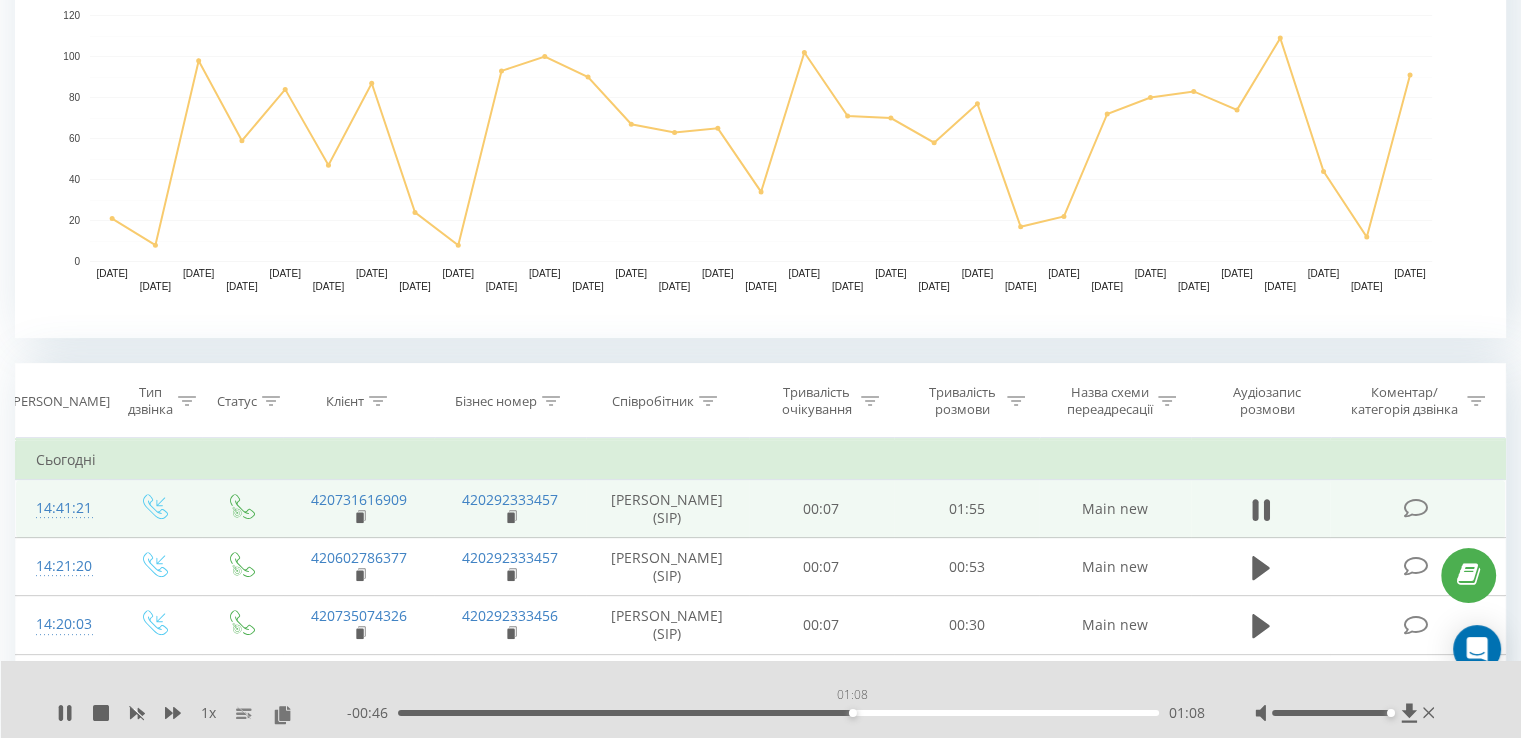 click on "01:08" at bounding box center [778, 713] 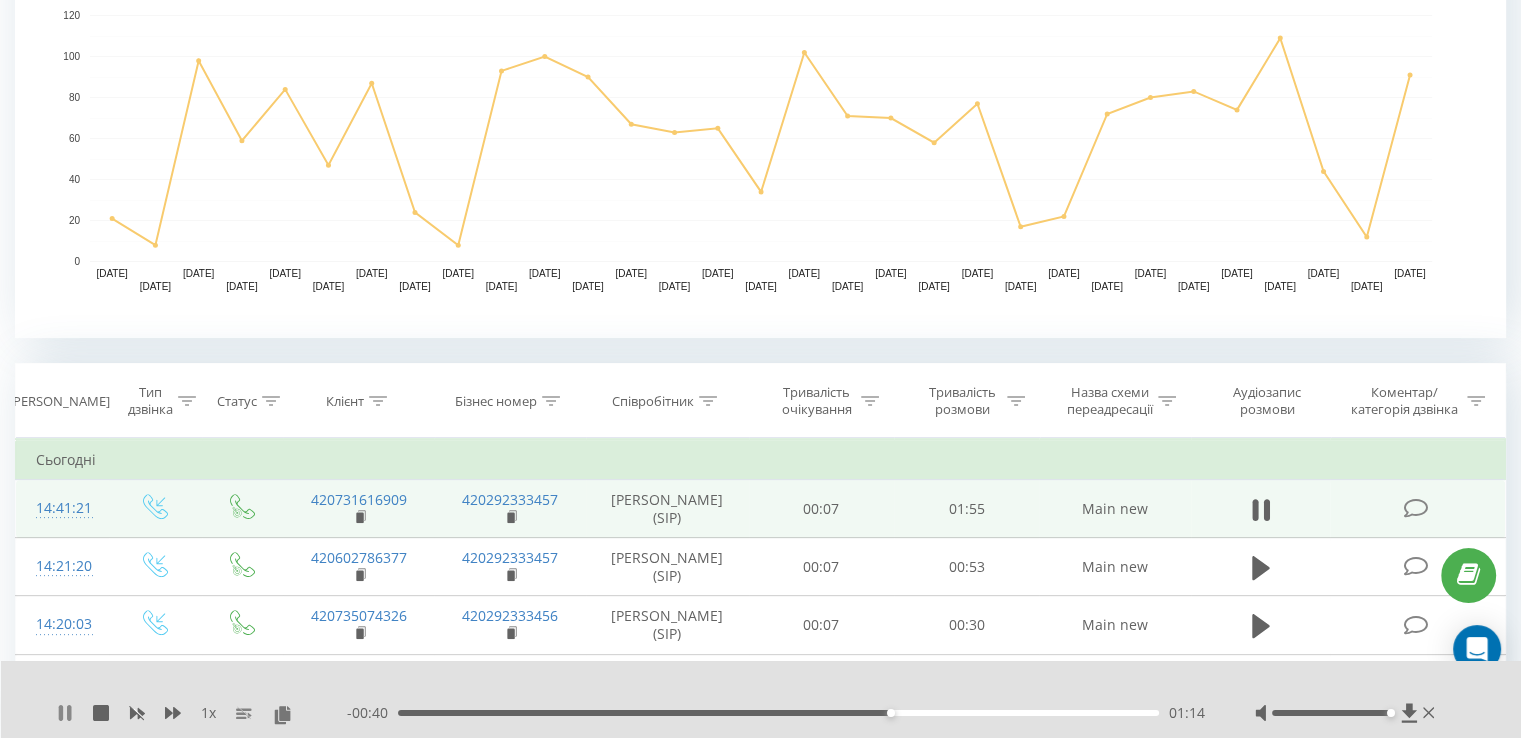 click 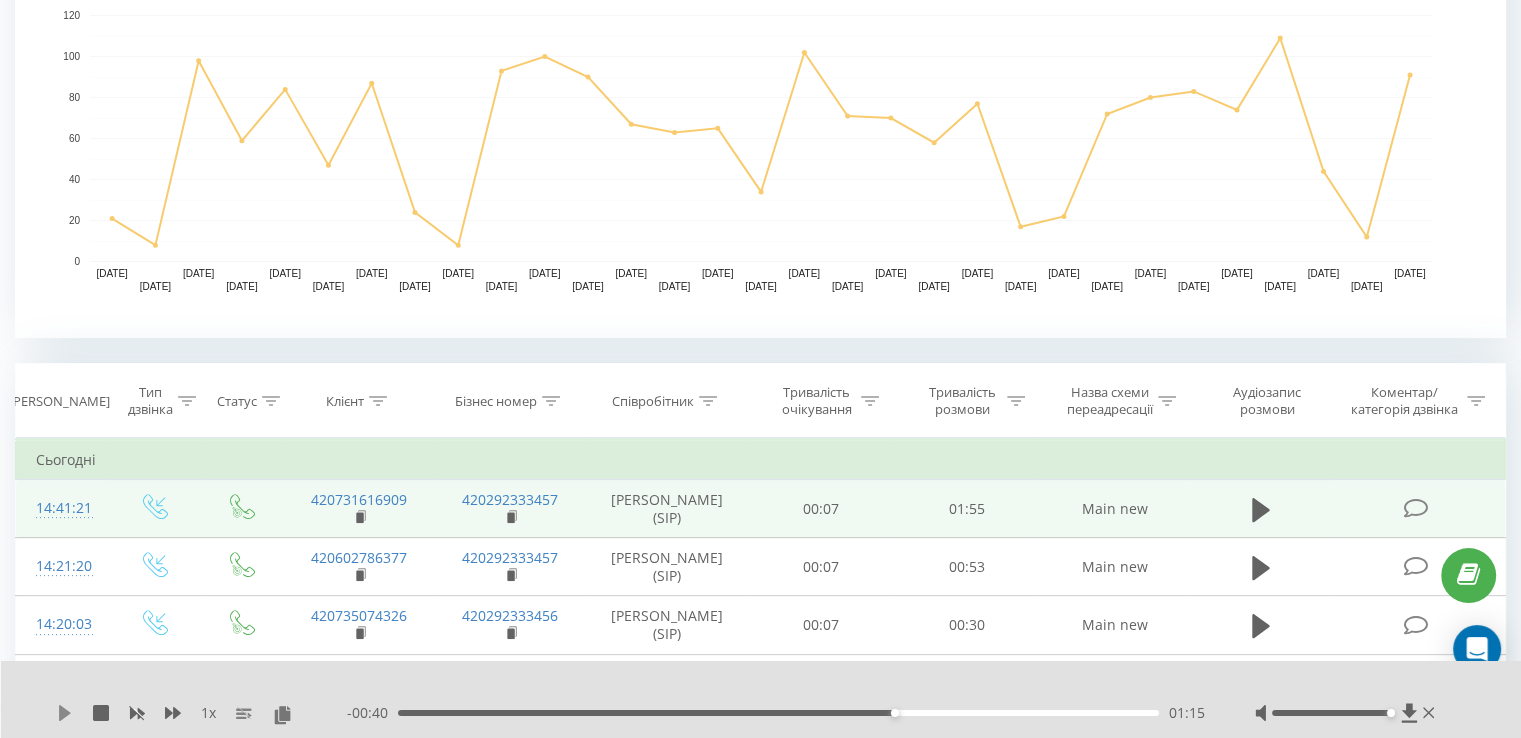 click 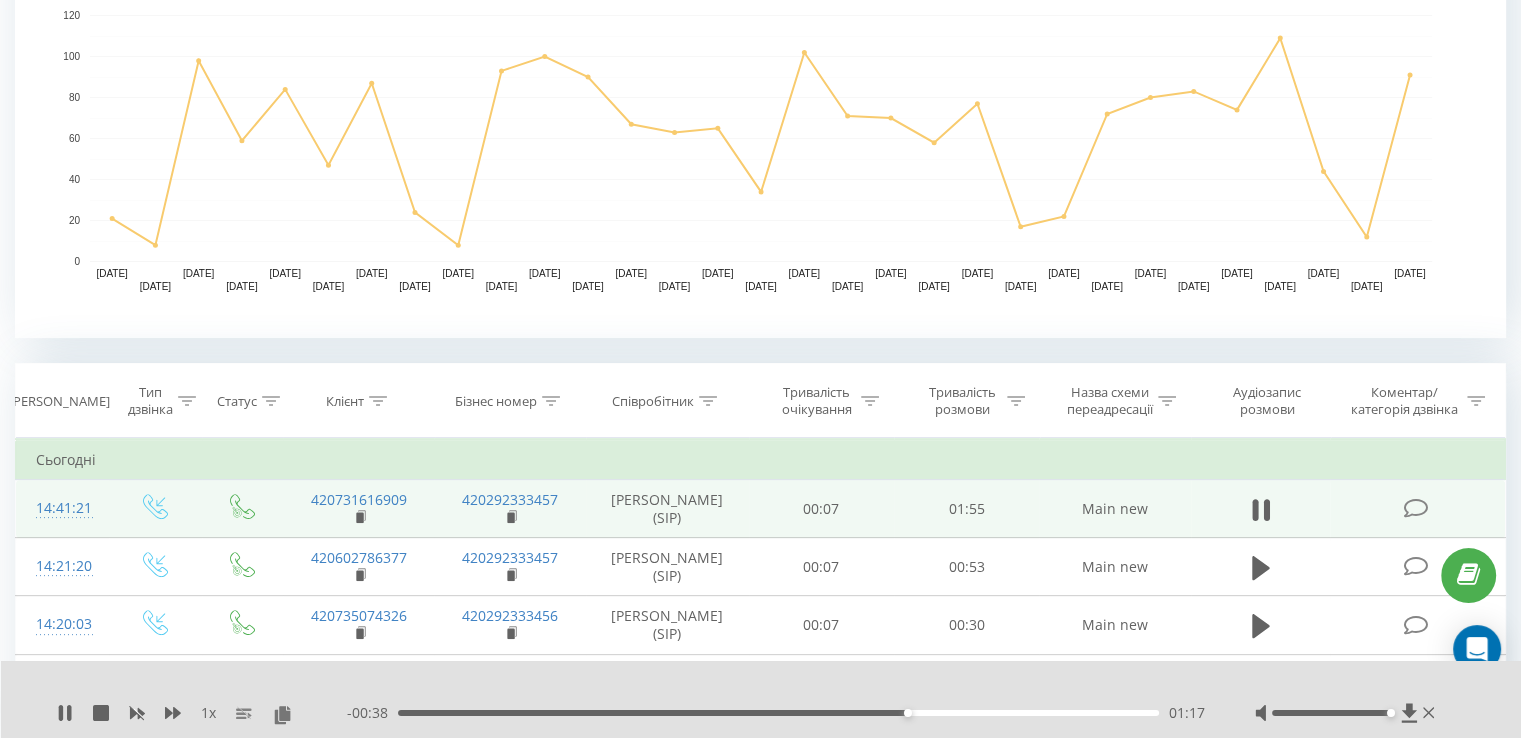 click on "01:17" at bounding box center [778, 713] 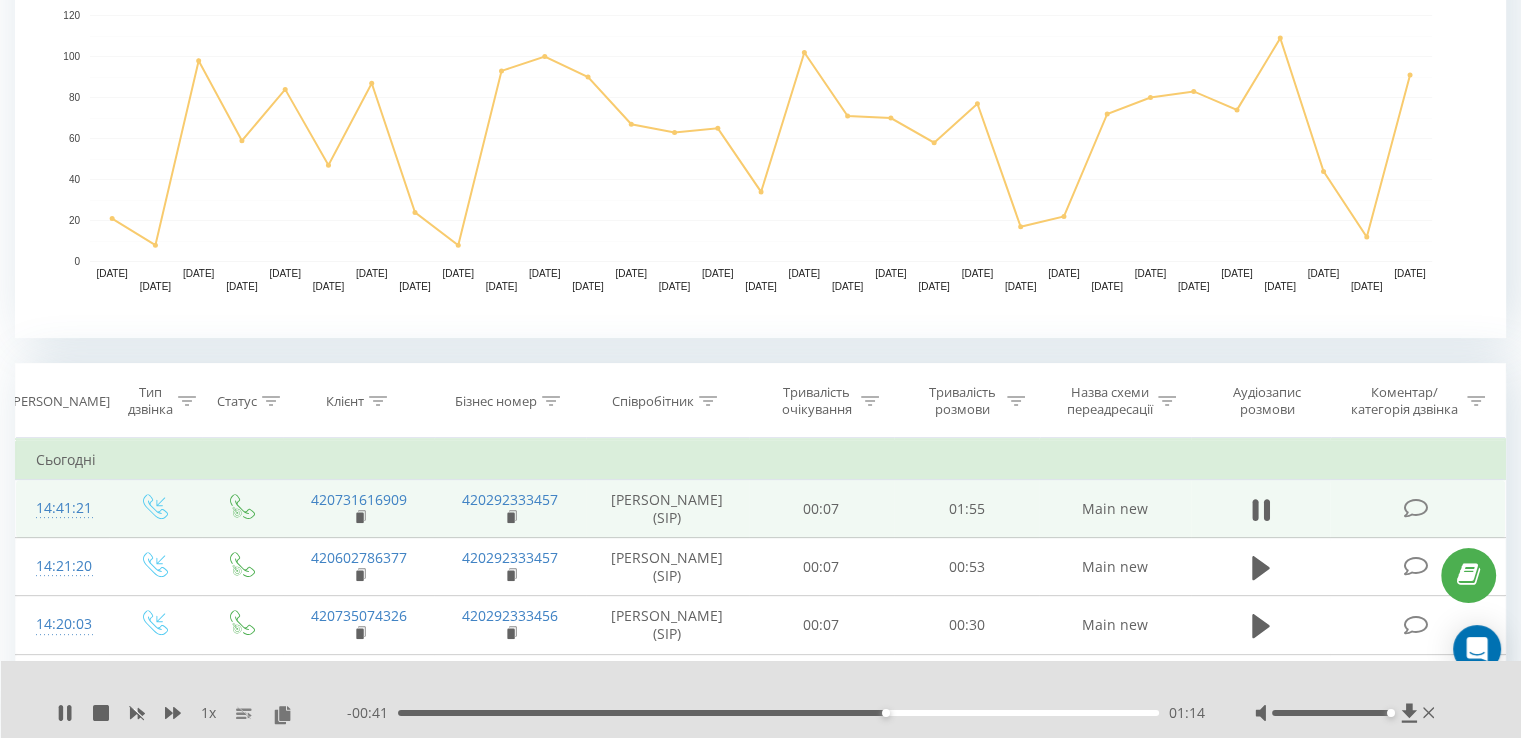 click on "01:14" at bounding box center (778, 713) 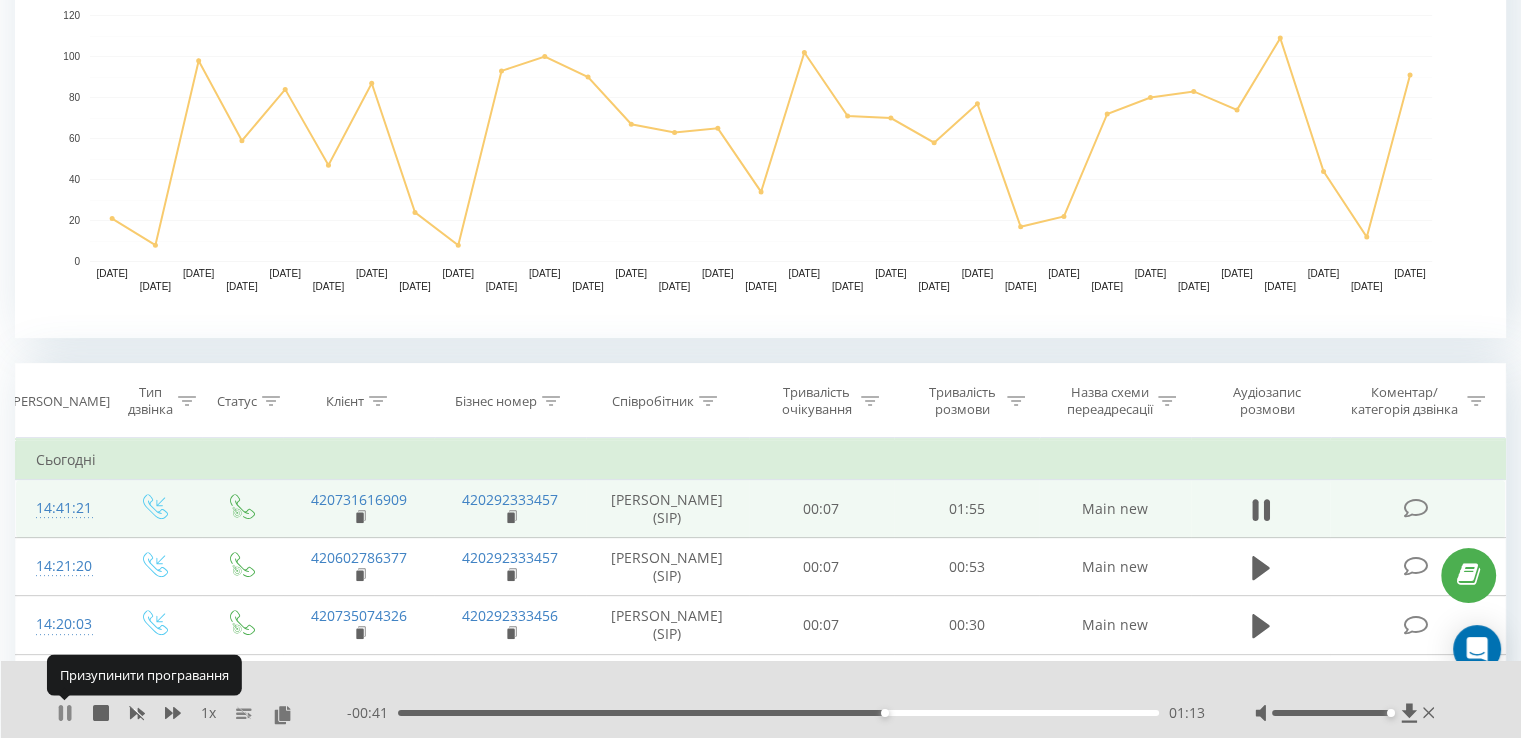 click 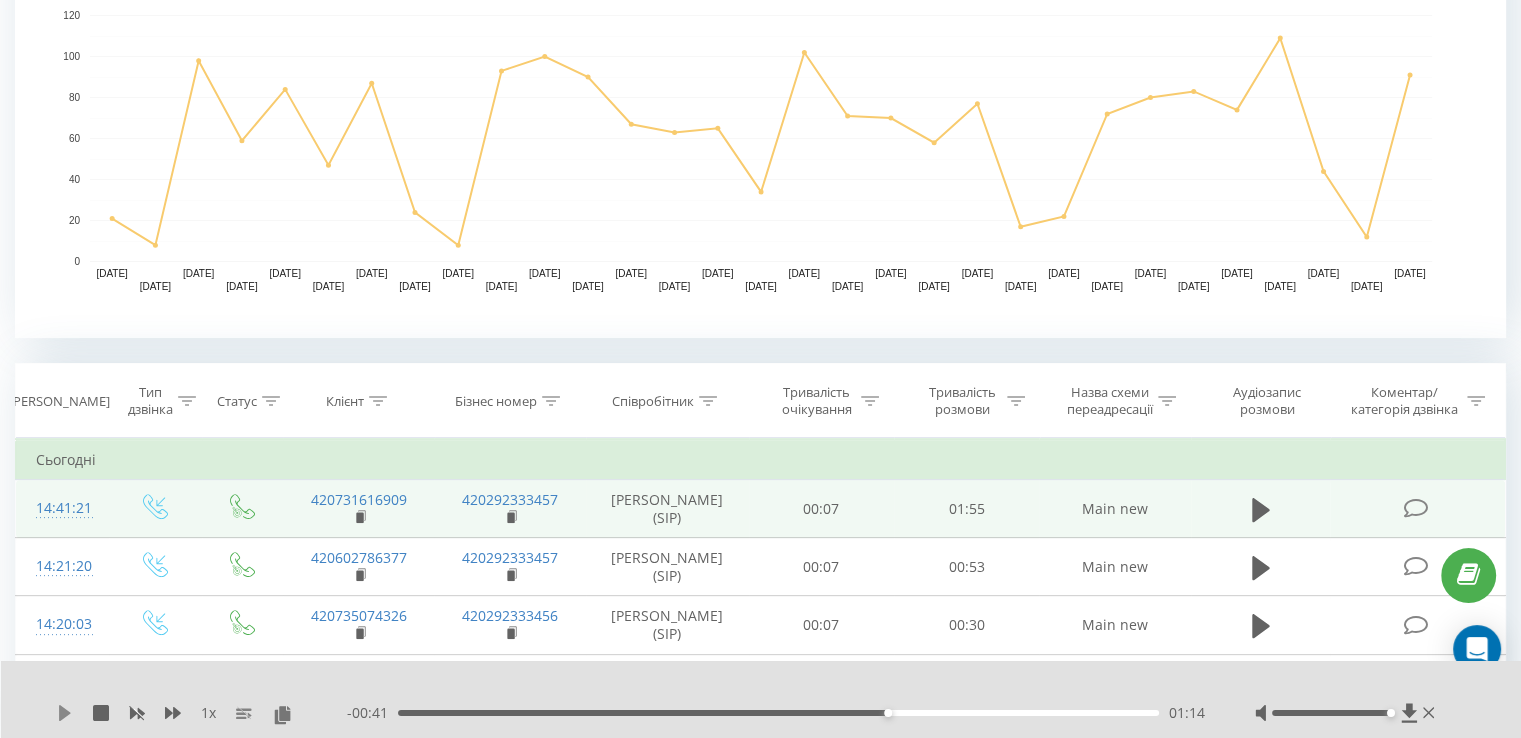 click 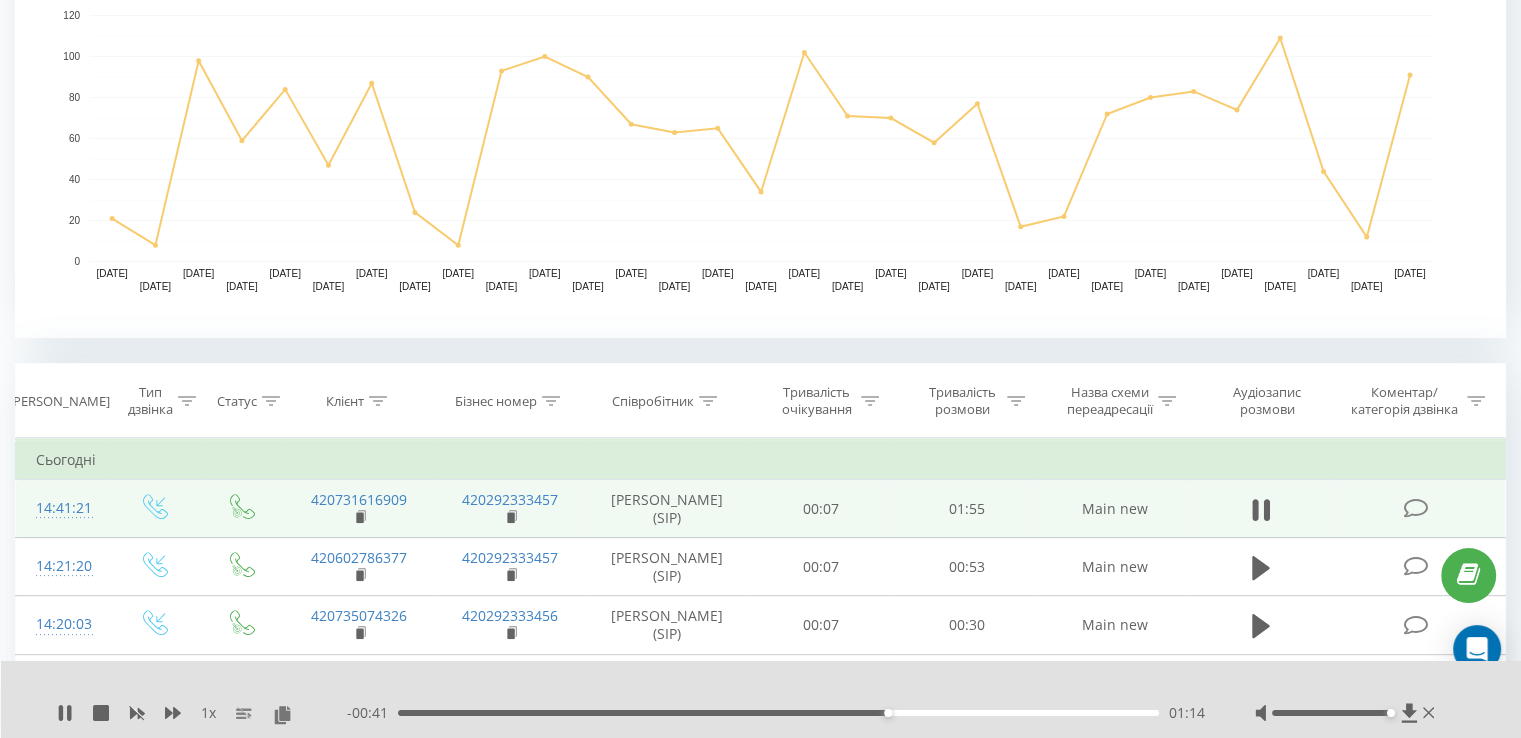 click on "01:14" at bounding box center [778, 713] 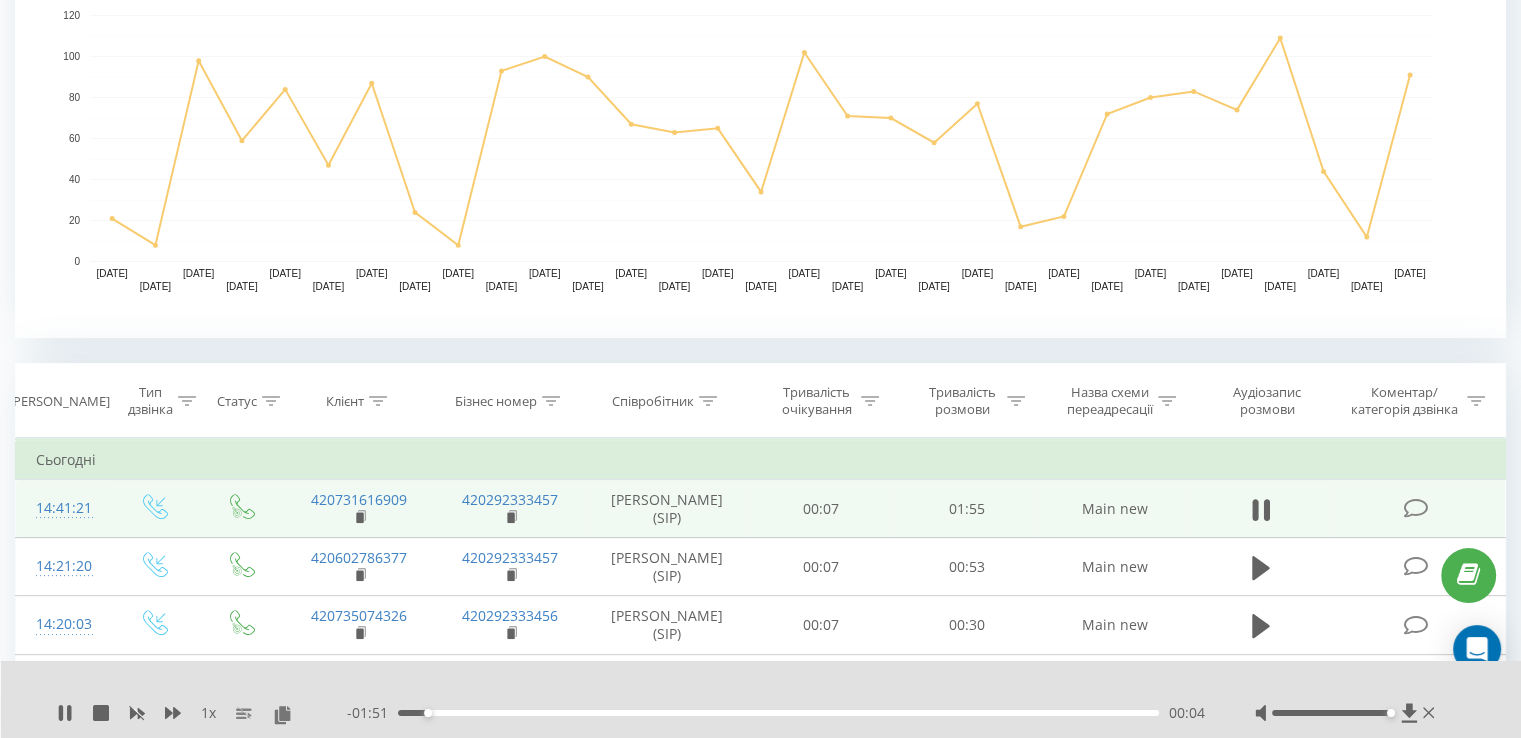 click on "00:04" at bounding box center [778, 713] 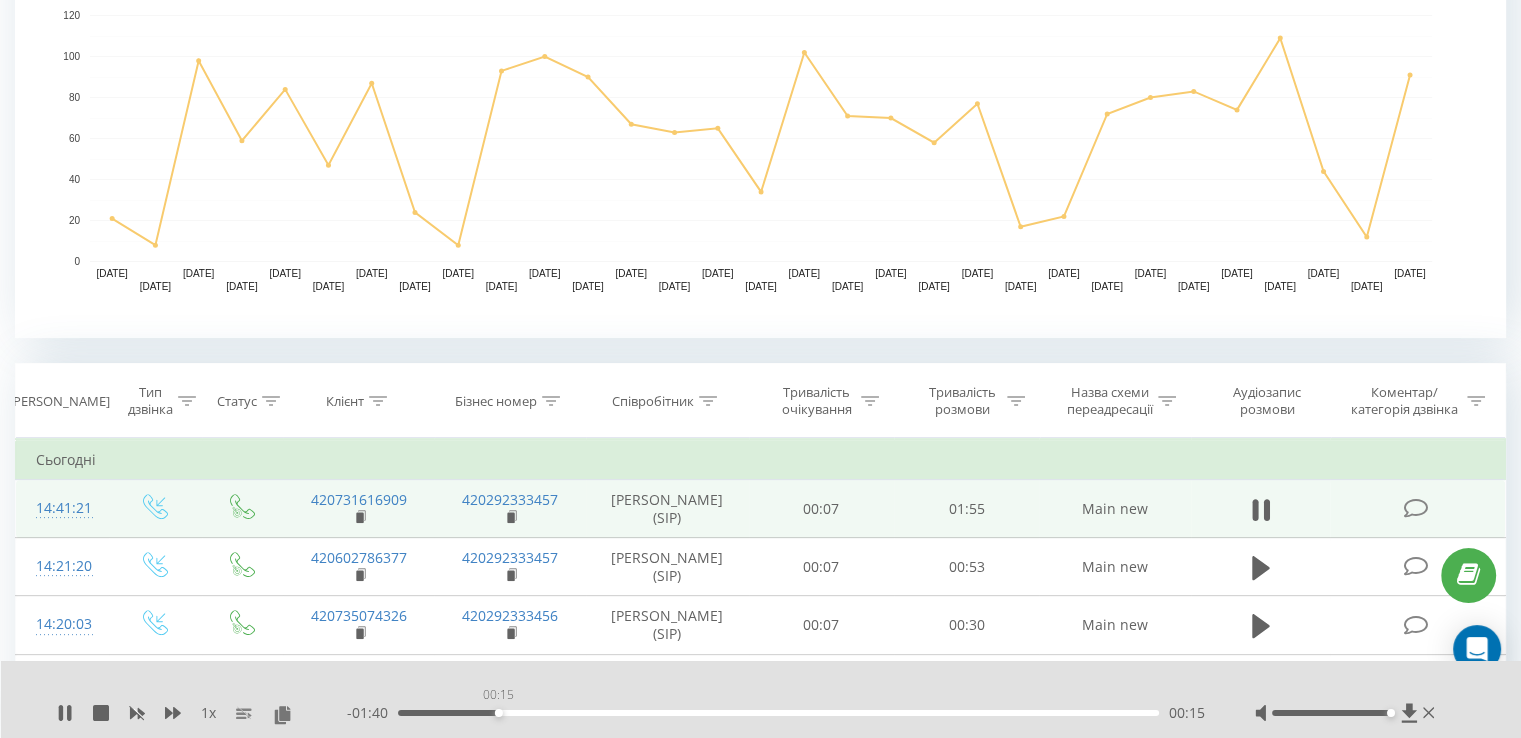 click on "00:15" at bounding box center [778, 713] 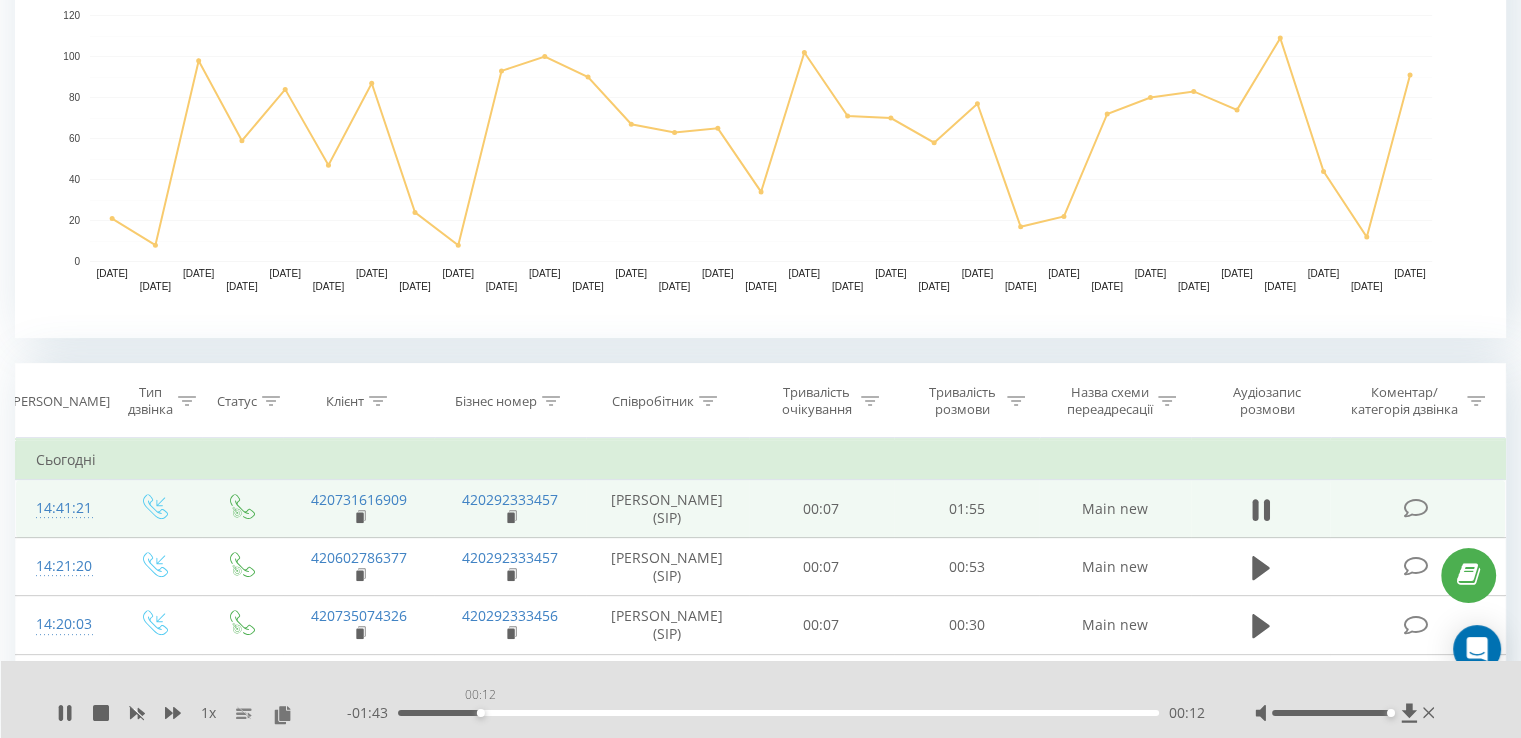 click on "00:12" at bounding box center [778, 713] 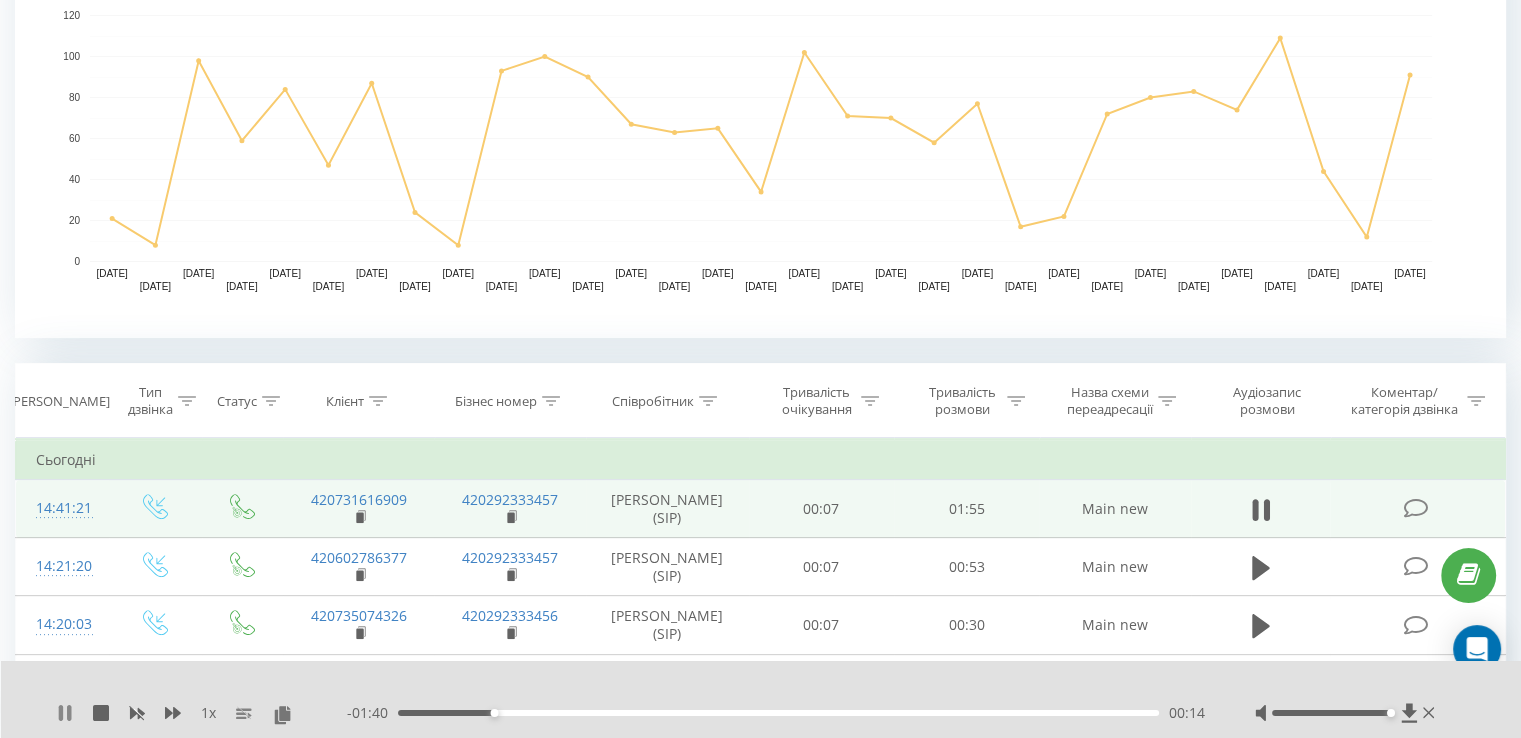 click 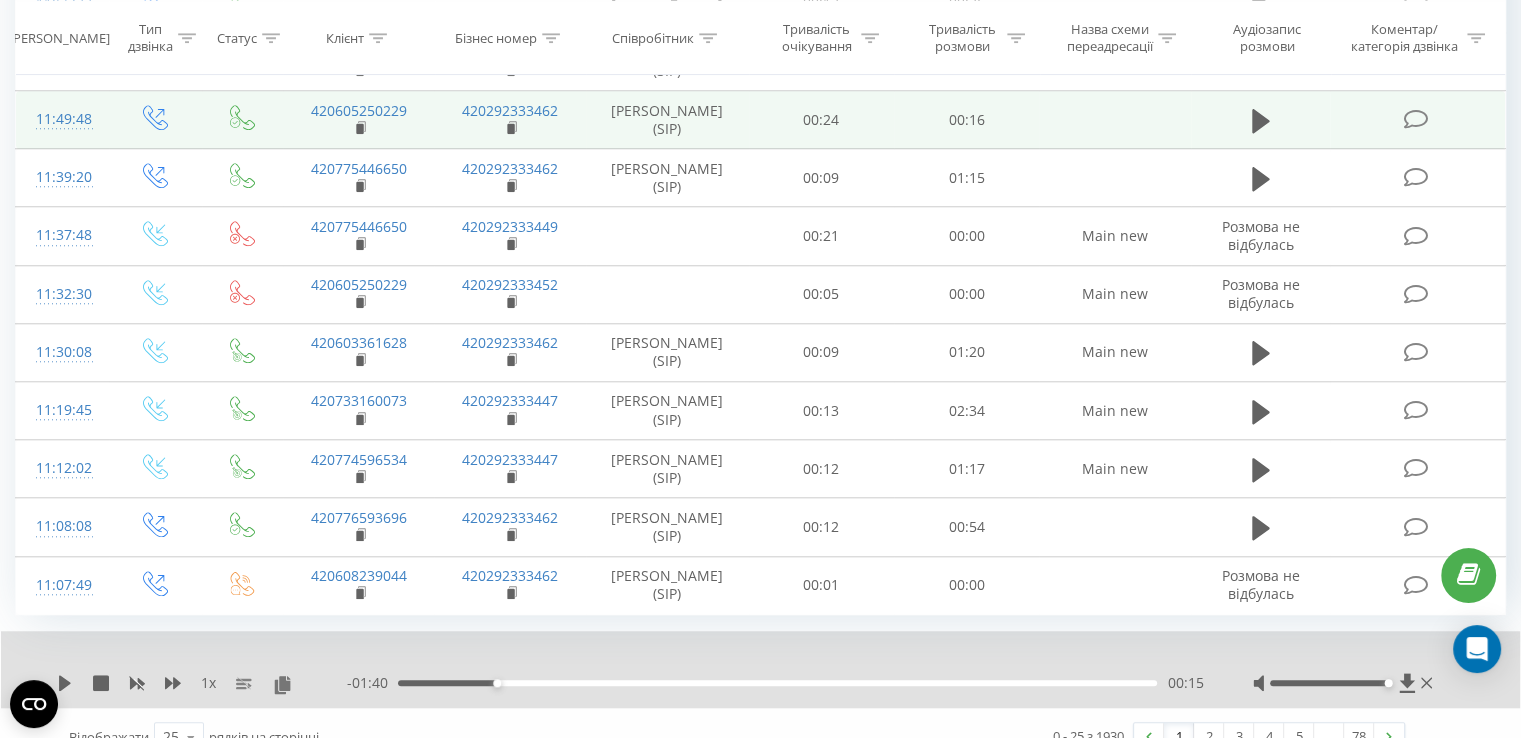 scroll, scrollTop: 1843, scrollLeft: 0, axis: vertical 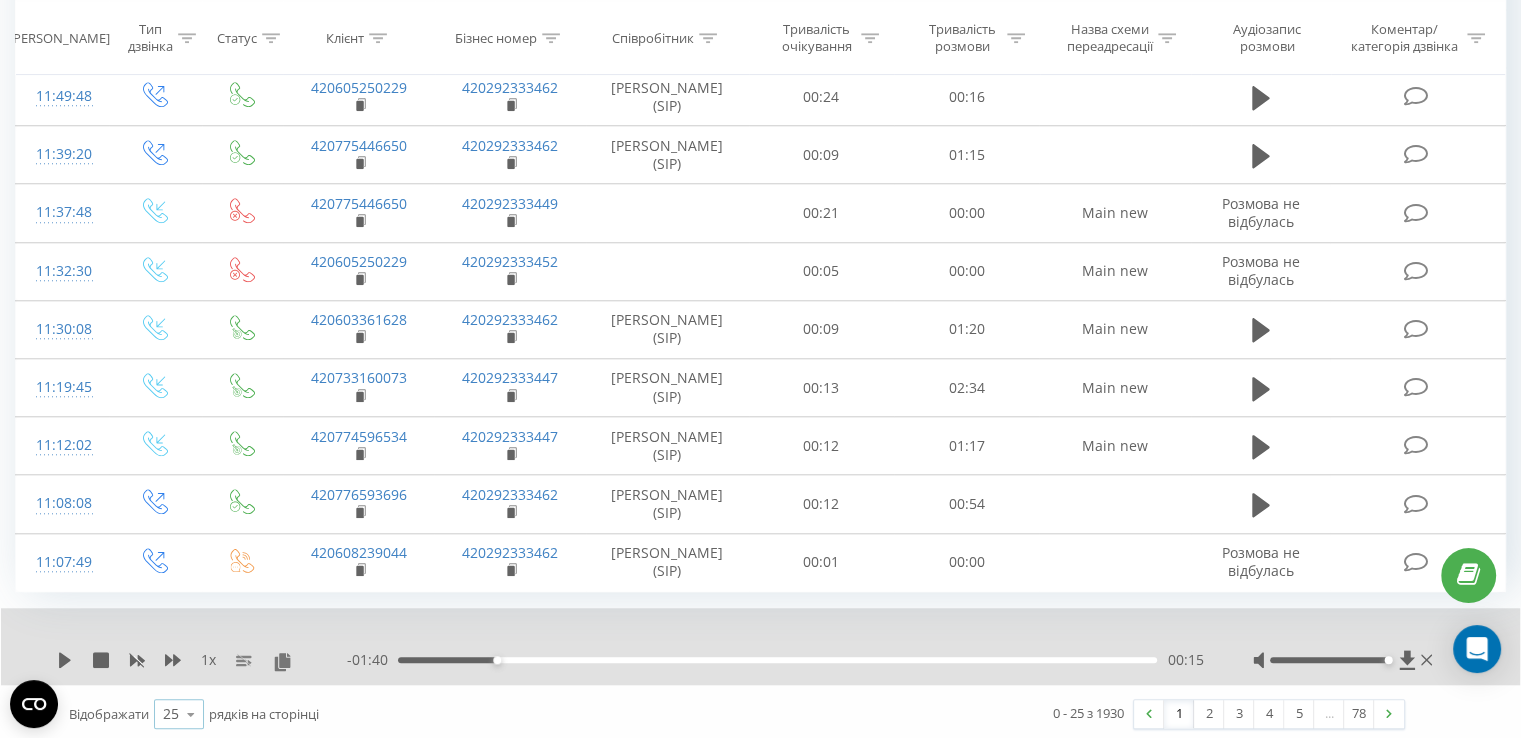 click at bounding box center (191, 714) 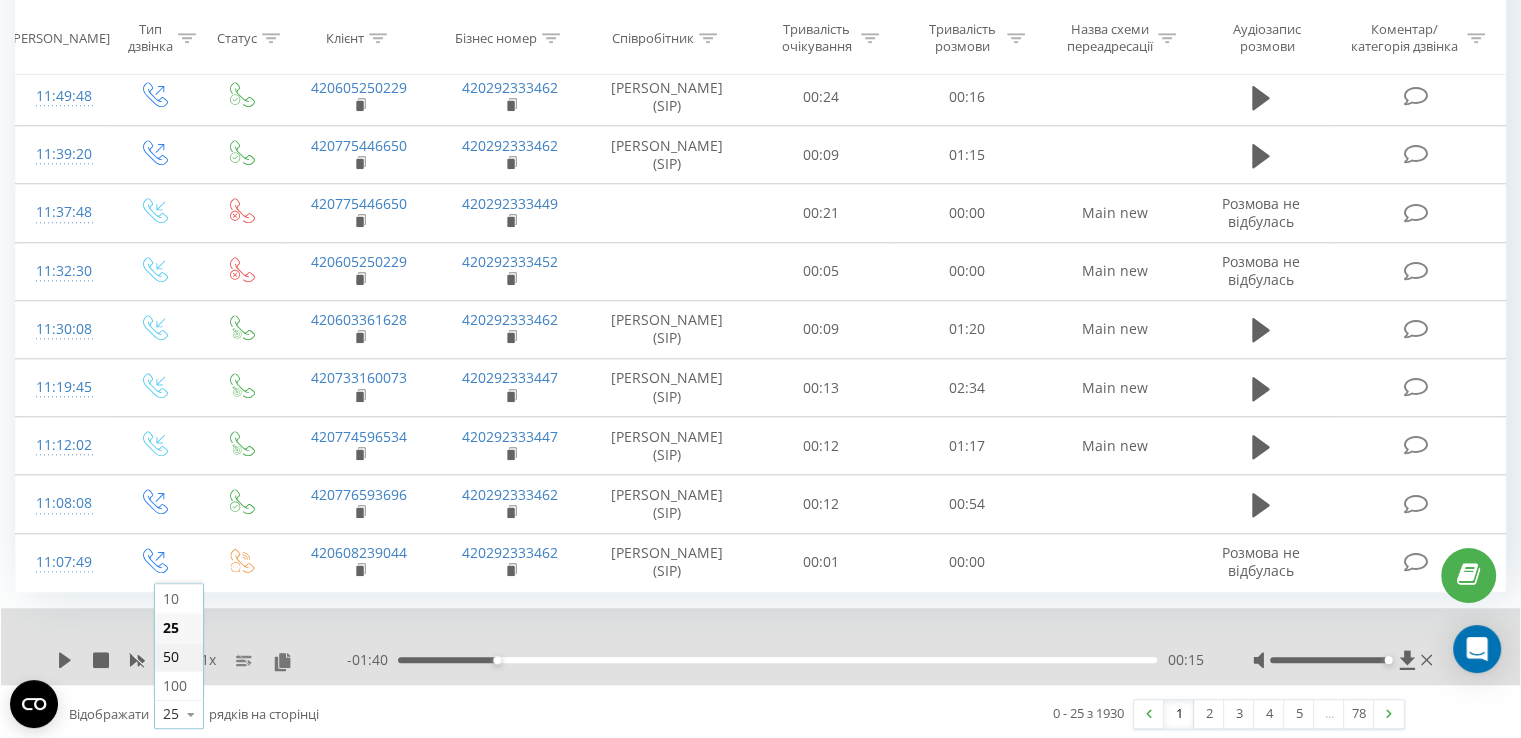 click on "50" at bounding box center (171, 656) 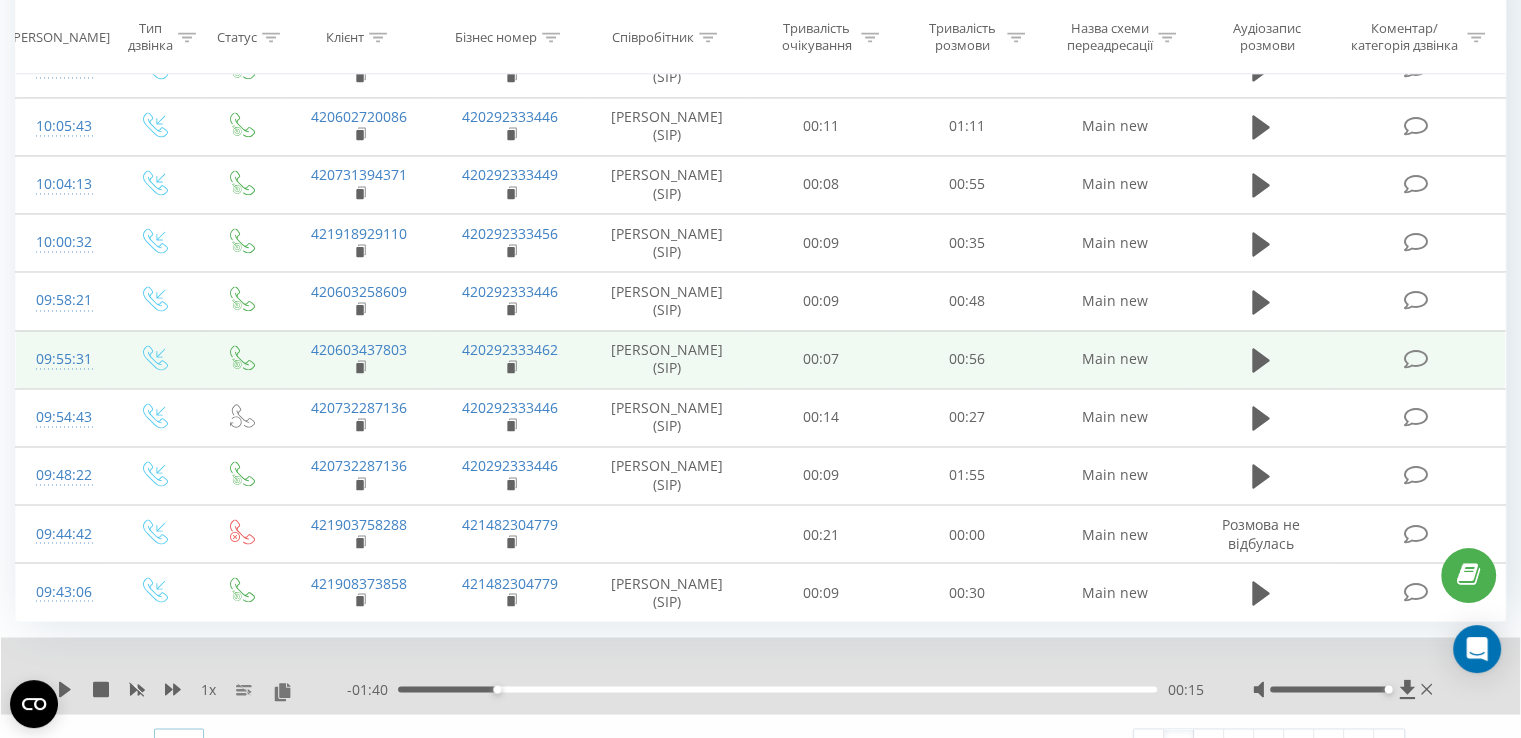 scroll, scrollTop: 3292, scrollLeft: 0, axis: vertical 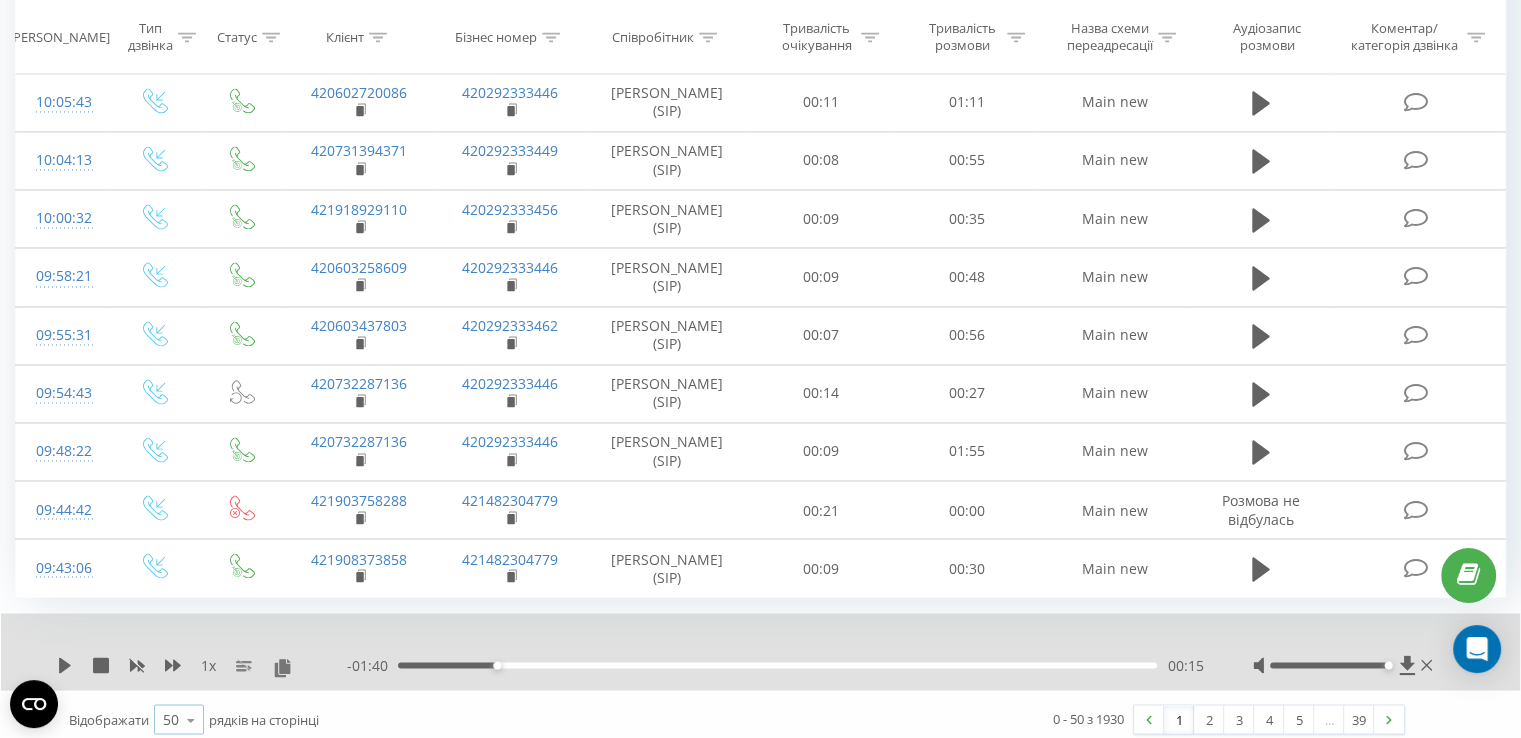 click at bounding box center (191, 719) 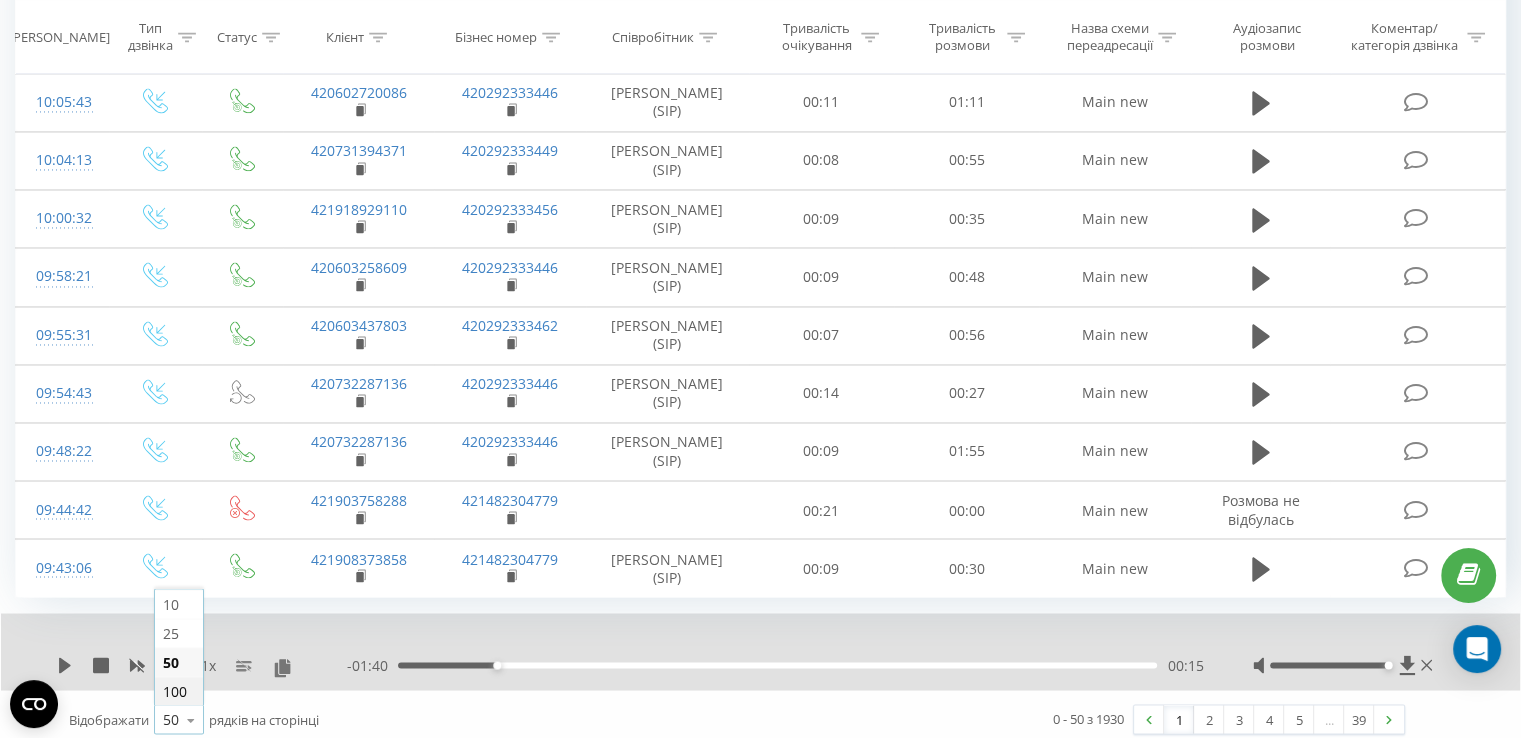 click on "100" at bounding box center (175, 690) 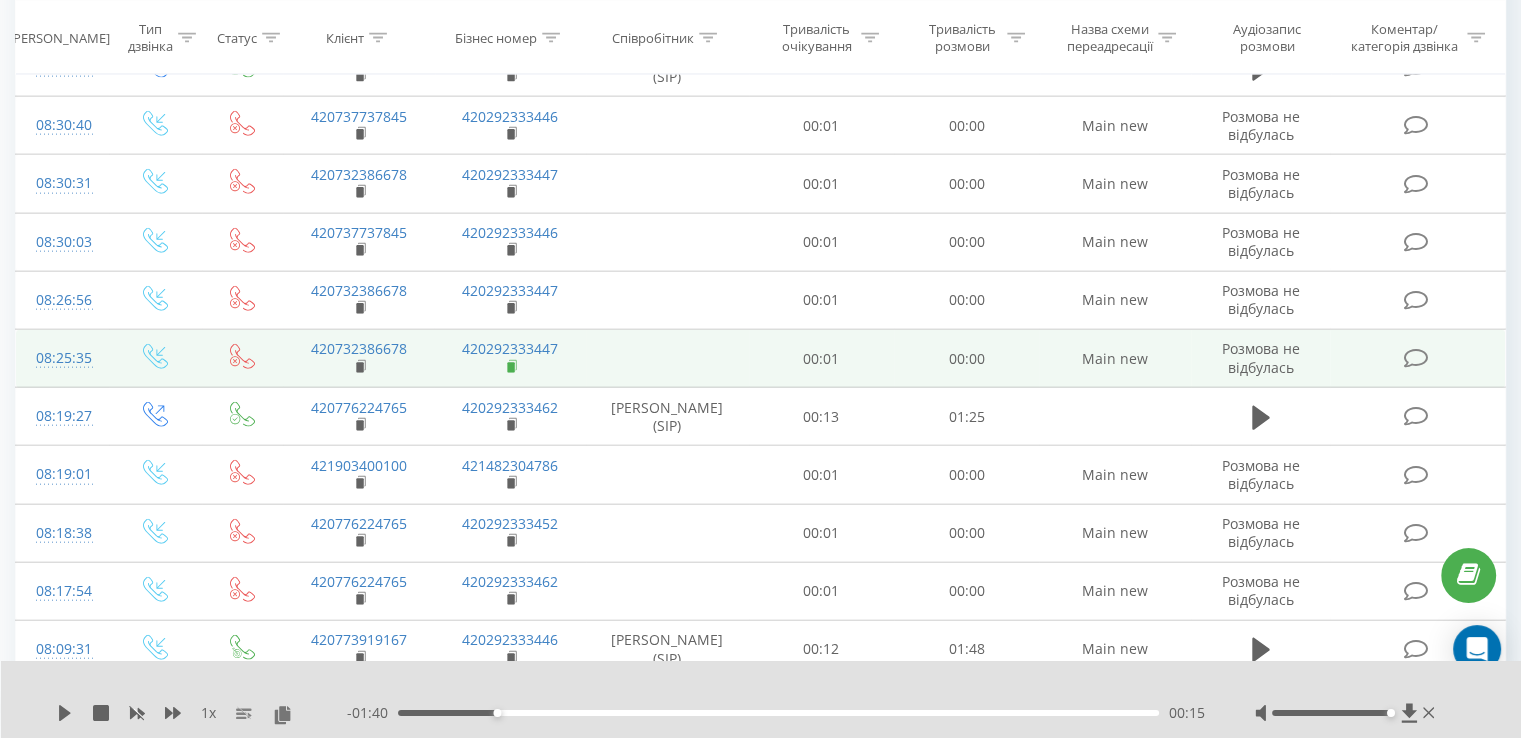 scroll, scrollTop: 4692, scrollLeft: 0, axis: vertical 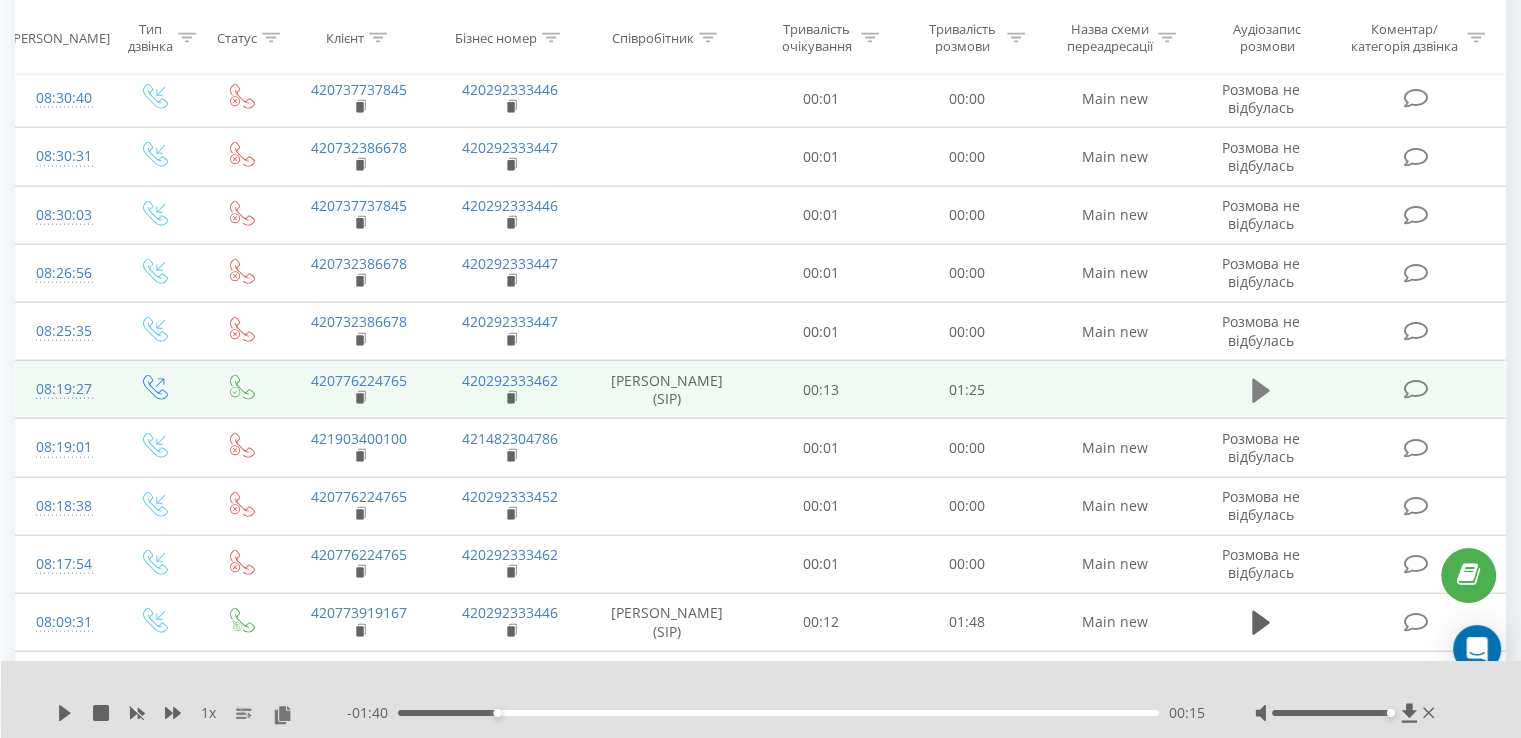 click 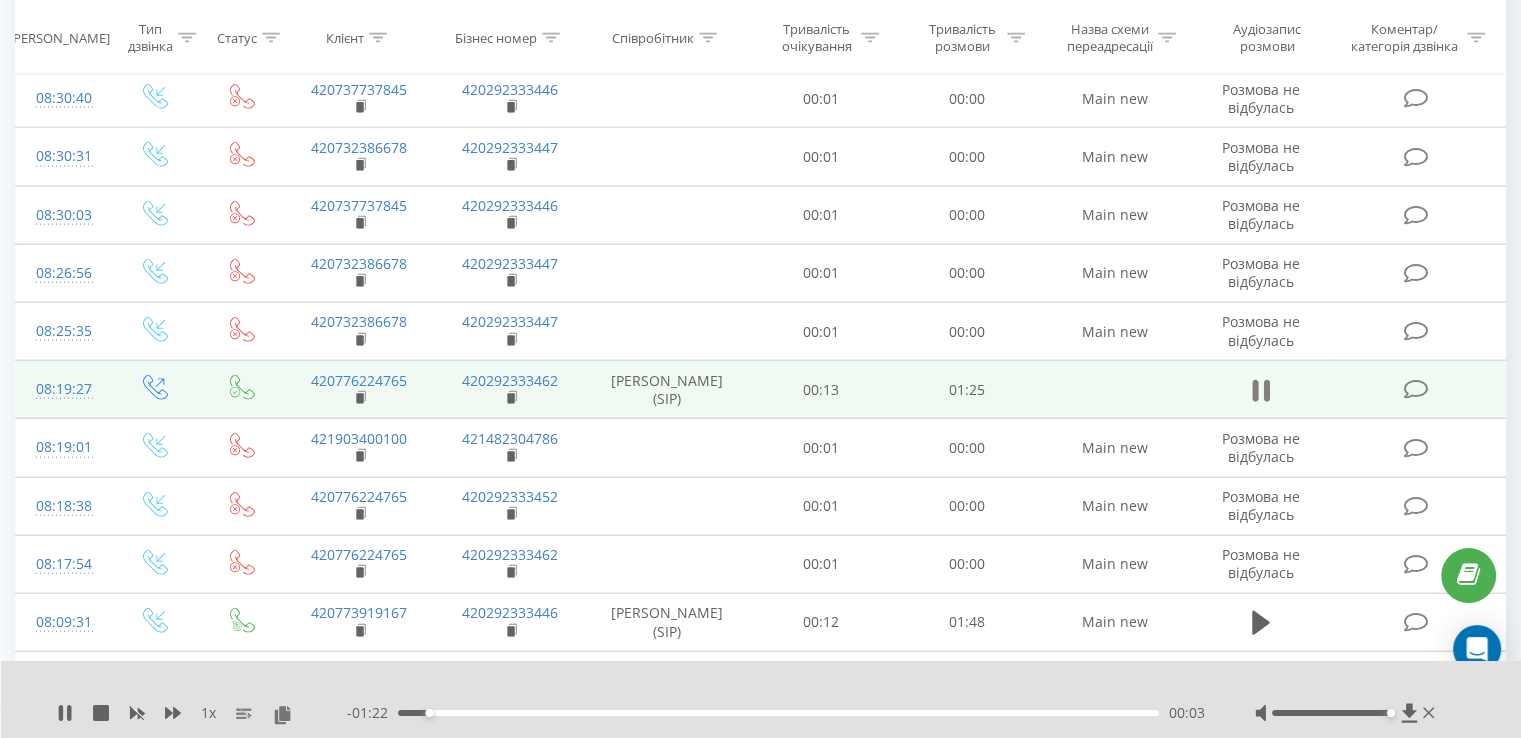 click 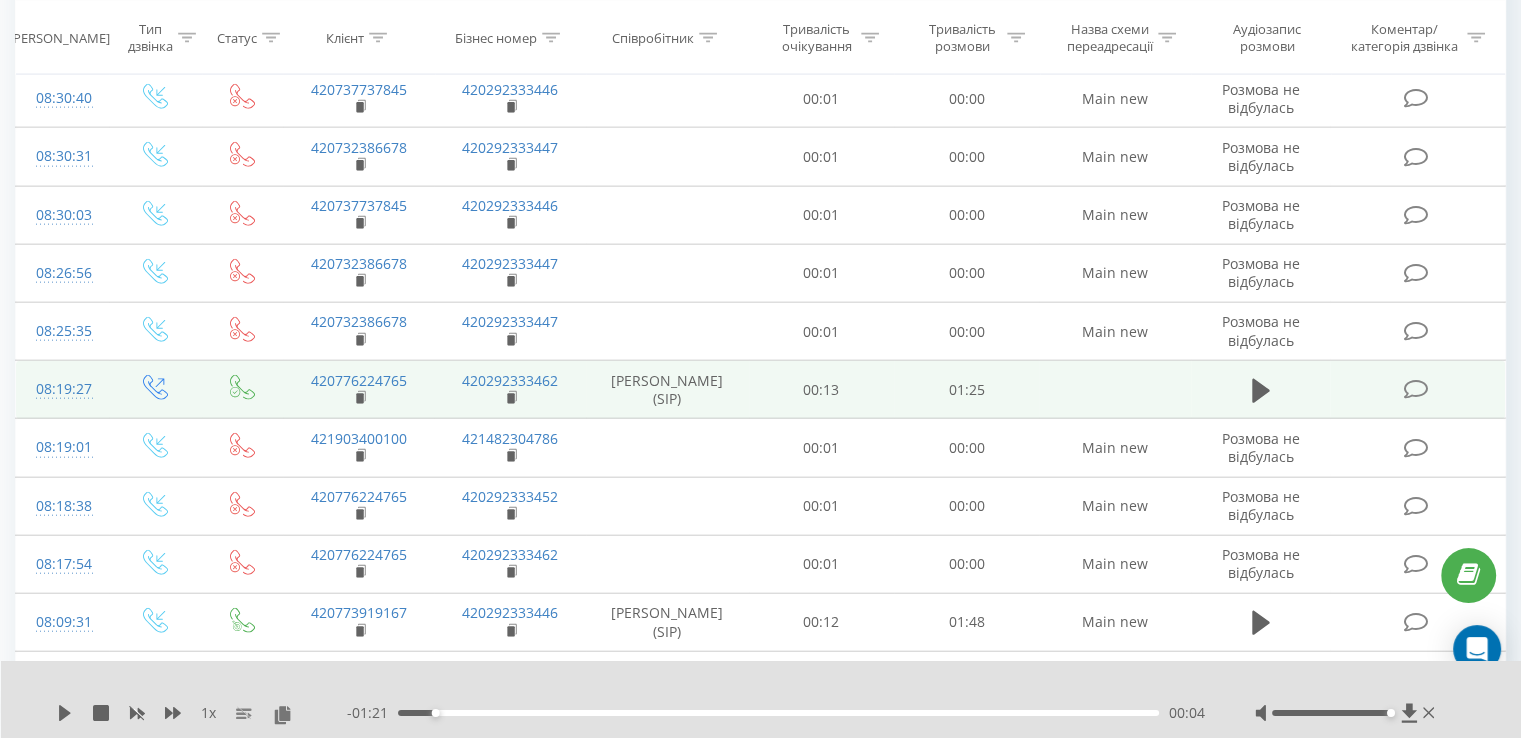 scroll, scrollTop: 4592, scrollLeft: 0, axis: vertical 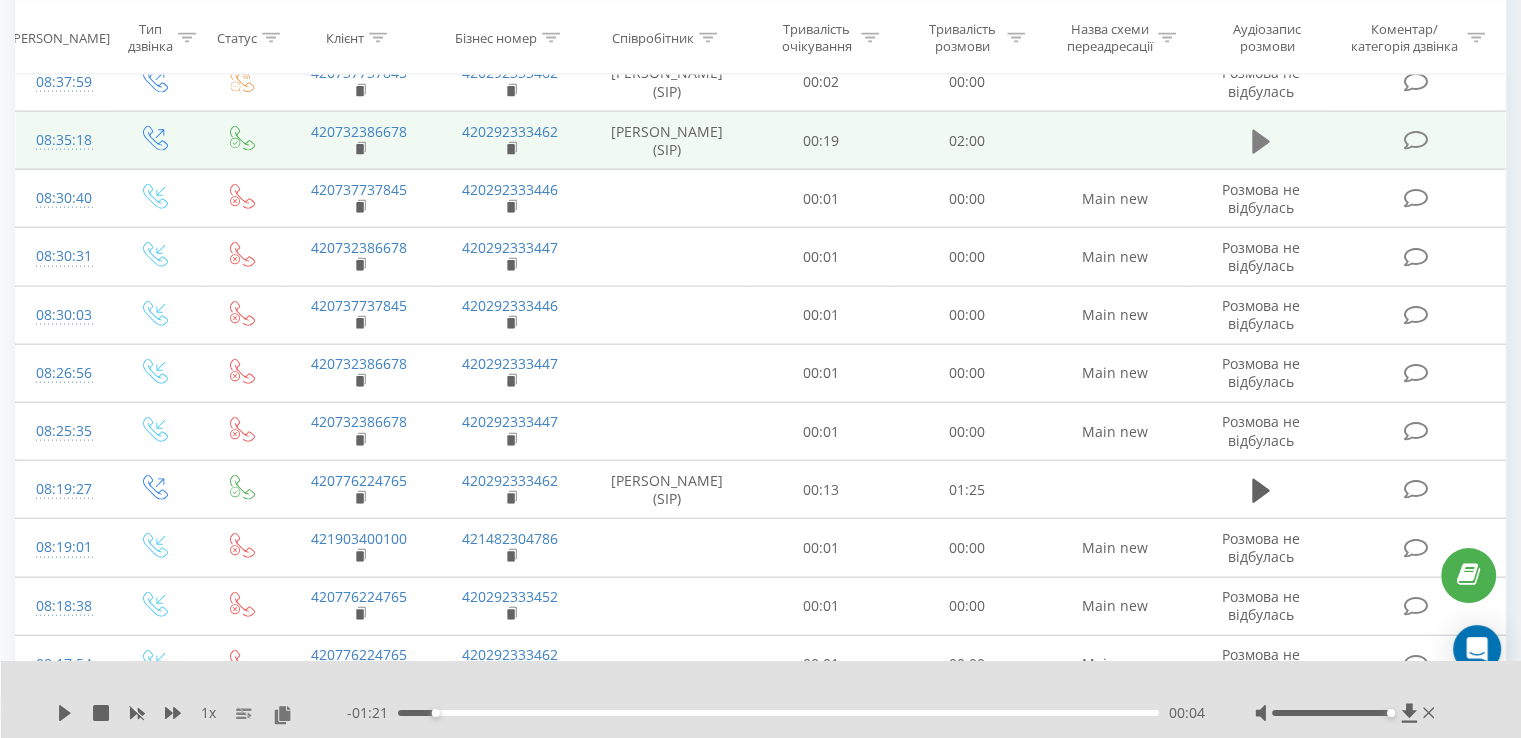 click 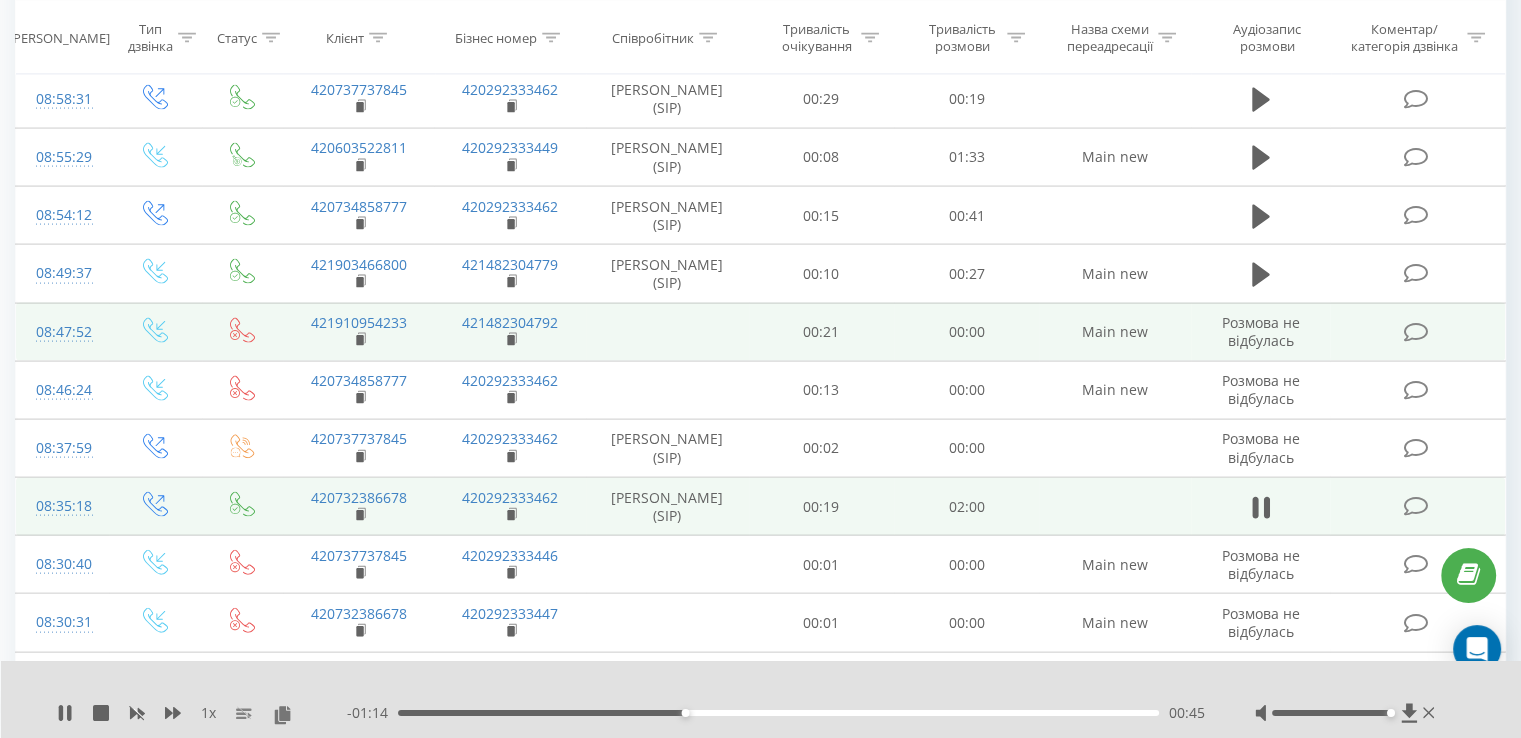 scroll, scrollTop: 4192, scrollLeft: 0, axis: vertical 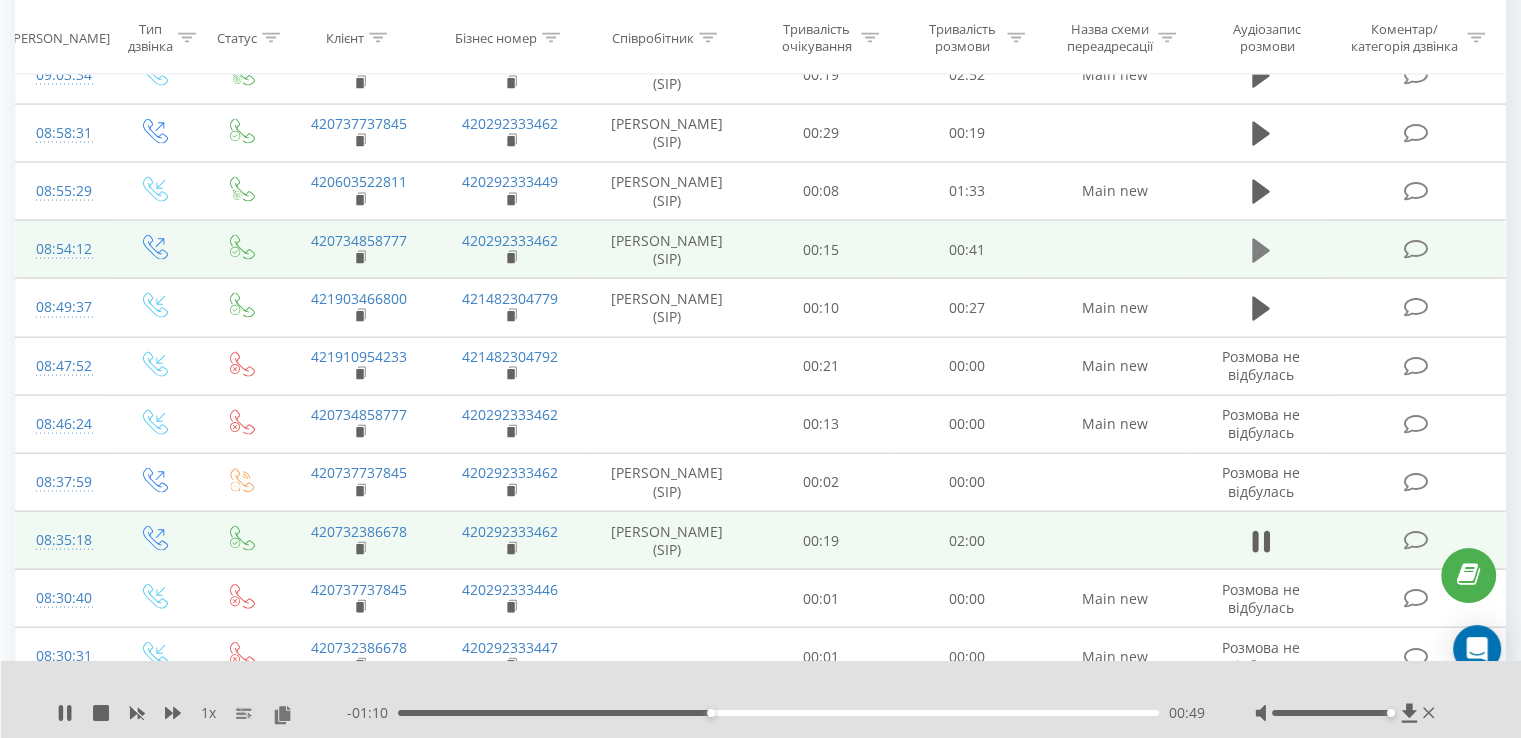 click 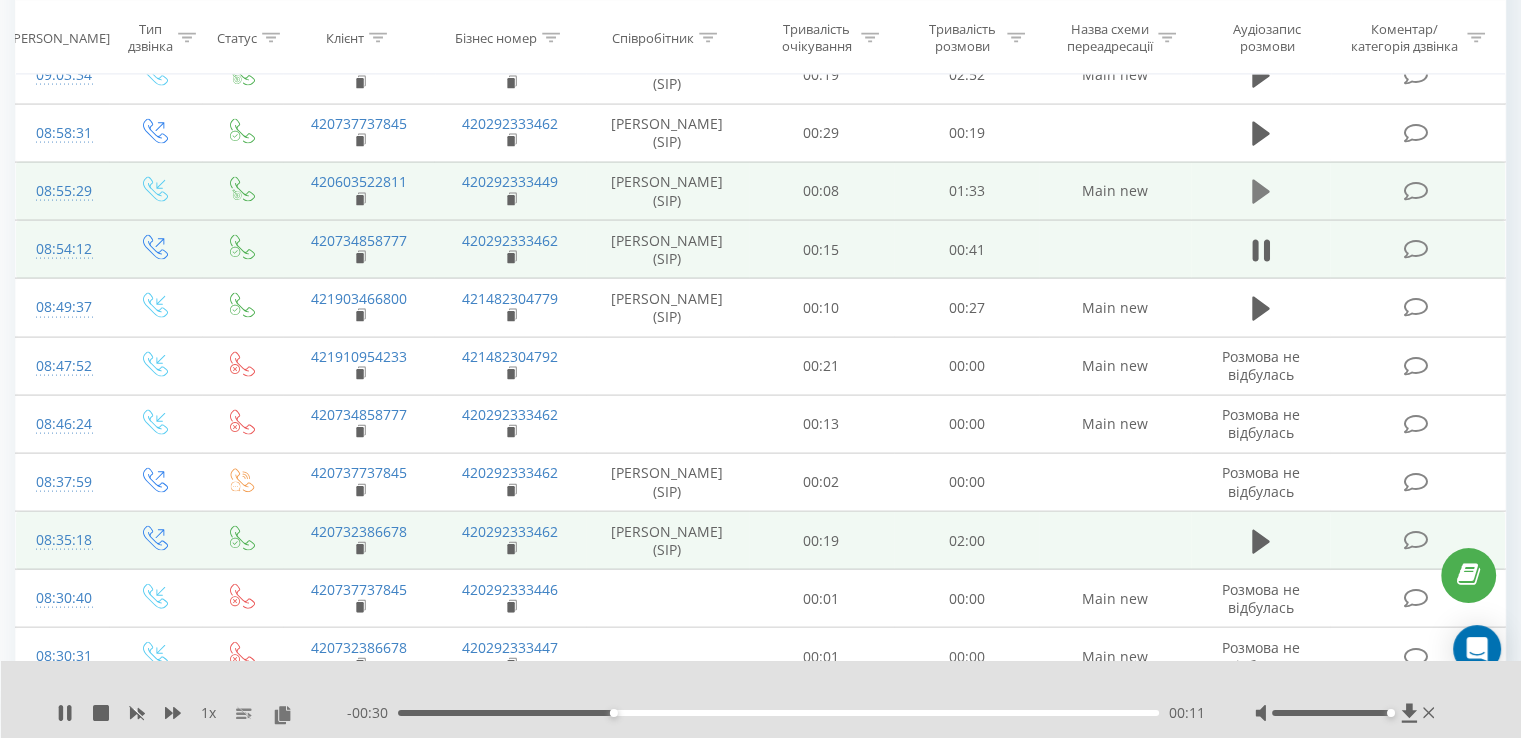 click 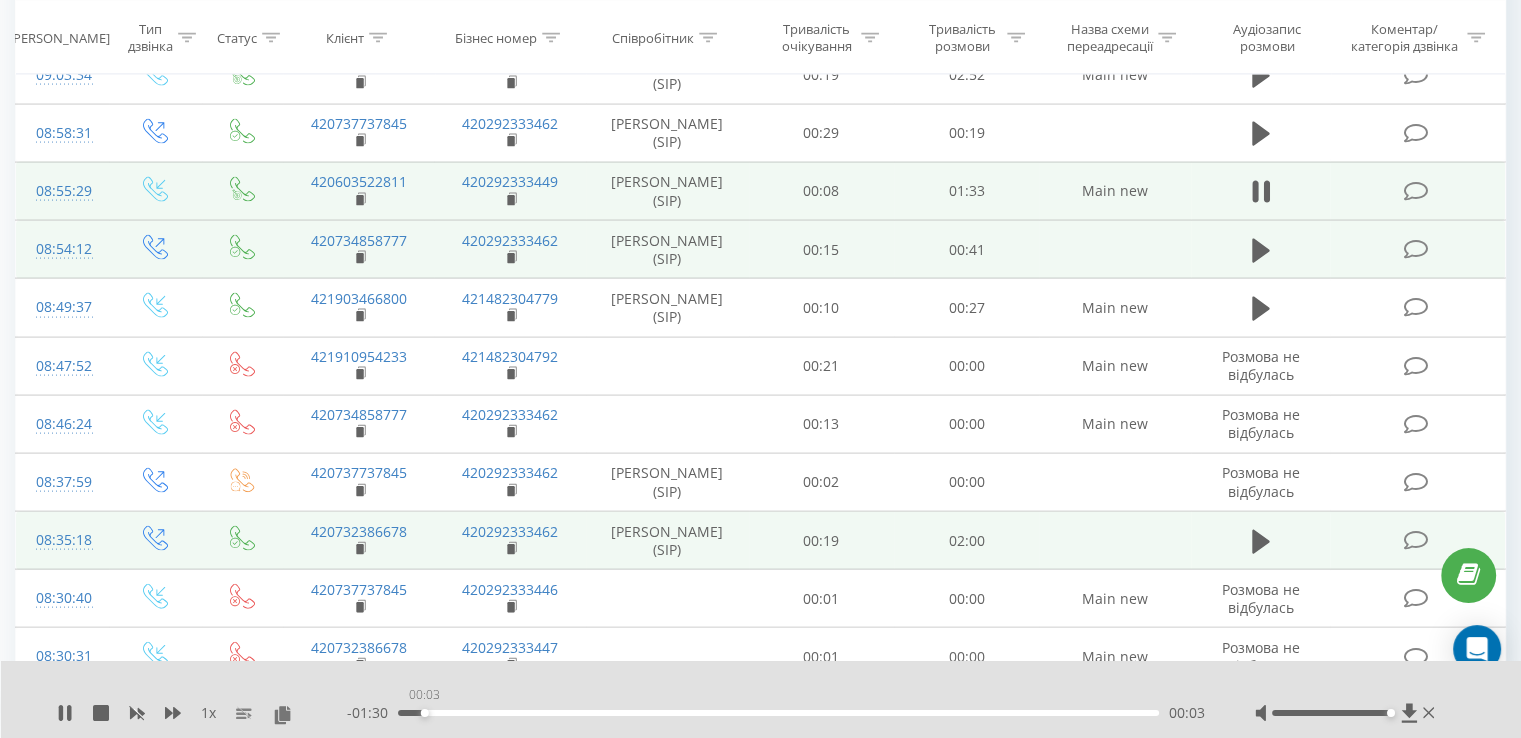 click on "00:03" at bounding box center (778, 713) 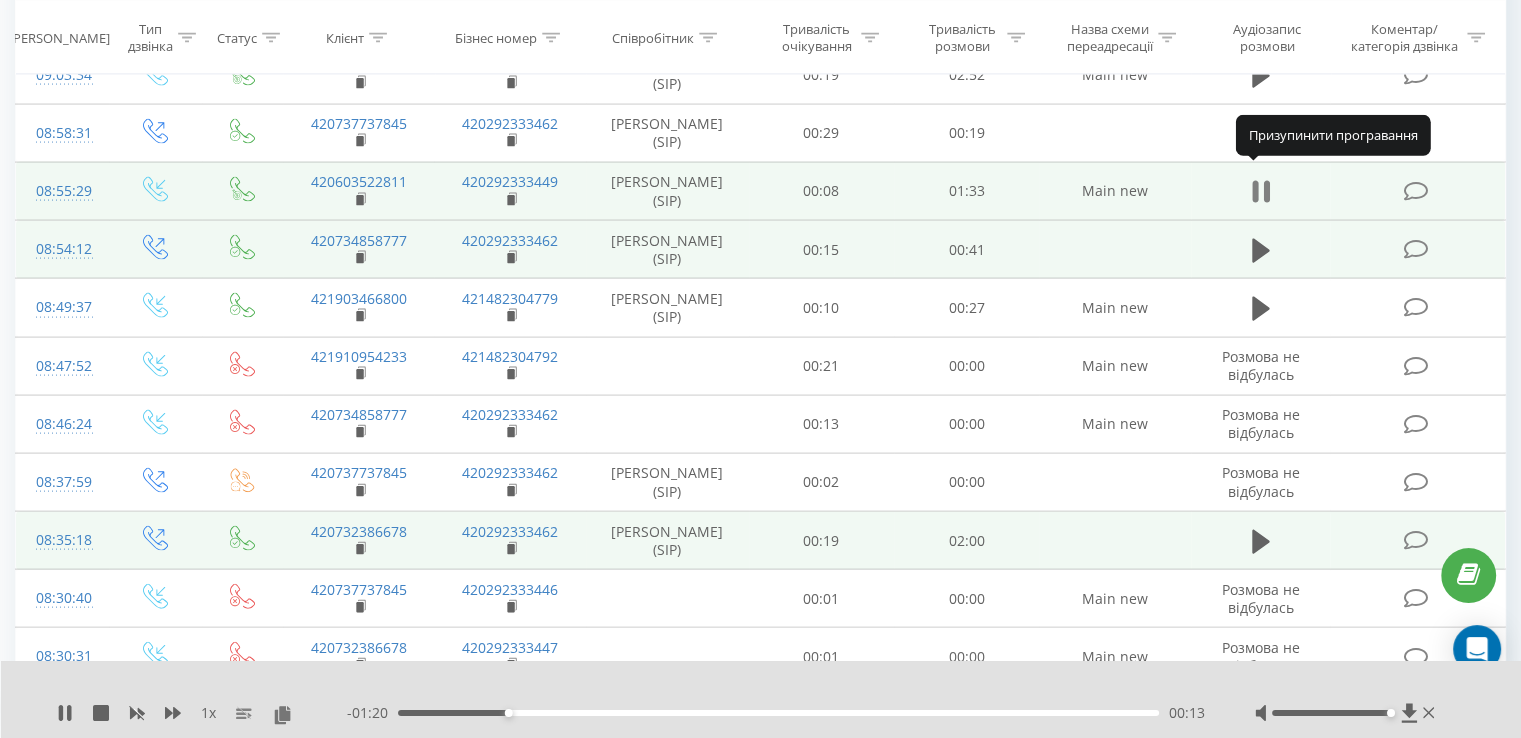 click 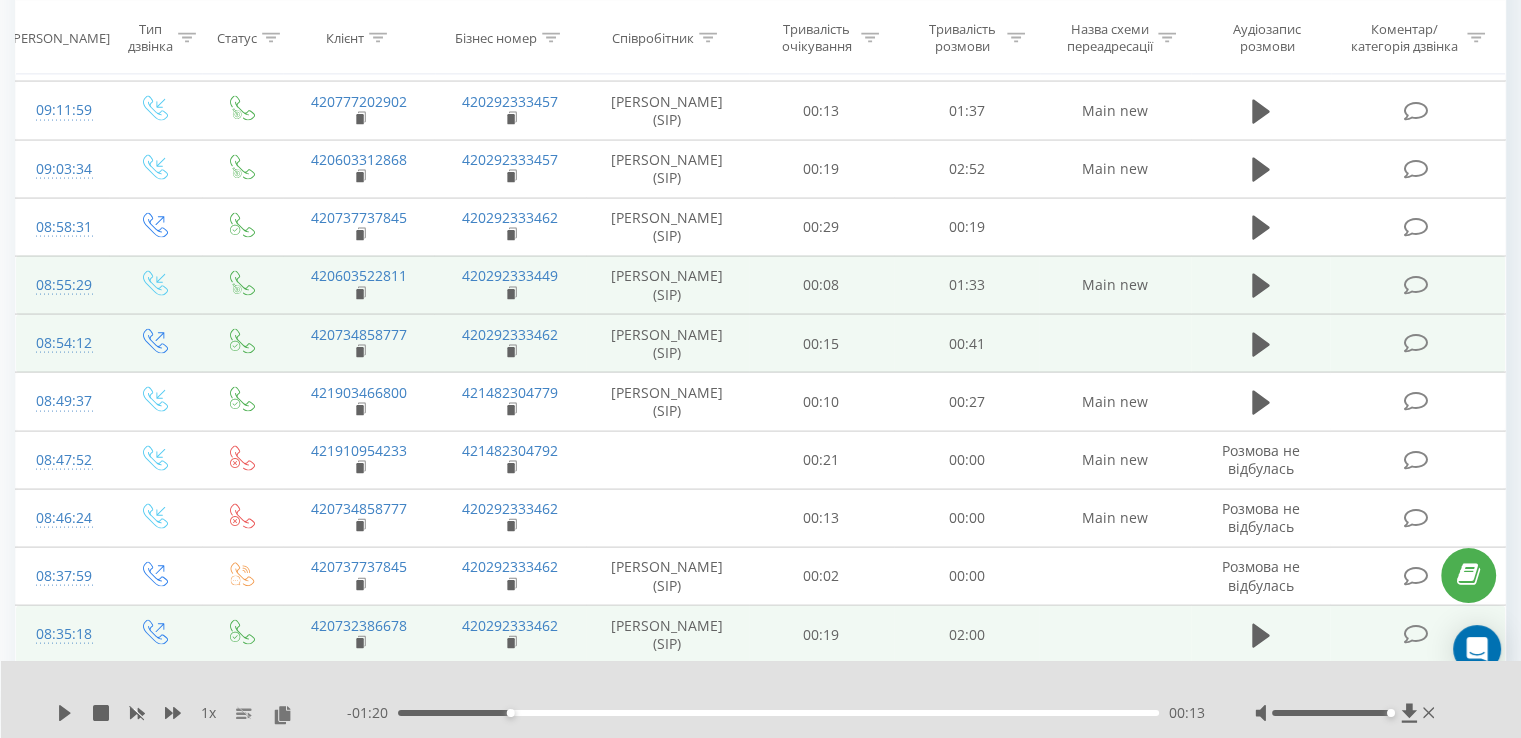 scroll, scrollTop: 4092, scrollLeft: 0, axis: vertical 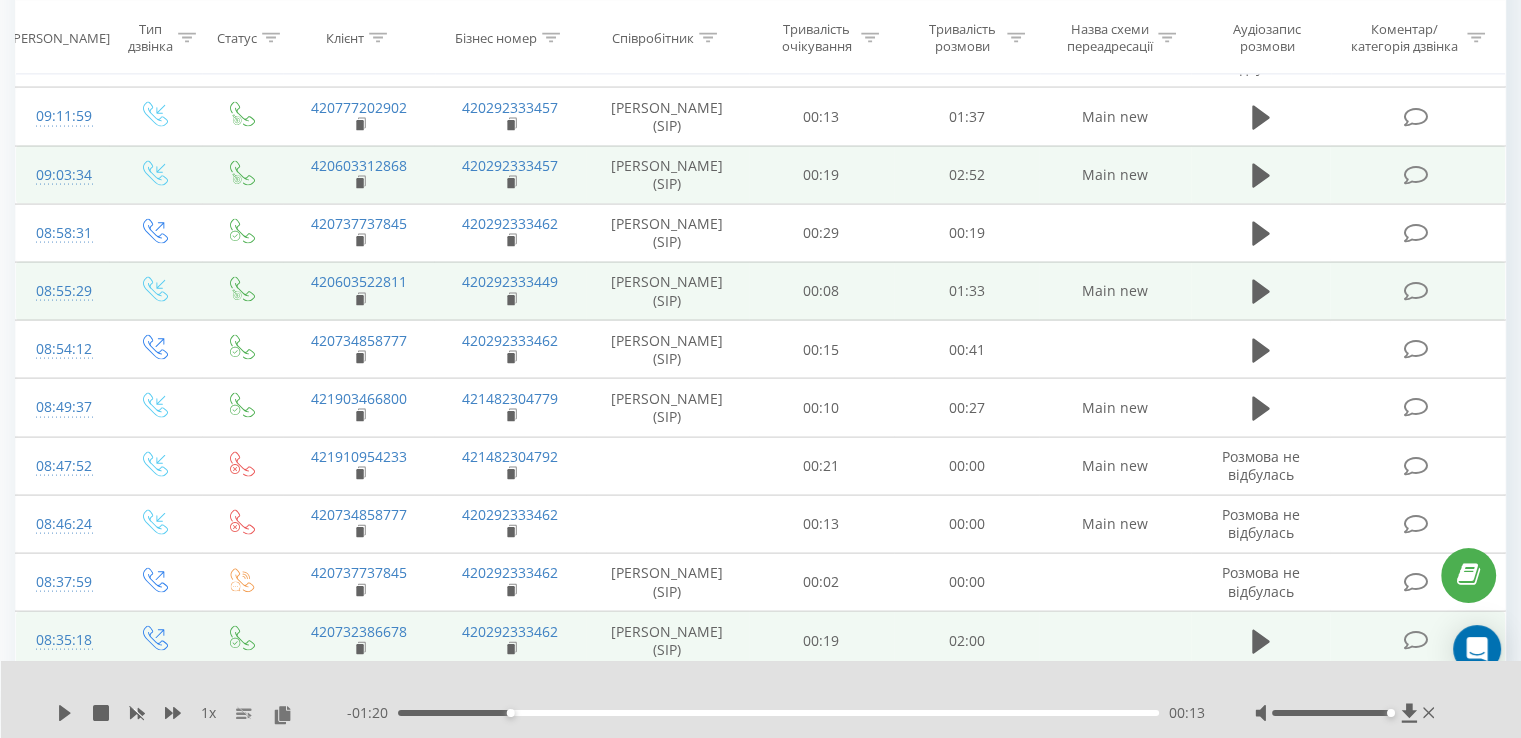 click at bounding box center (1261, 175) 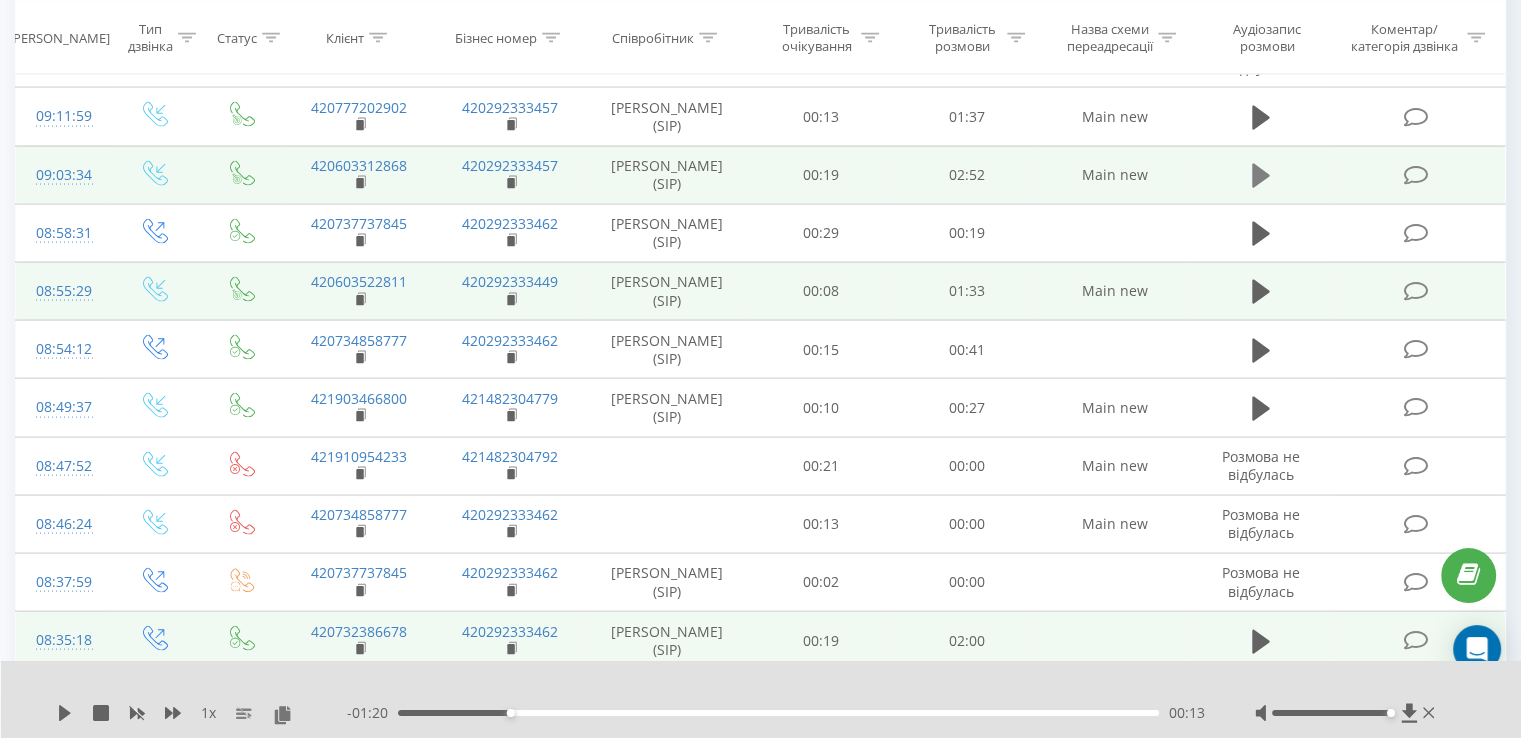 click 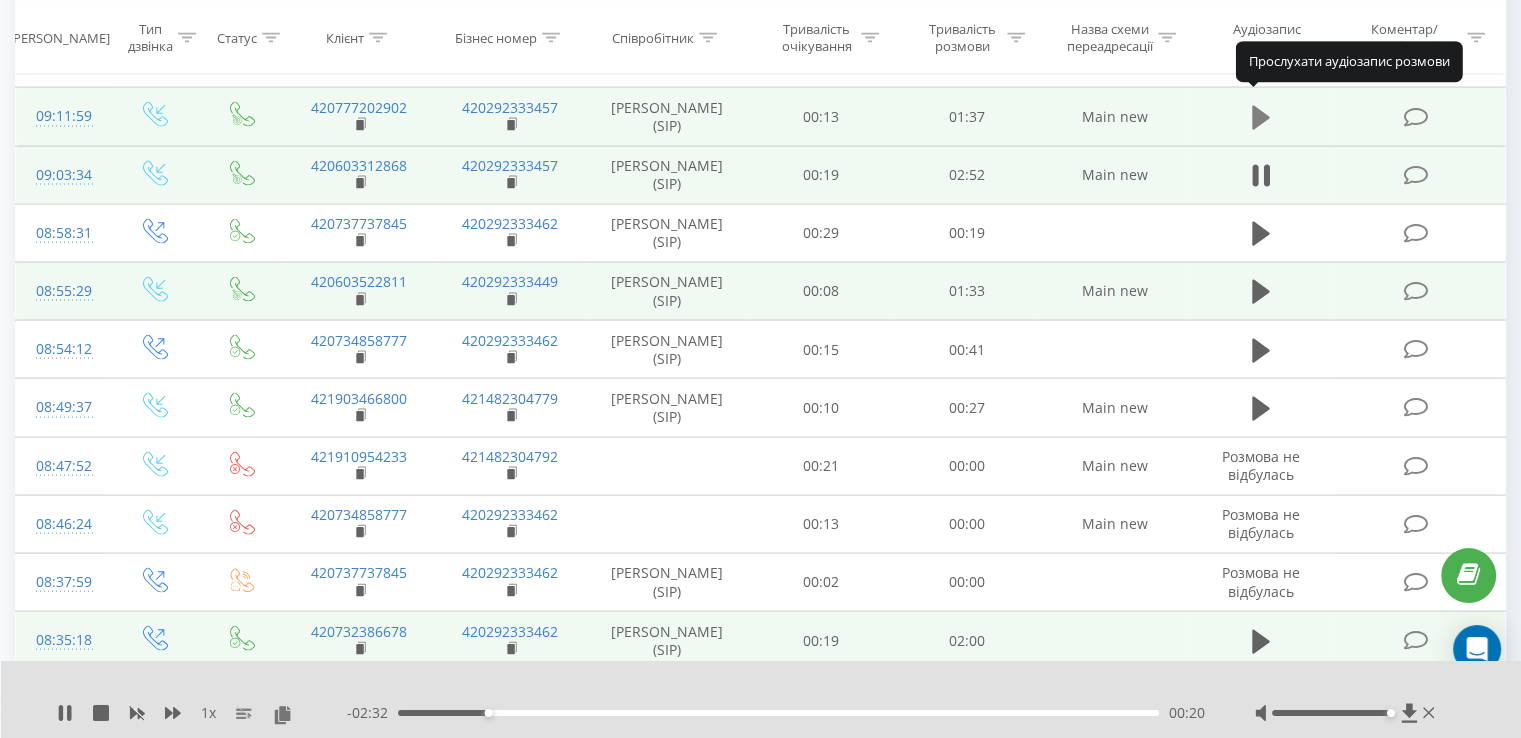 click 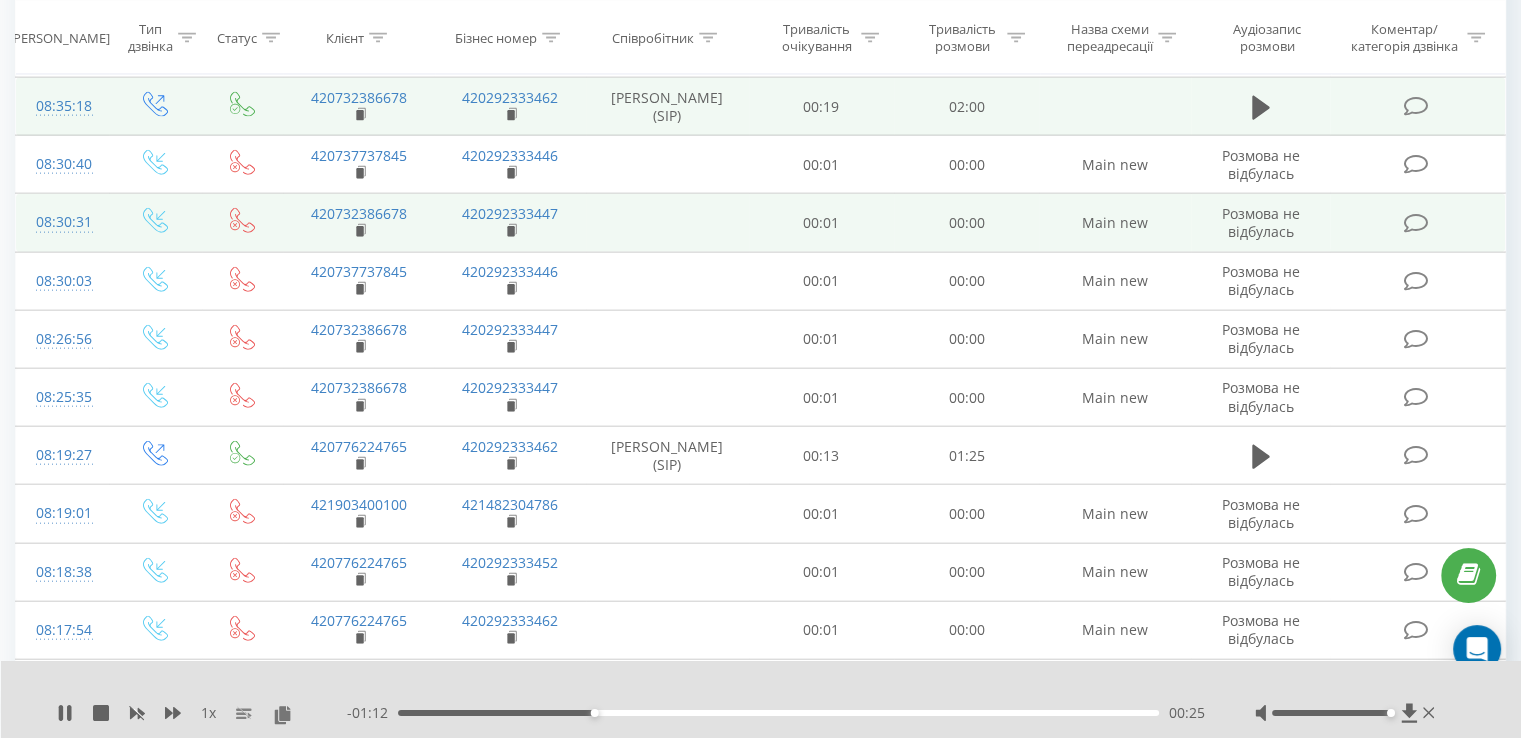 scroll, scrollTop: 4592, scrollLeft: 0, axis: vertical 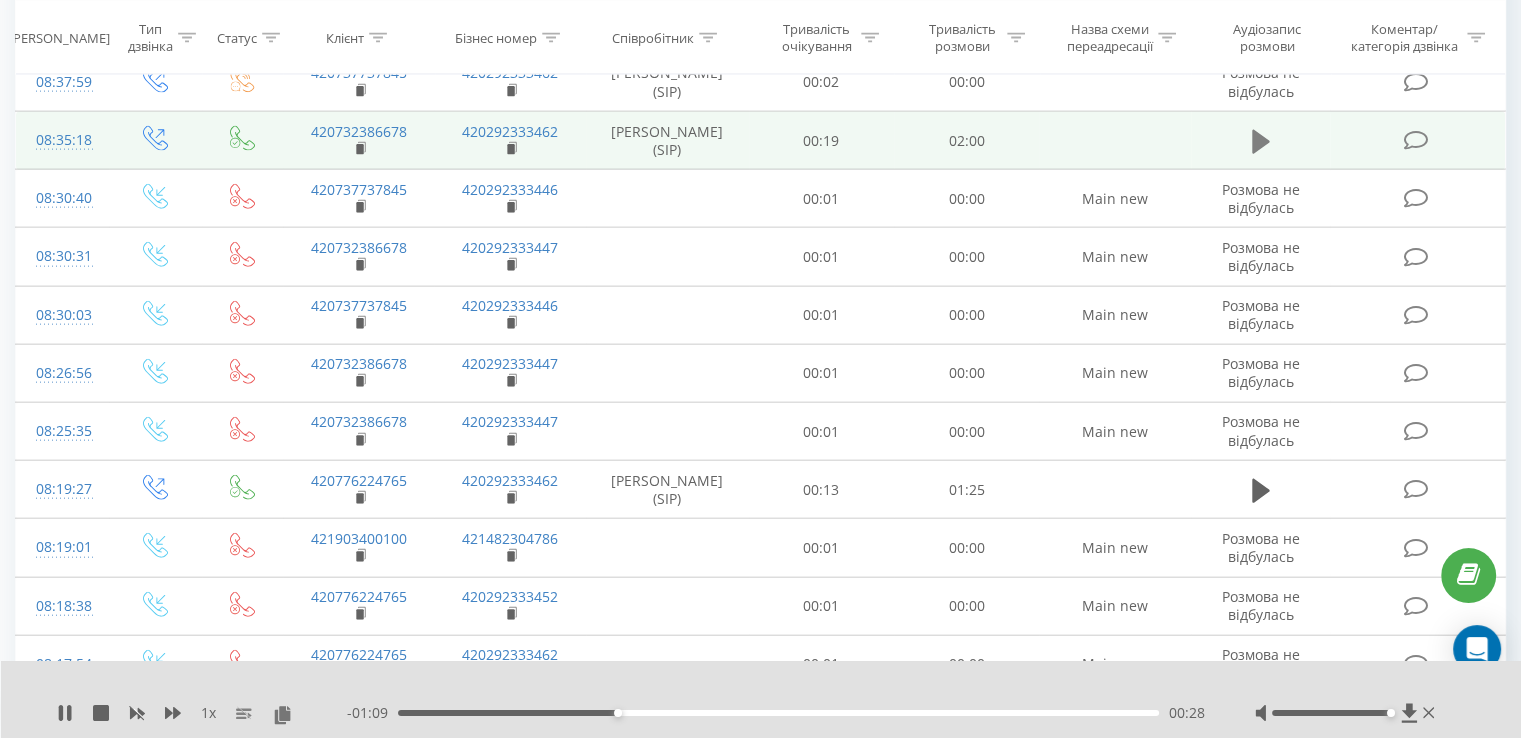 click 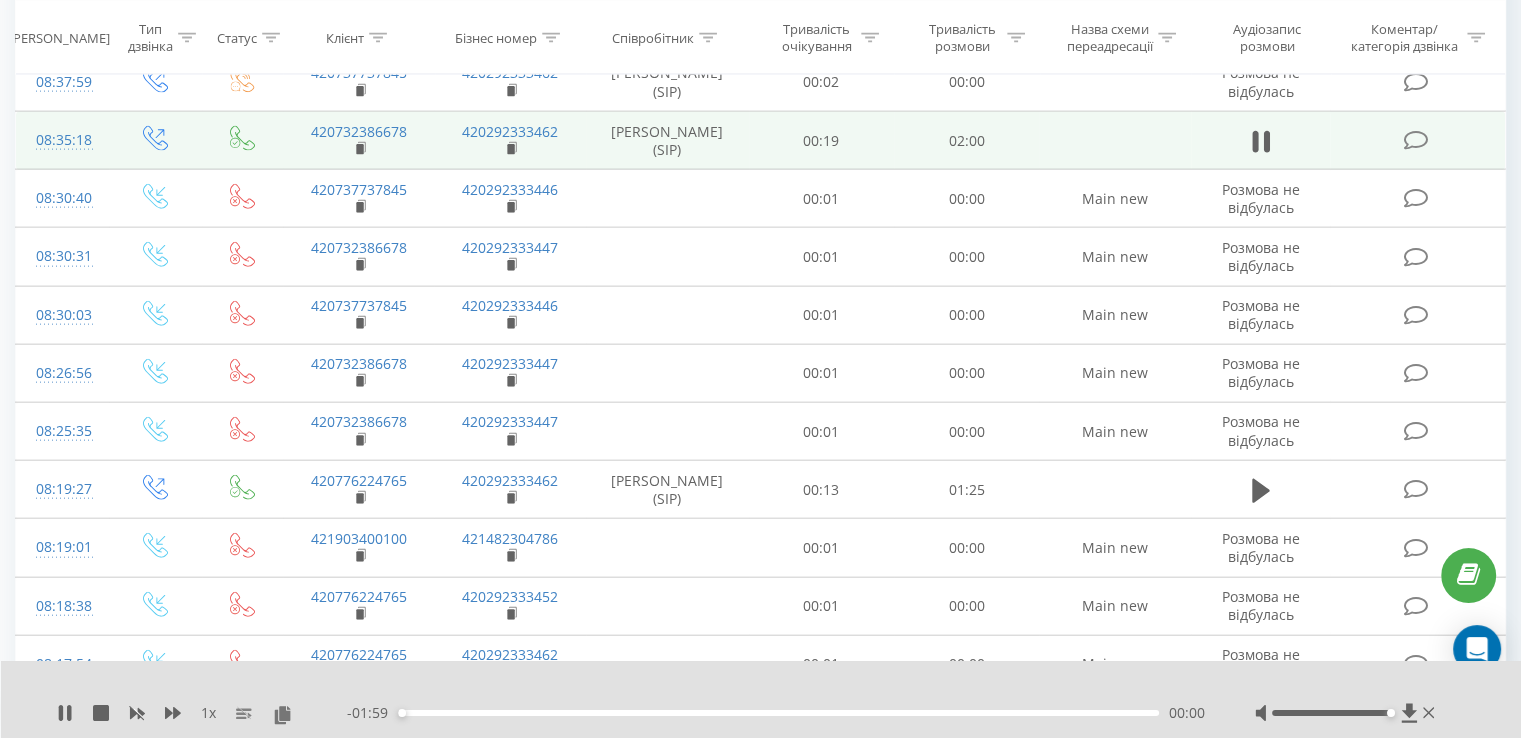 click on "00:00" at bounding box center [778, 713] 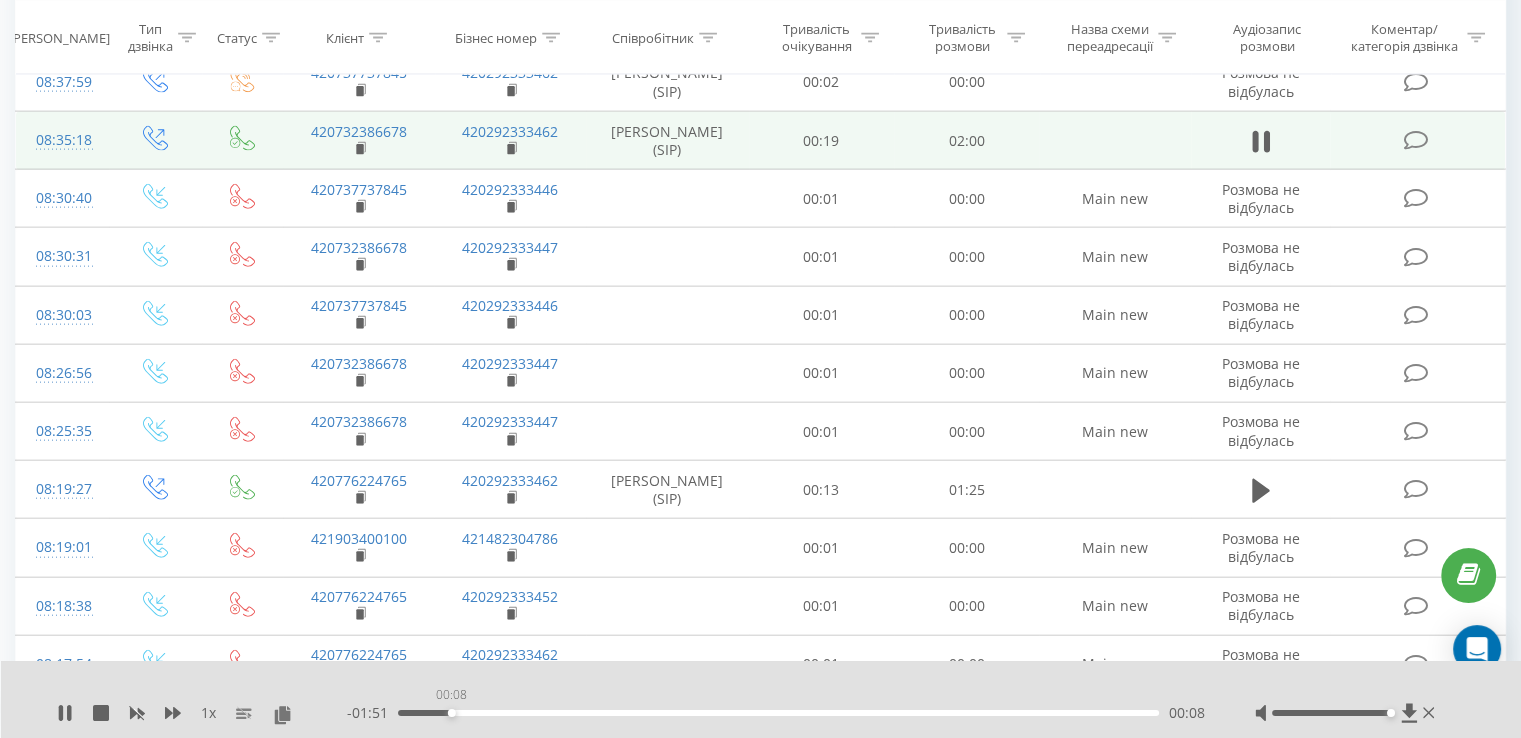 click on "00:08" at bounding box center (778, 713) 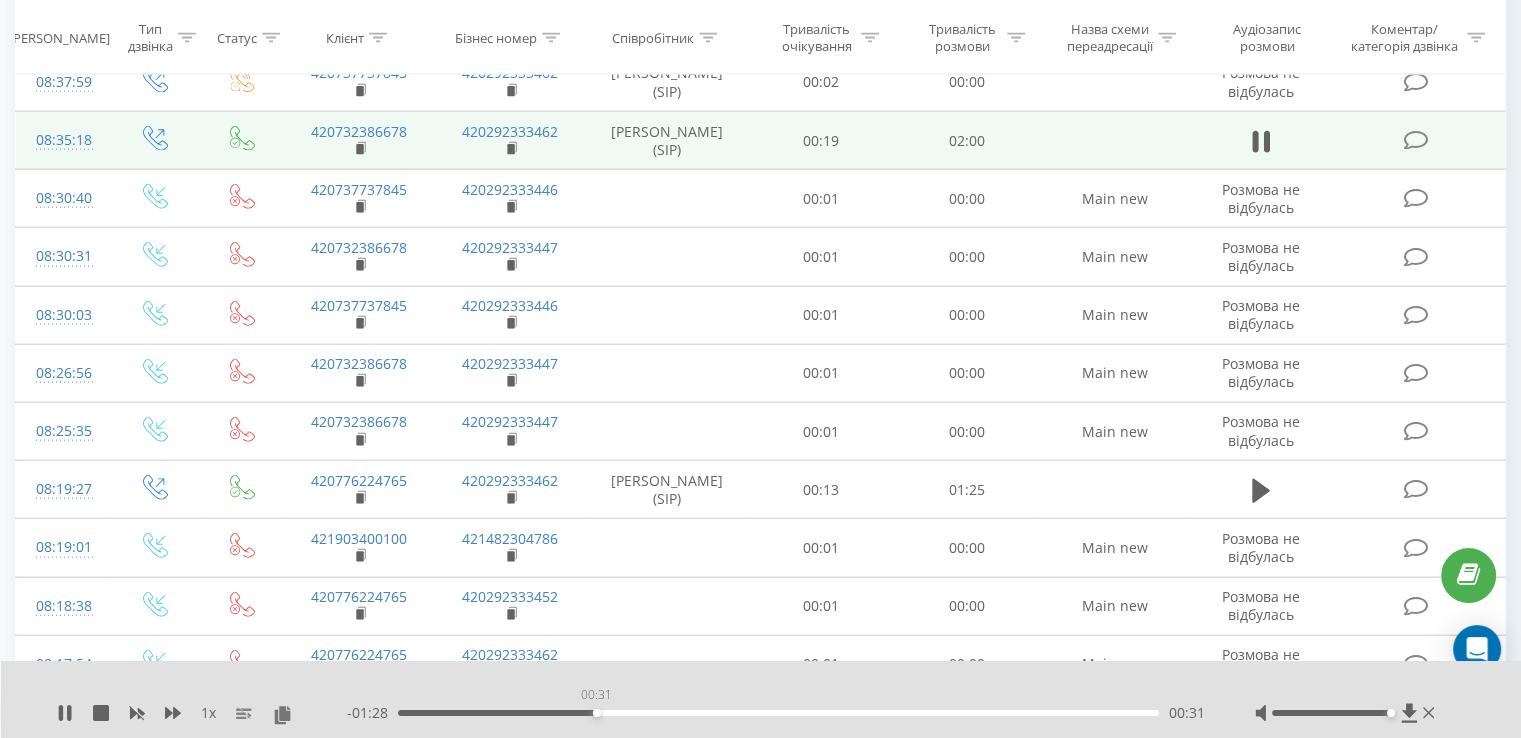 click on "00:31" at bounding box center (778, 713) 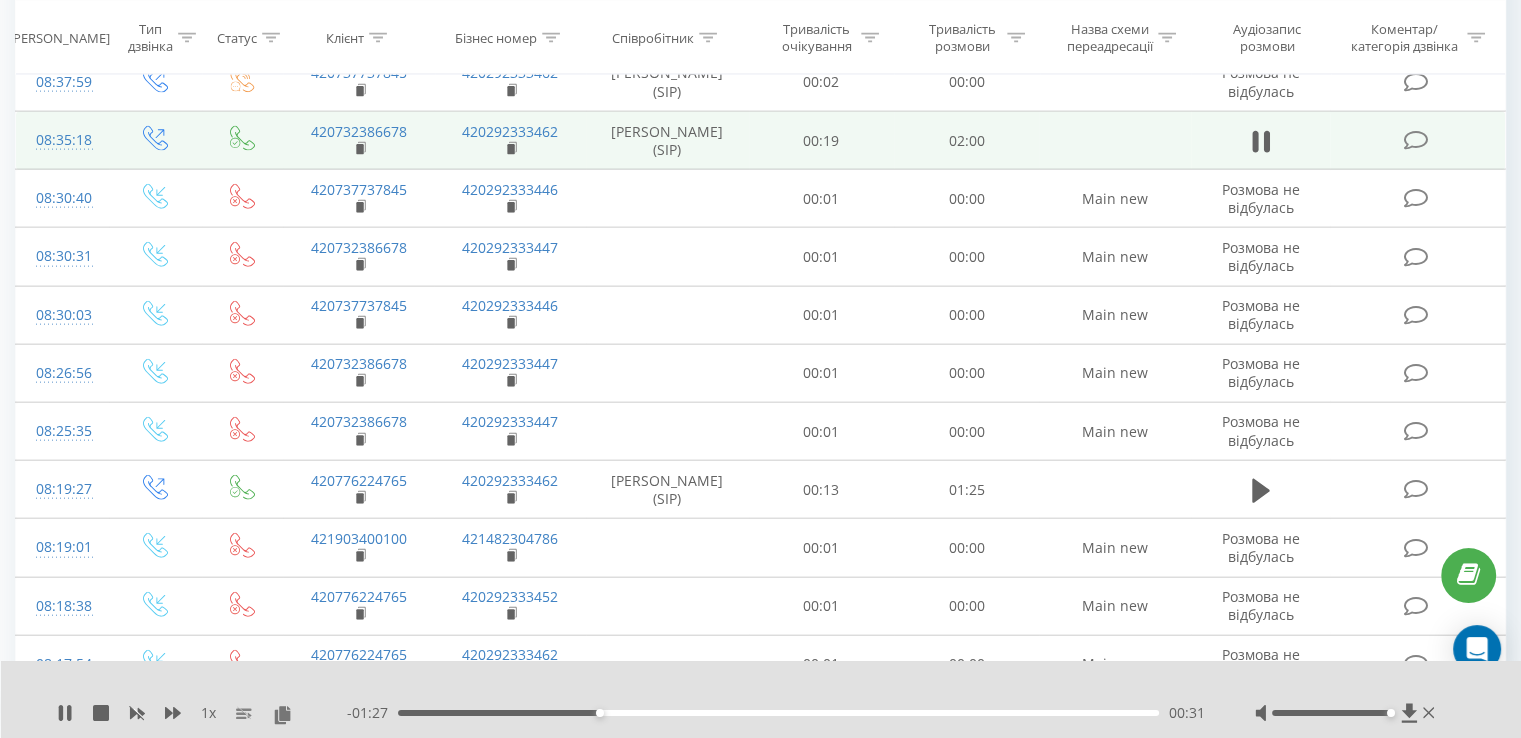 drag, startPoint x: 632, startPoint y: 711, endPoint x: 676, endPoint y: 705, distance: 44.407207 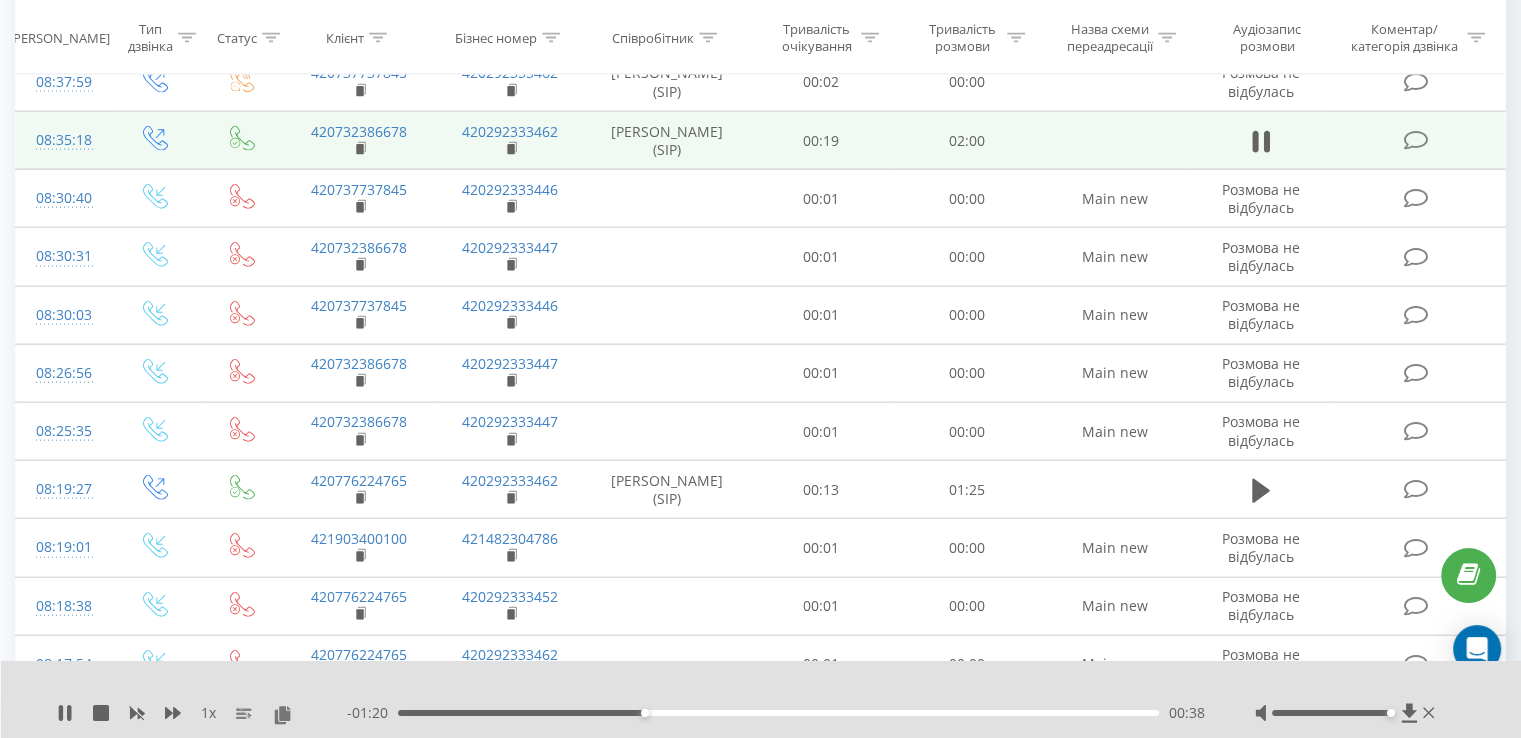 click on "- 01:20 00:38   00:38" at bounding box center (776, 713) 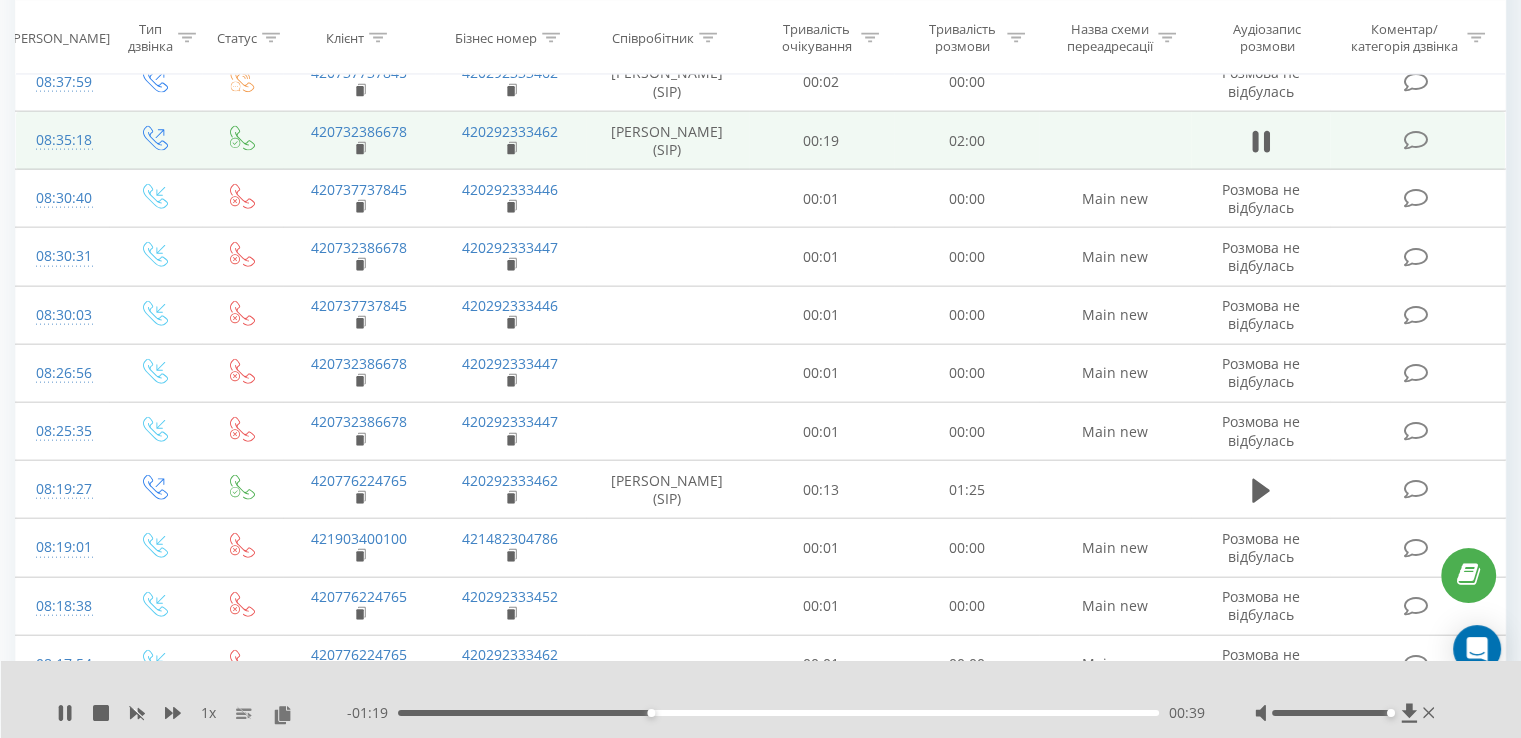 click on "00:39" at bounding box center [778, 713] 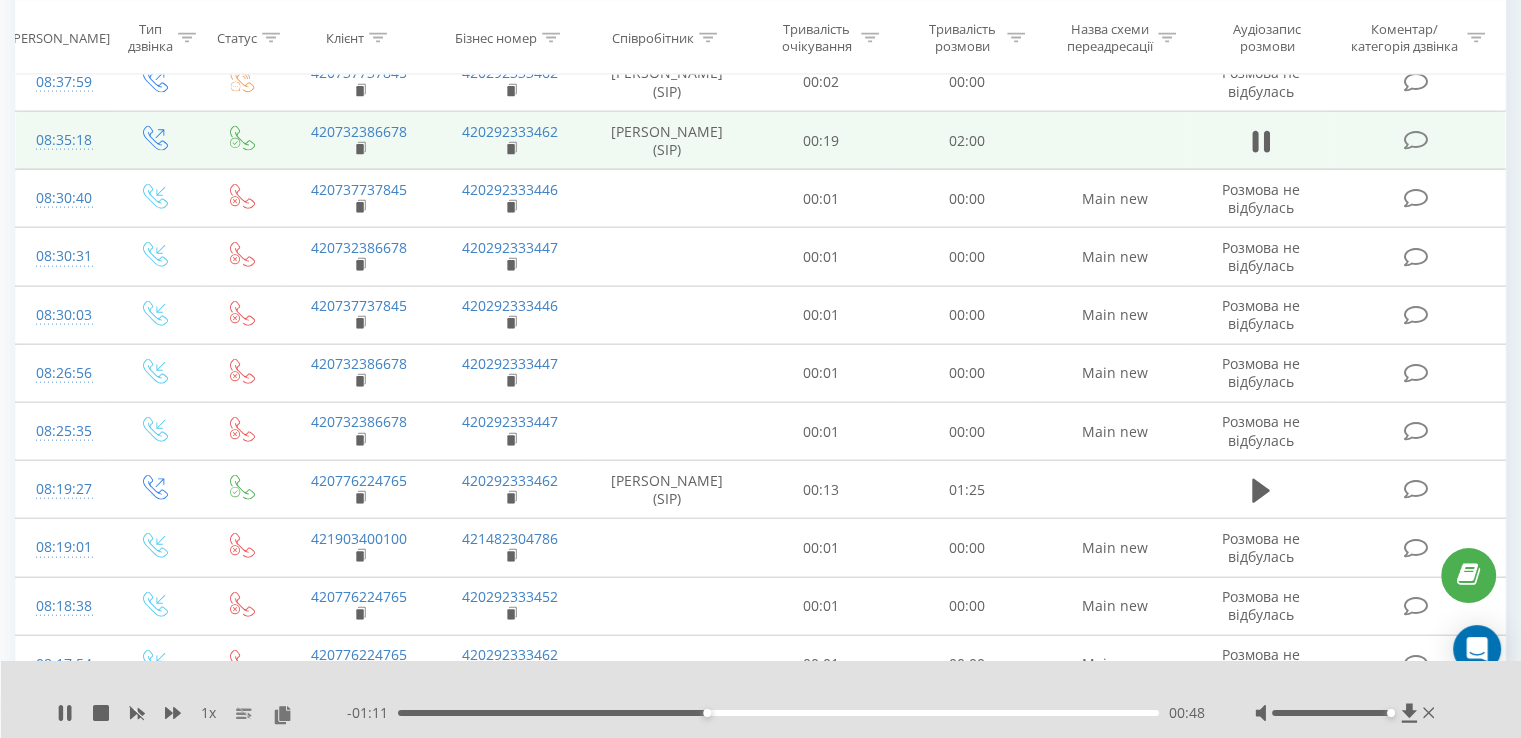 click on "00:48" at bounding box center (778, 713) 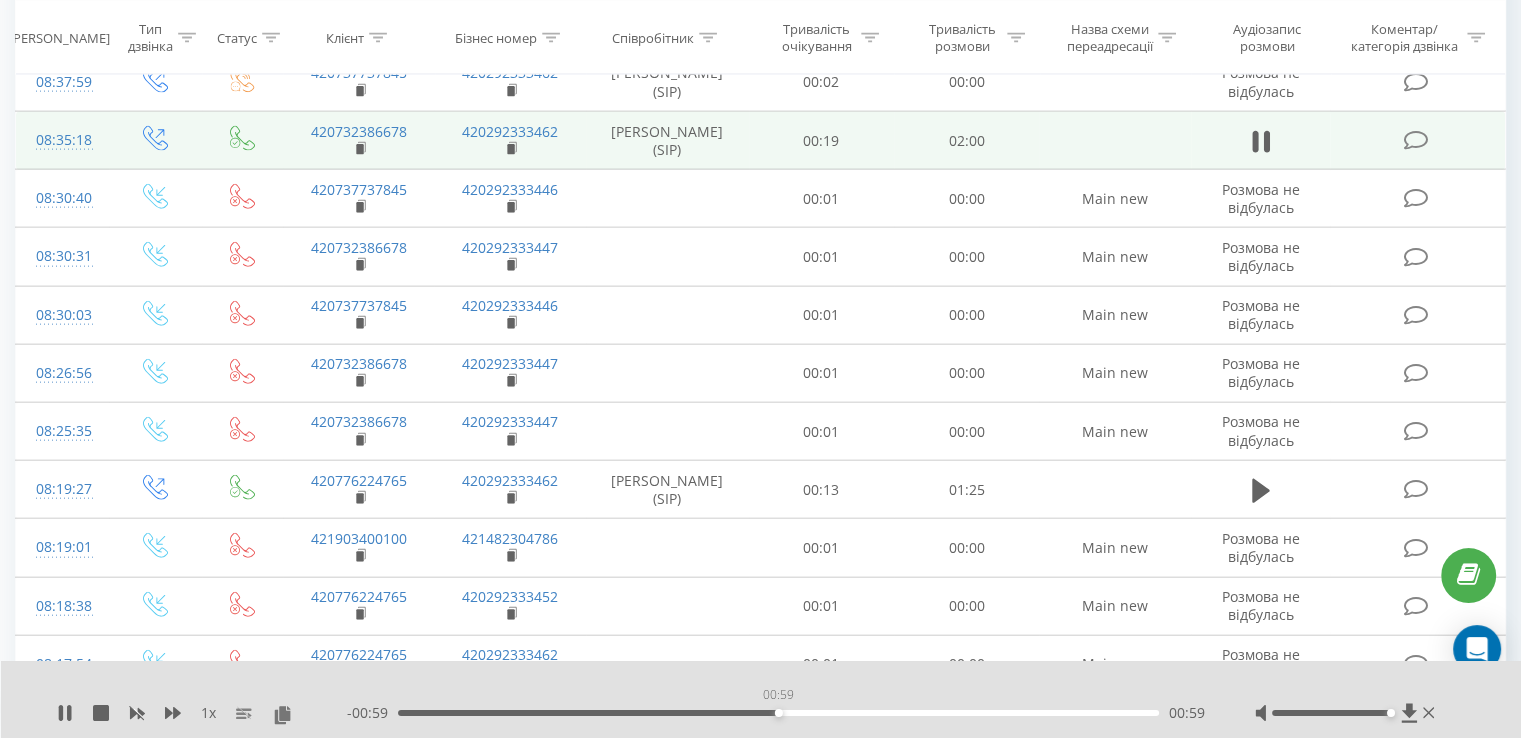 click on "00:59" at bounding box center (778, 713) 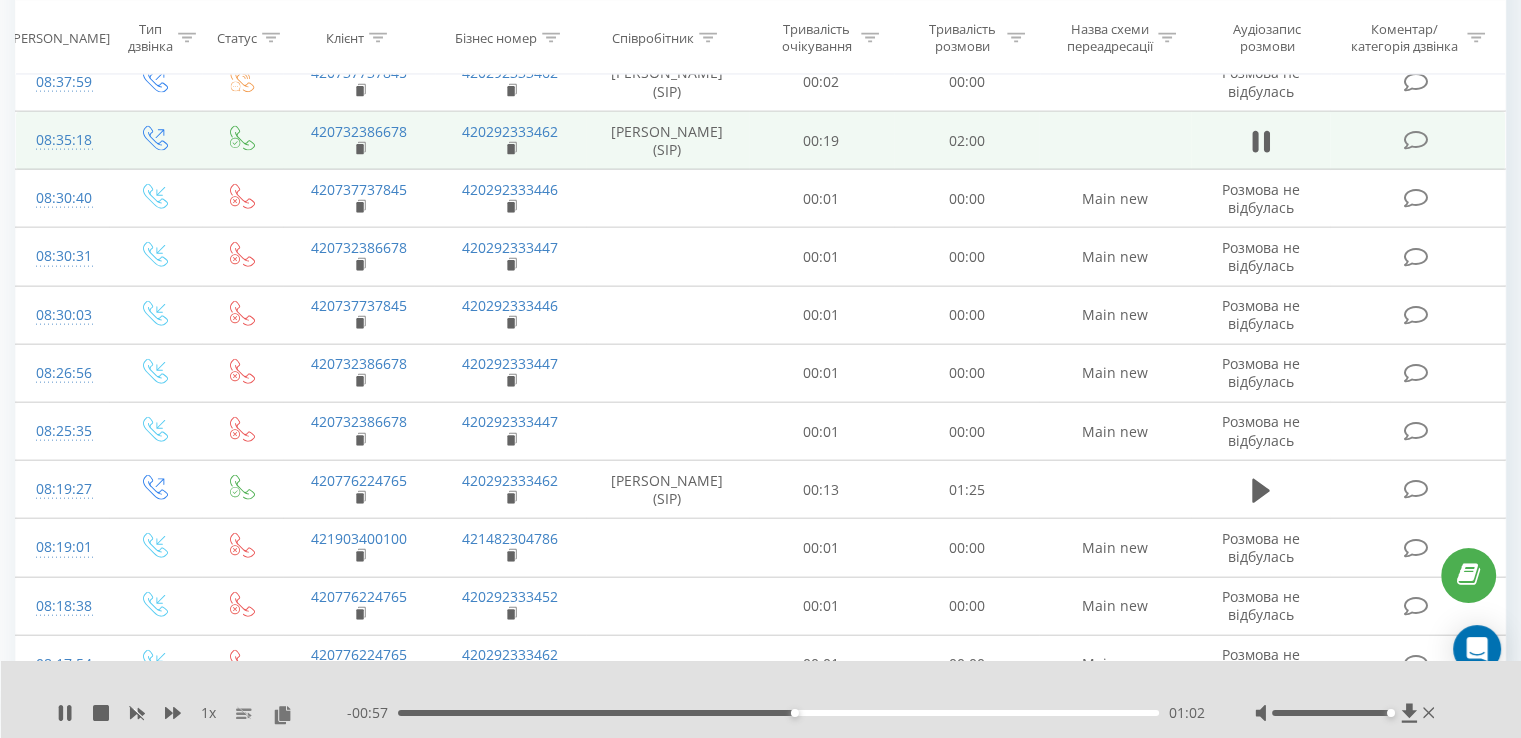click on "01:02" at bounding box center [778, 713] 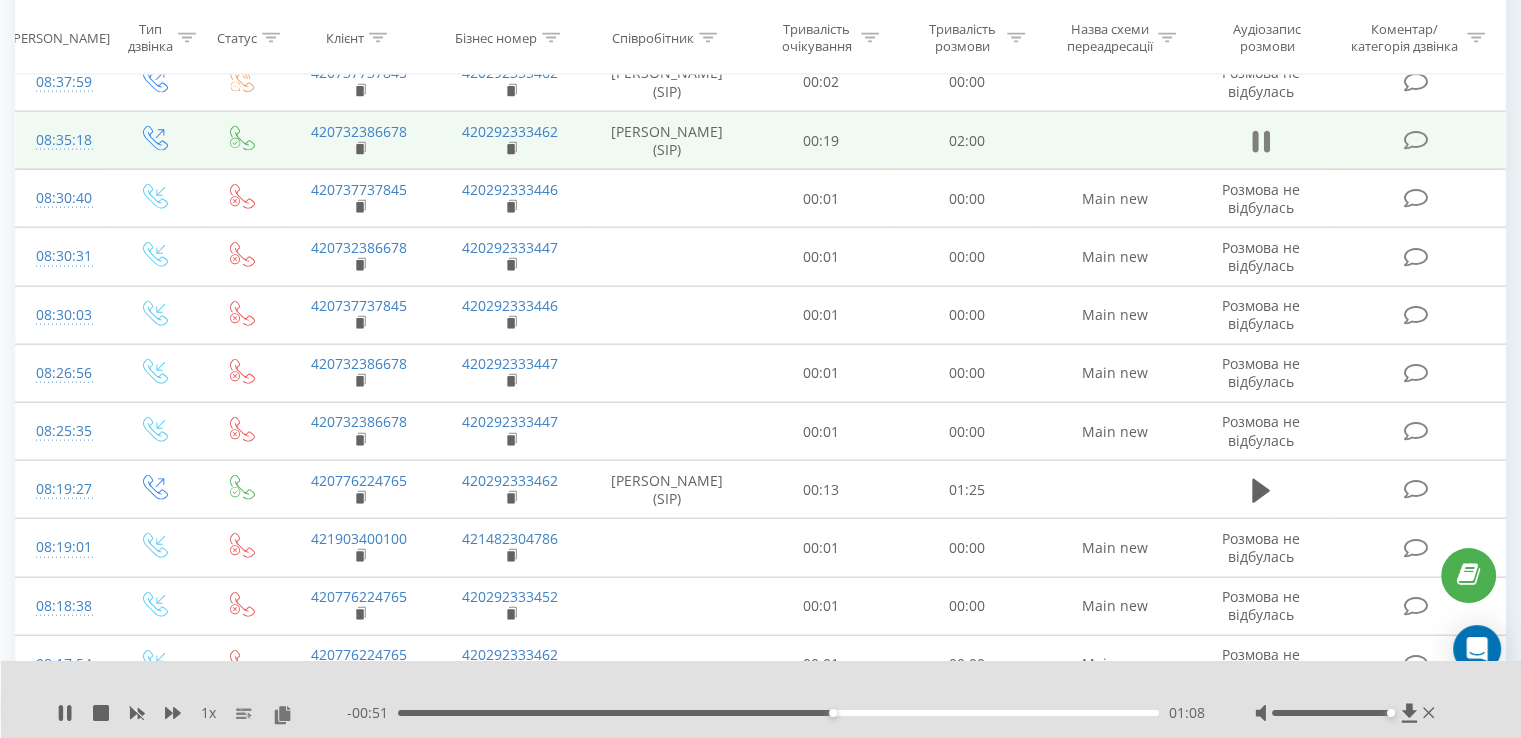 click 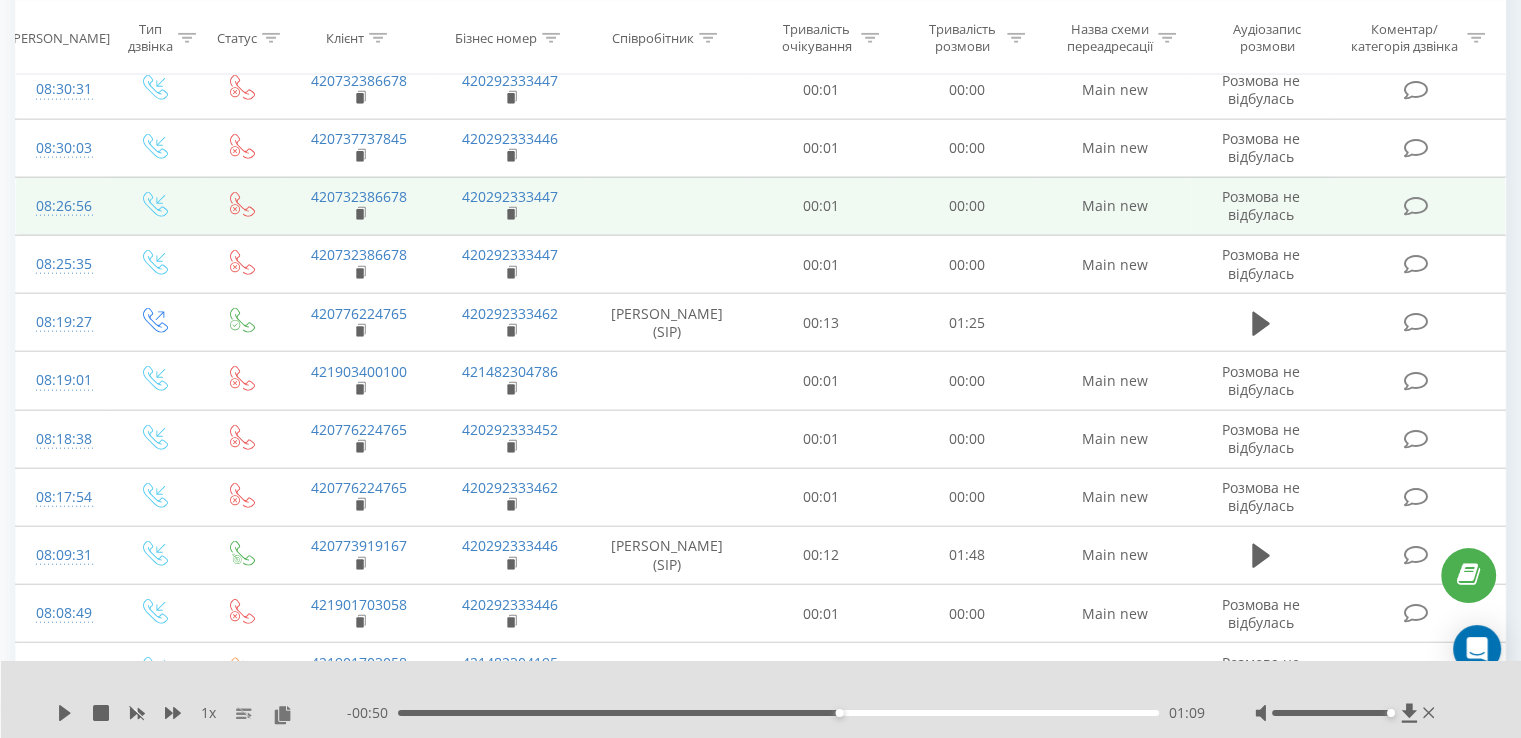 scroll, scrollTop: 4792, scrollLeft: 0, axis: vertical 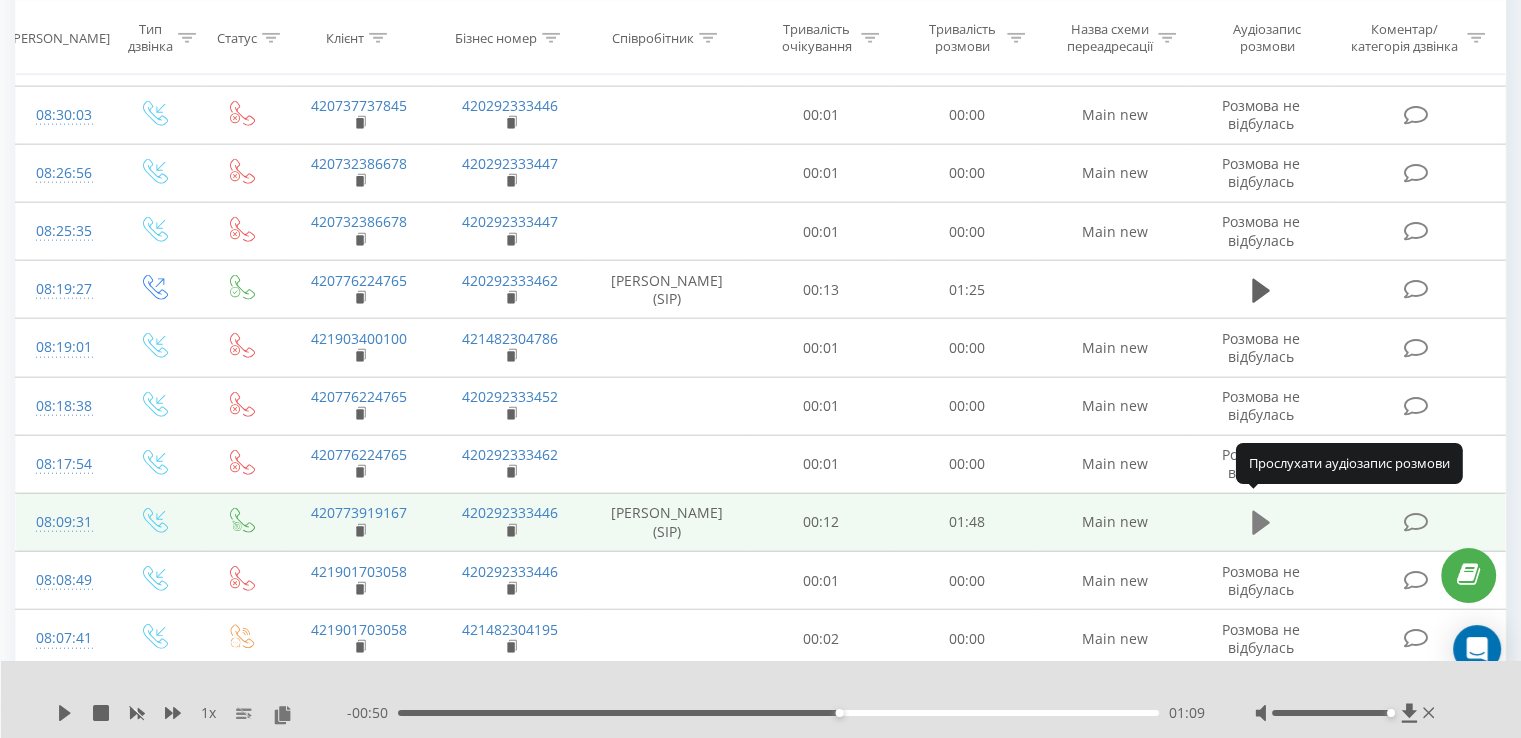 click 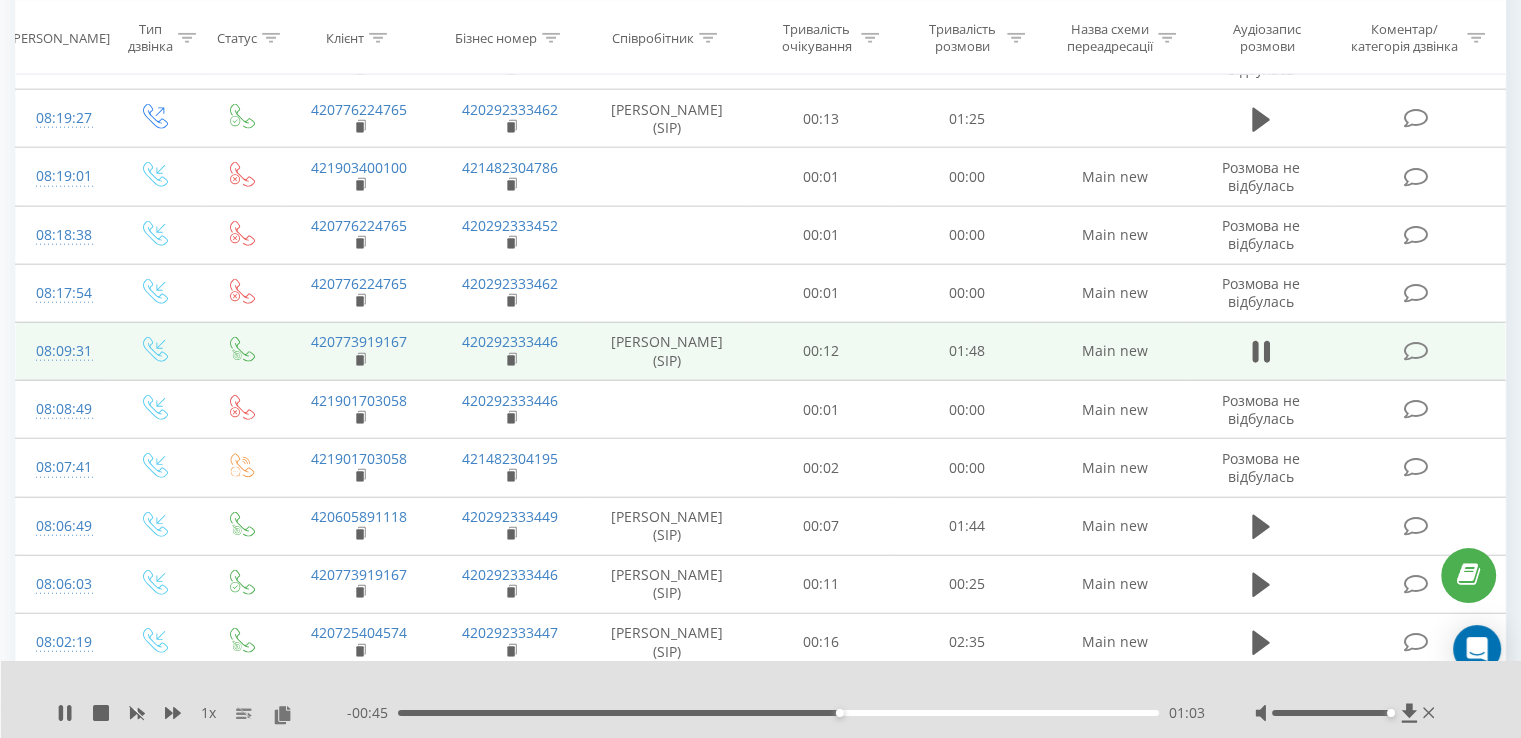 scroll, scrollTop: 4992, scrollLeft: 0, axis: vertical 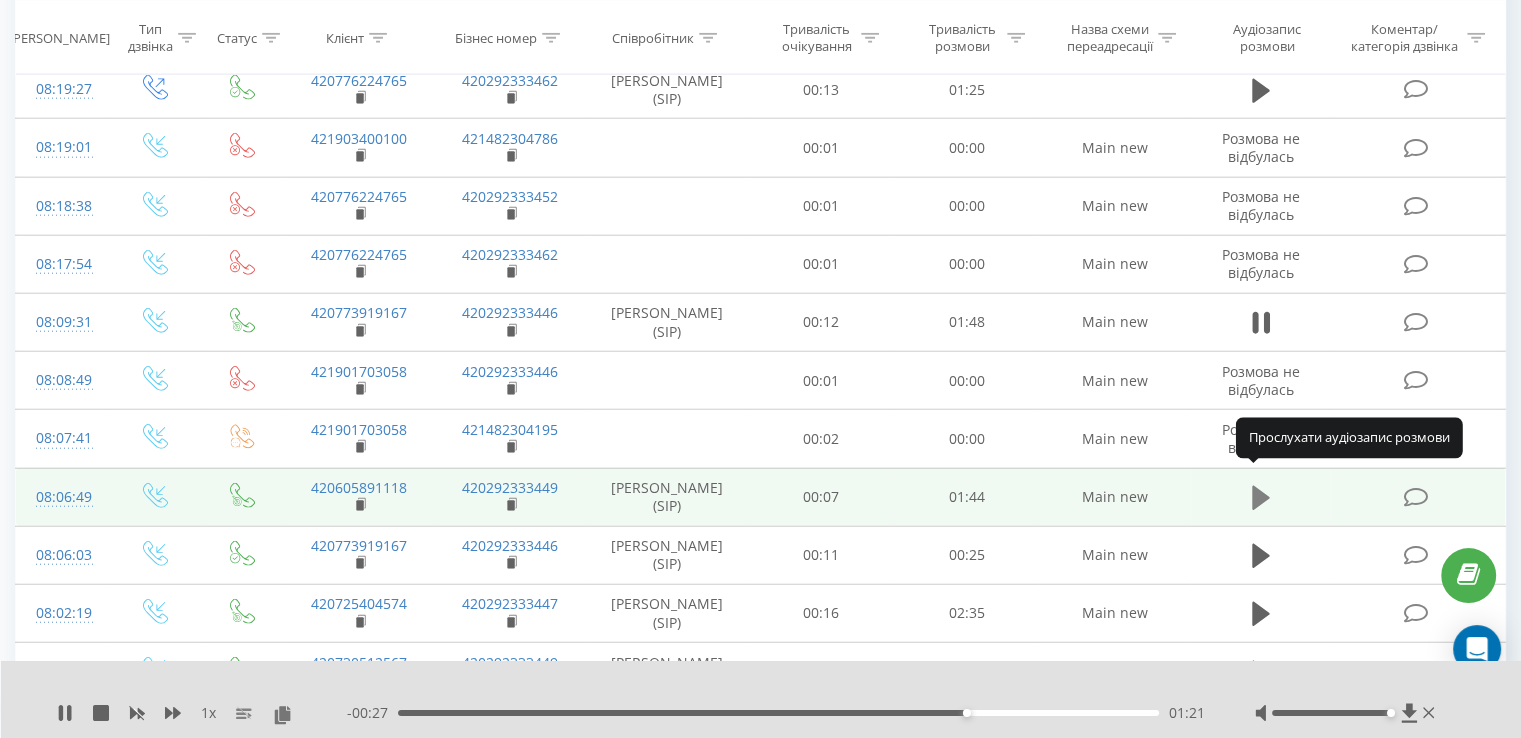 click 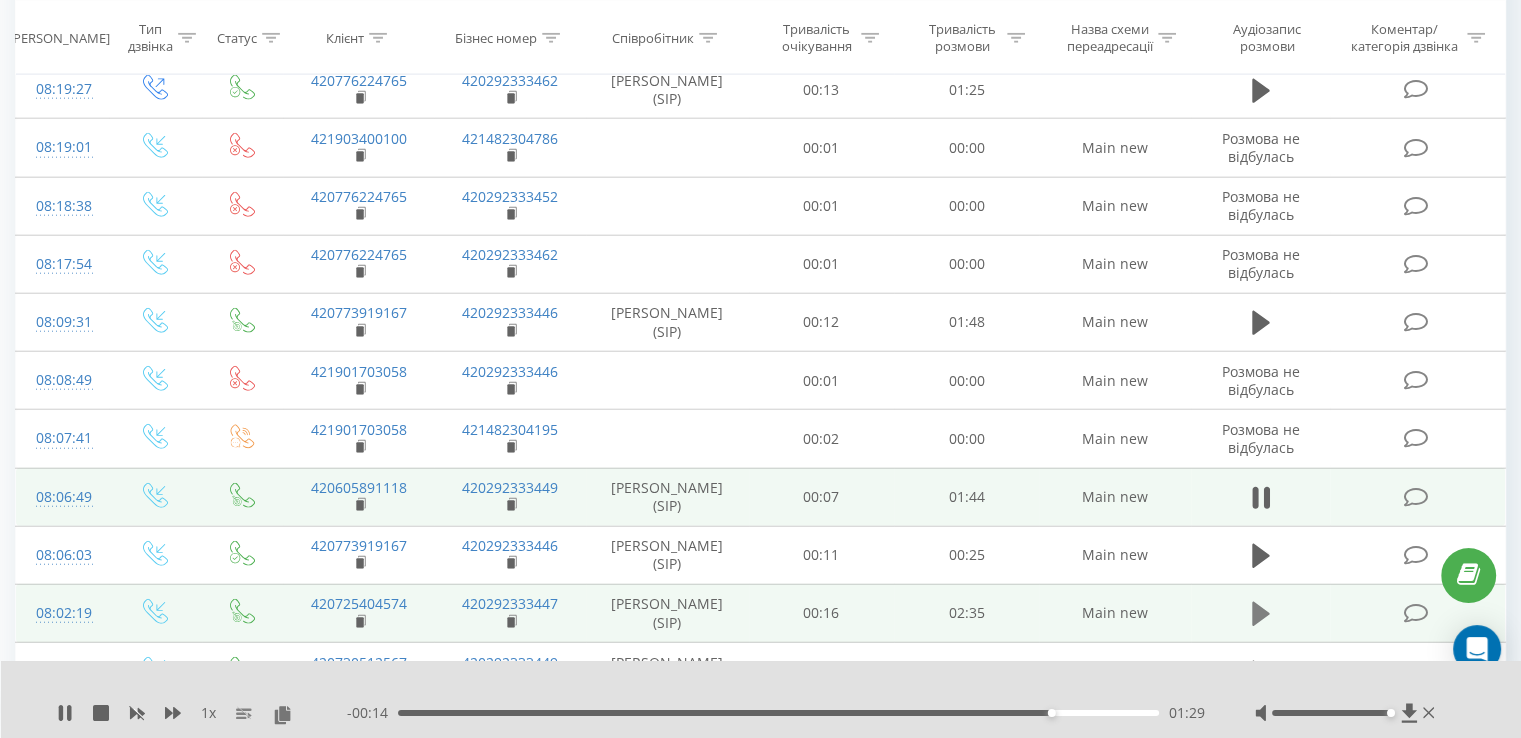 click 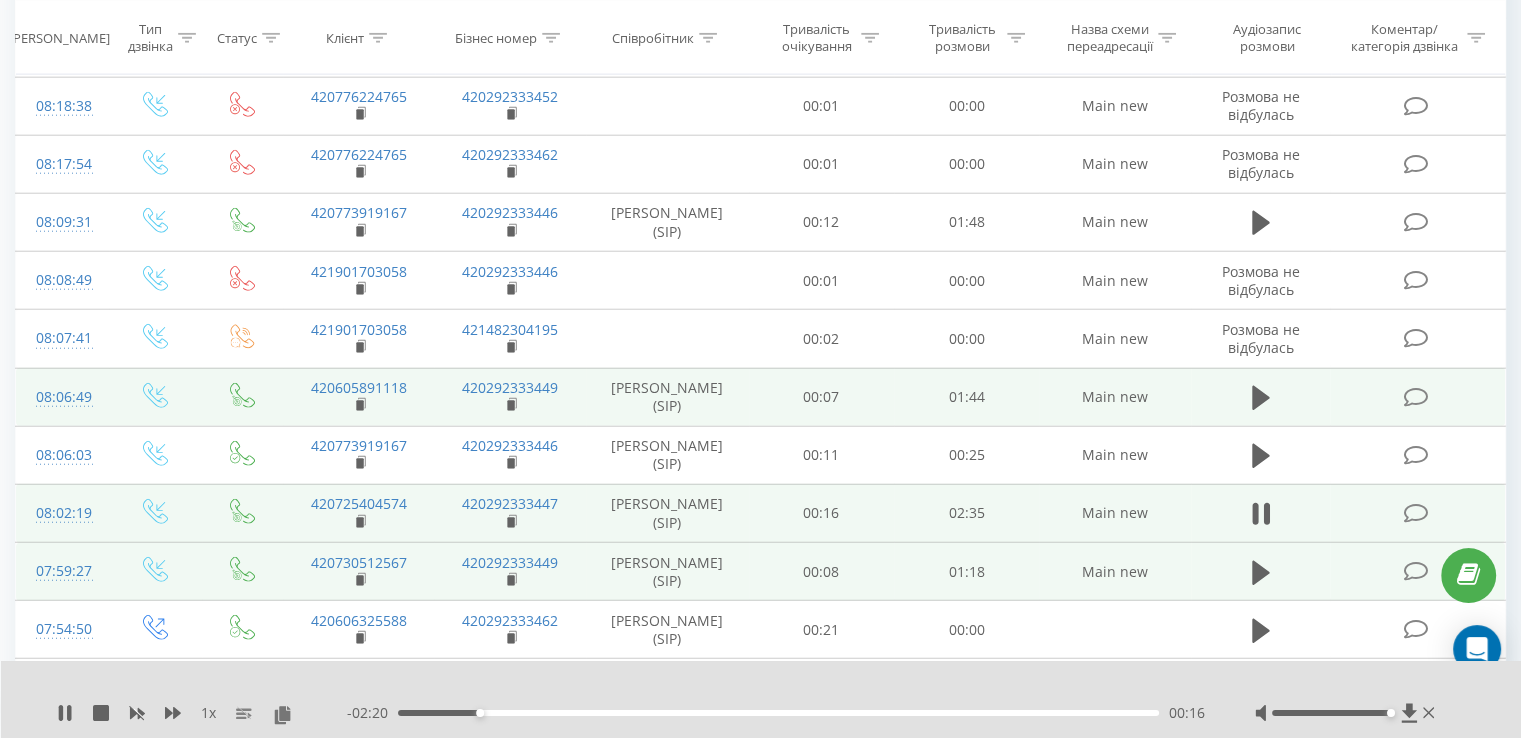 scroll, scrollTop: 5092, scrollLeft: 0, axis: vertical 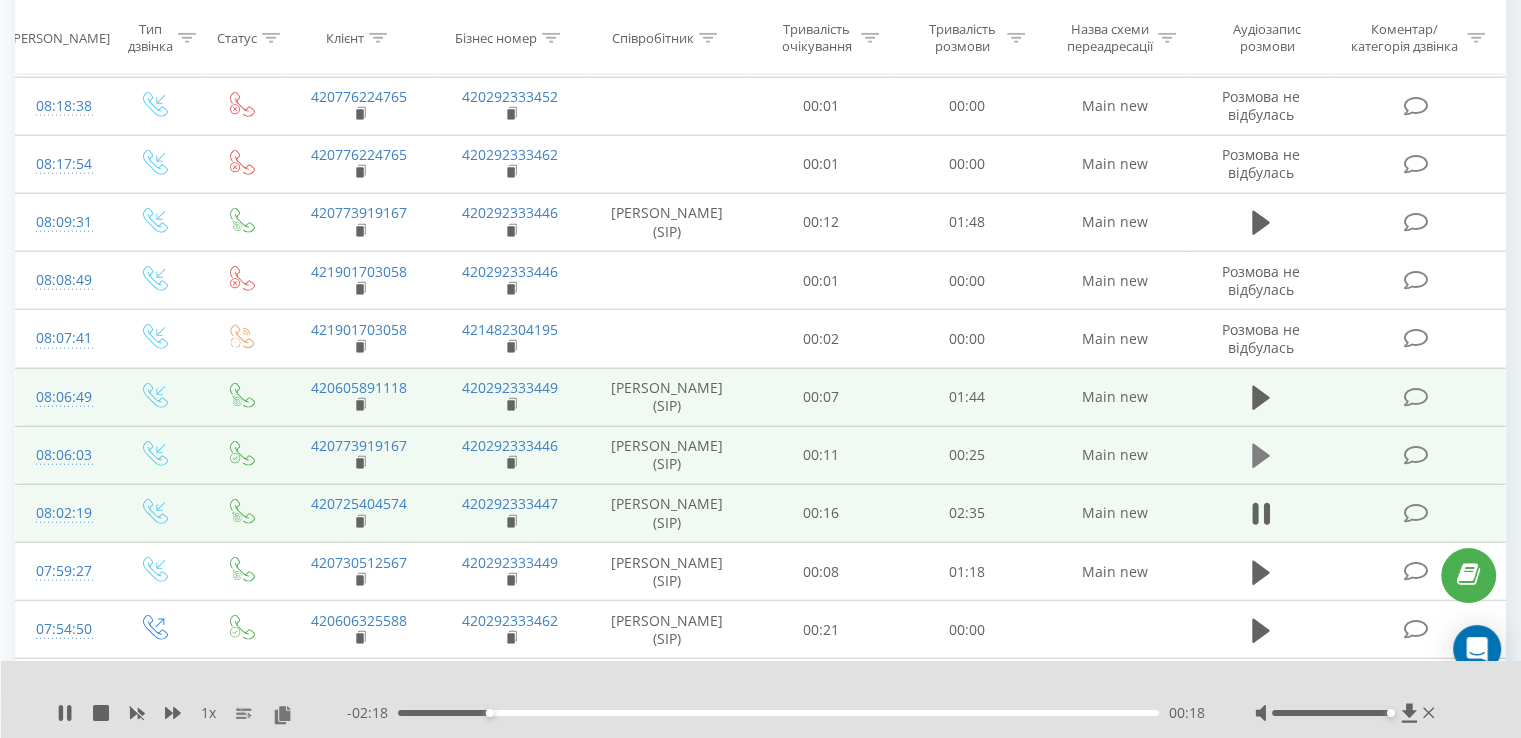 click 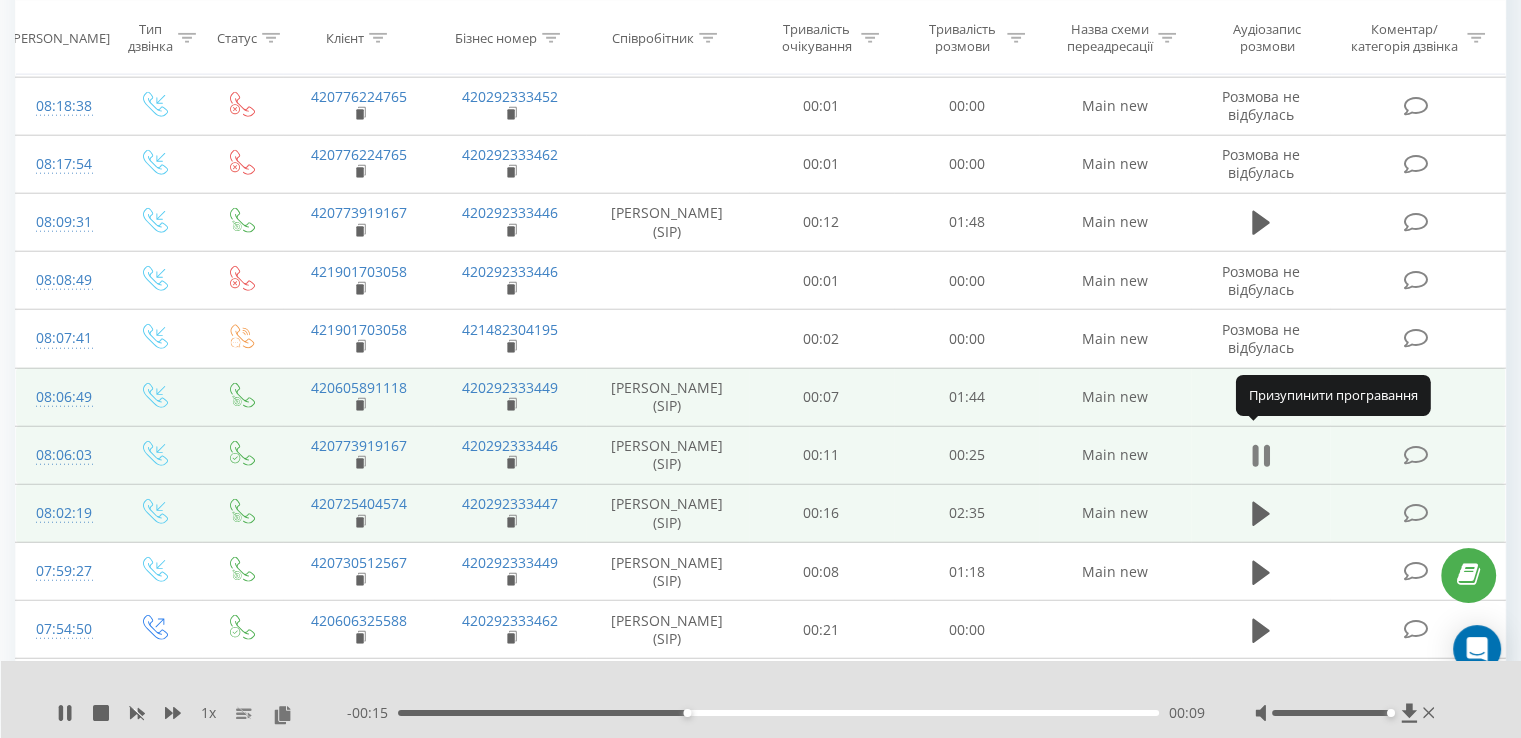click 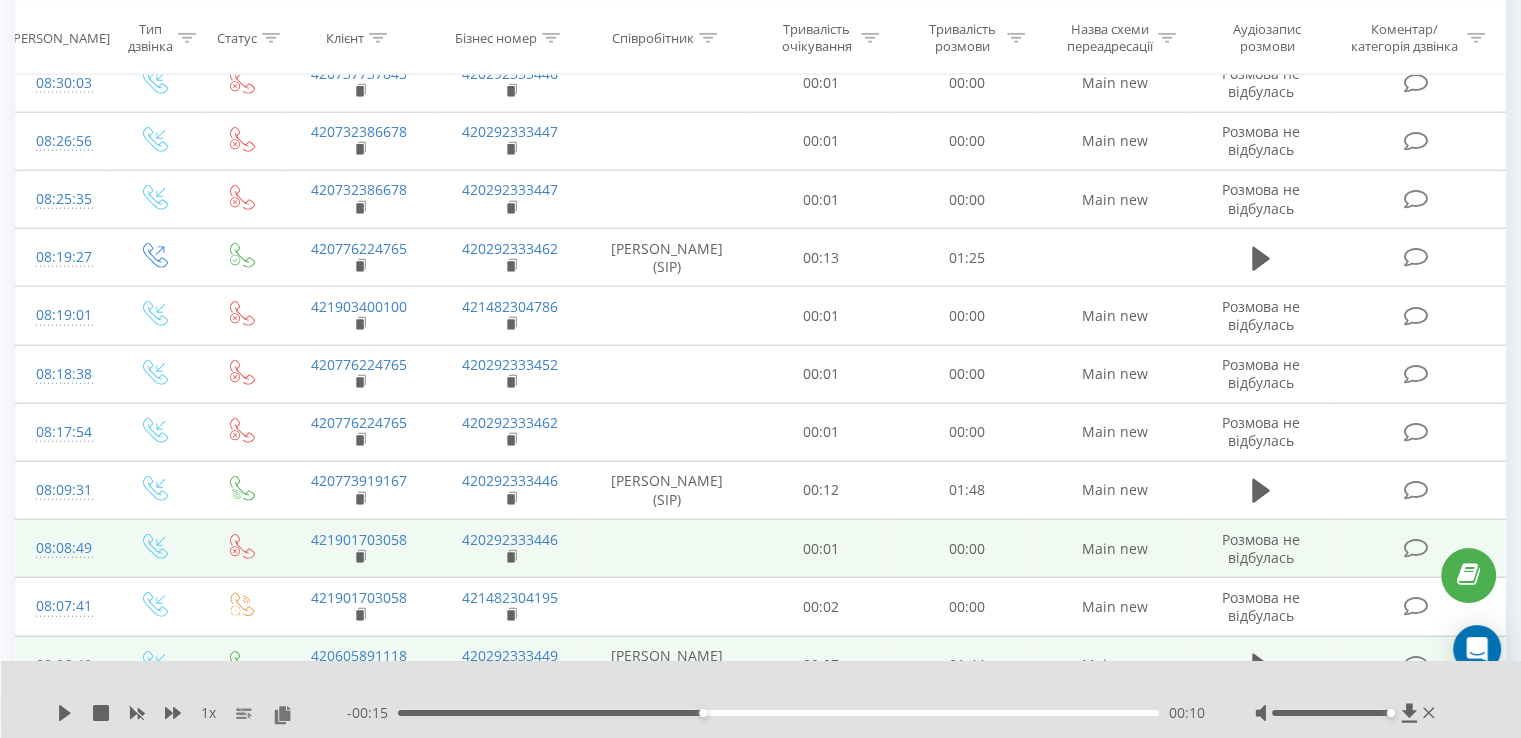 scroll, scrollTop: 4792, scrollLeft: 0, axis: vertical 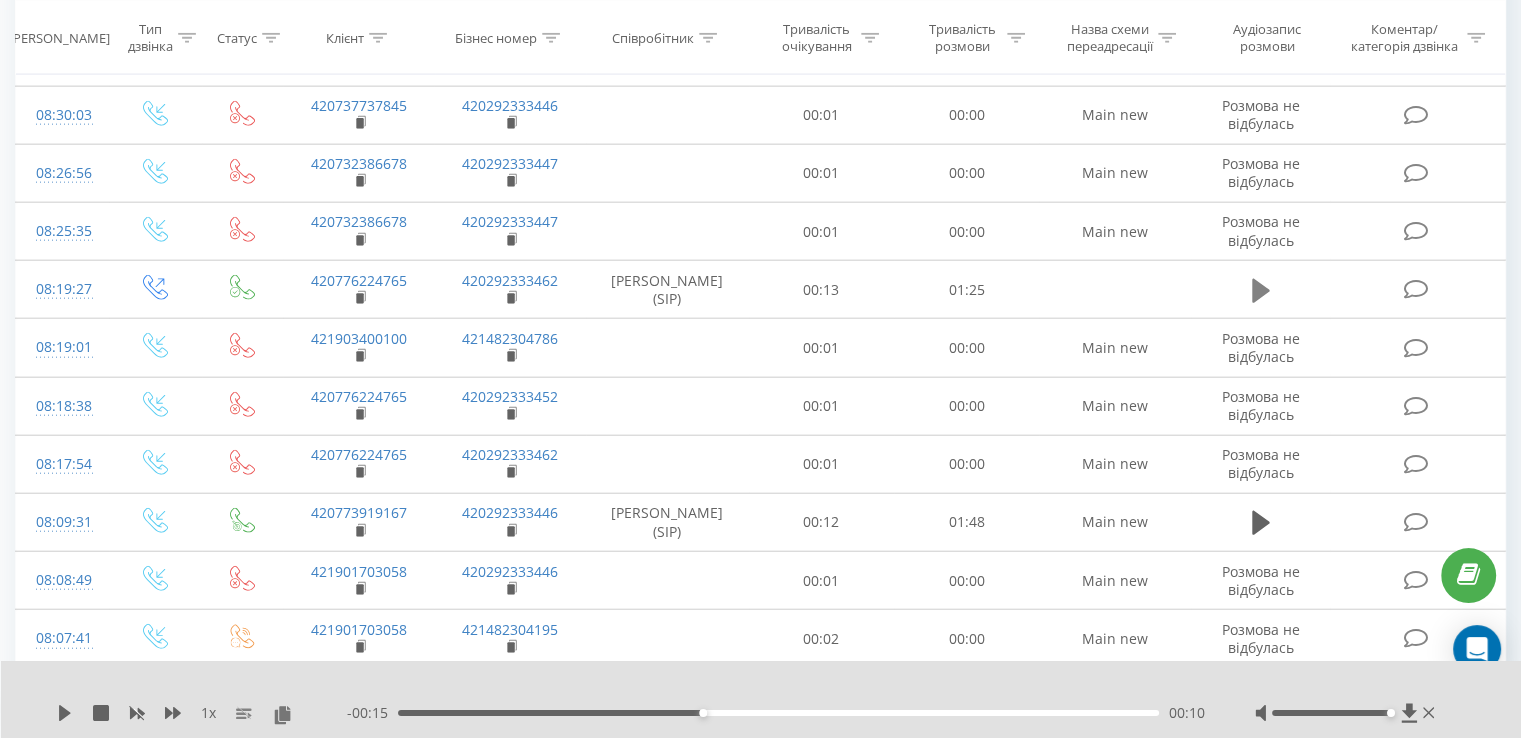 click 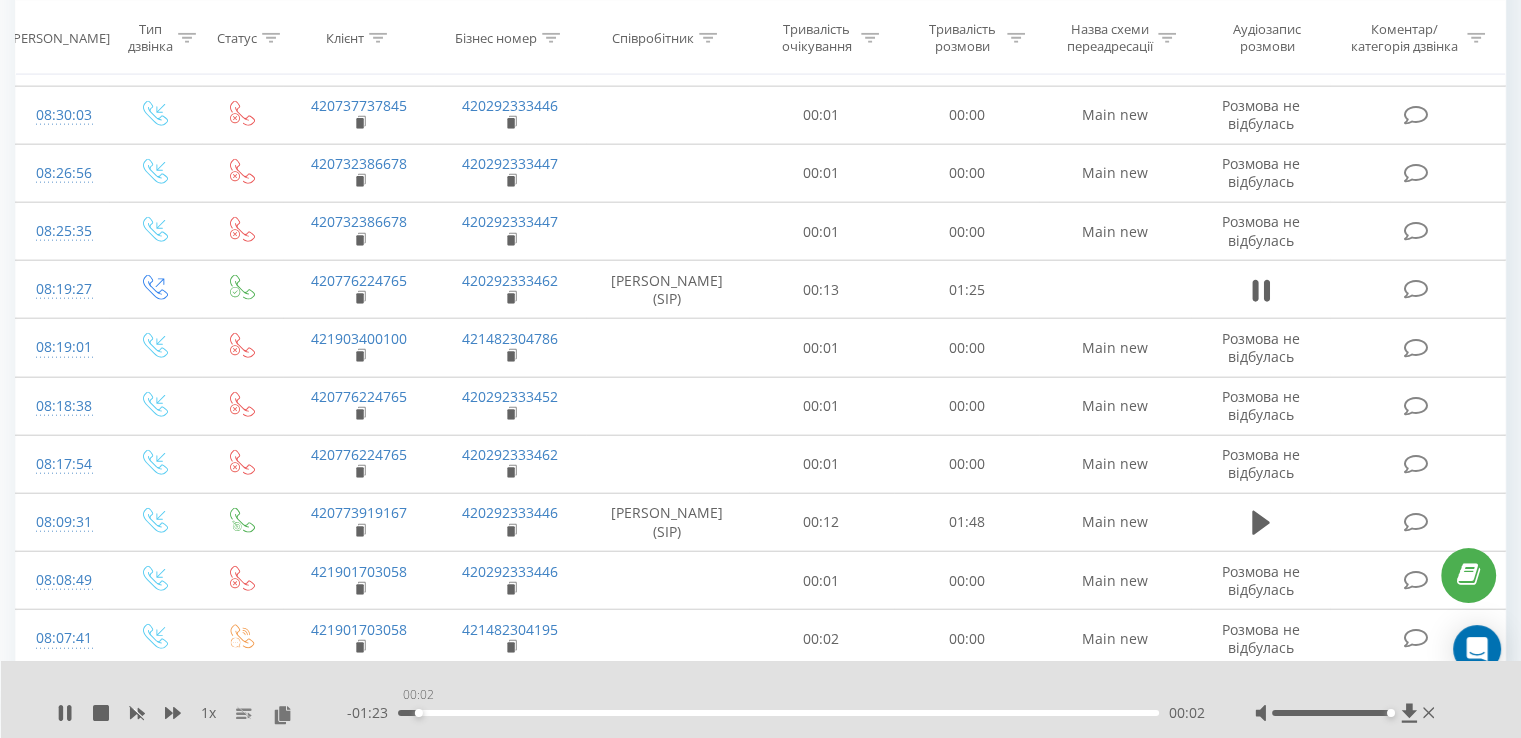 click on "00:02" at bounding box center (778, 713) 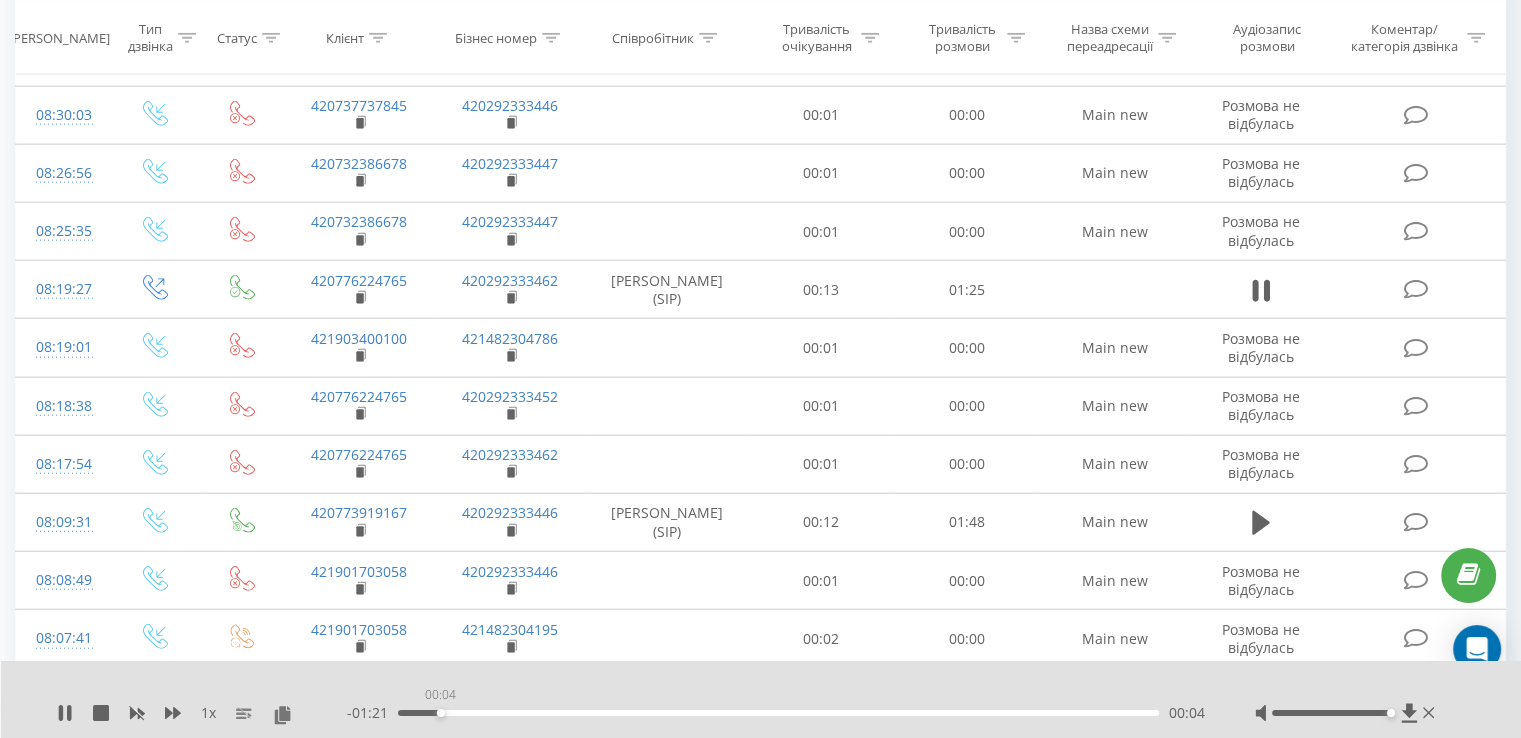 click on "00:04" at bounding box center [778, 713] 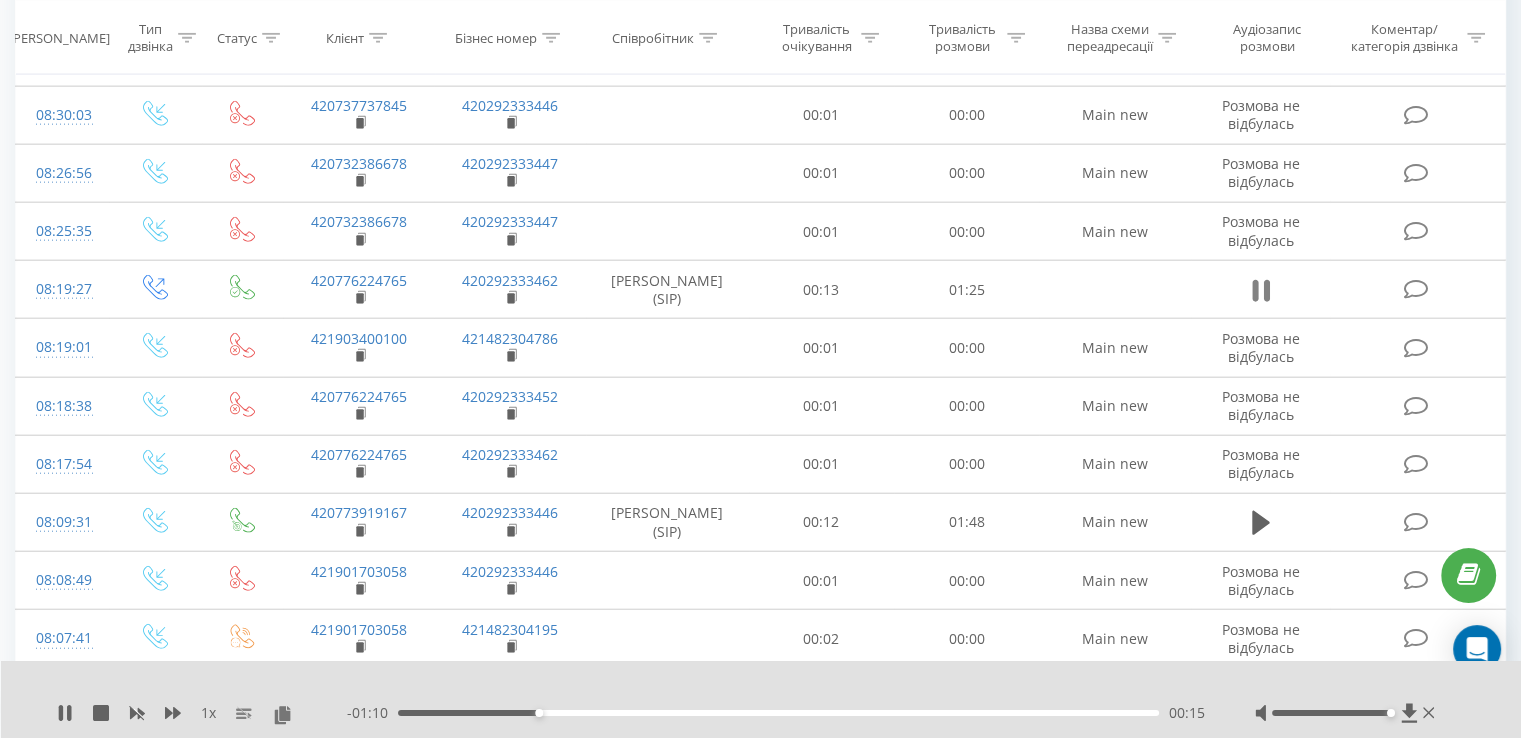 click 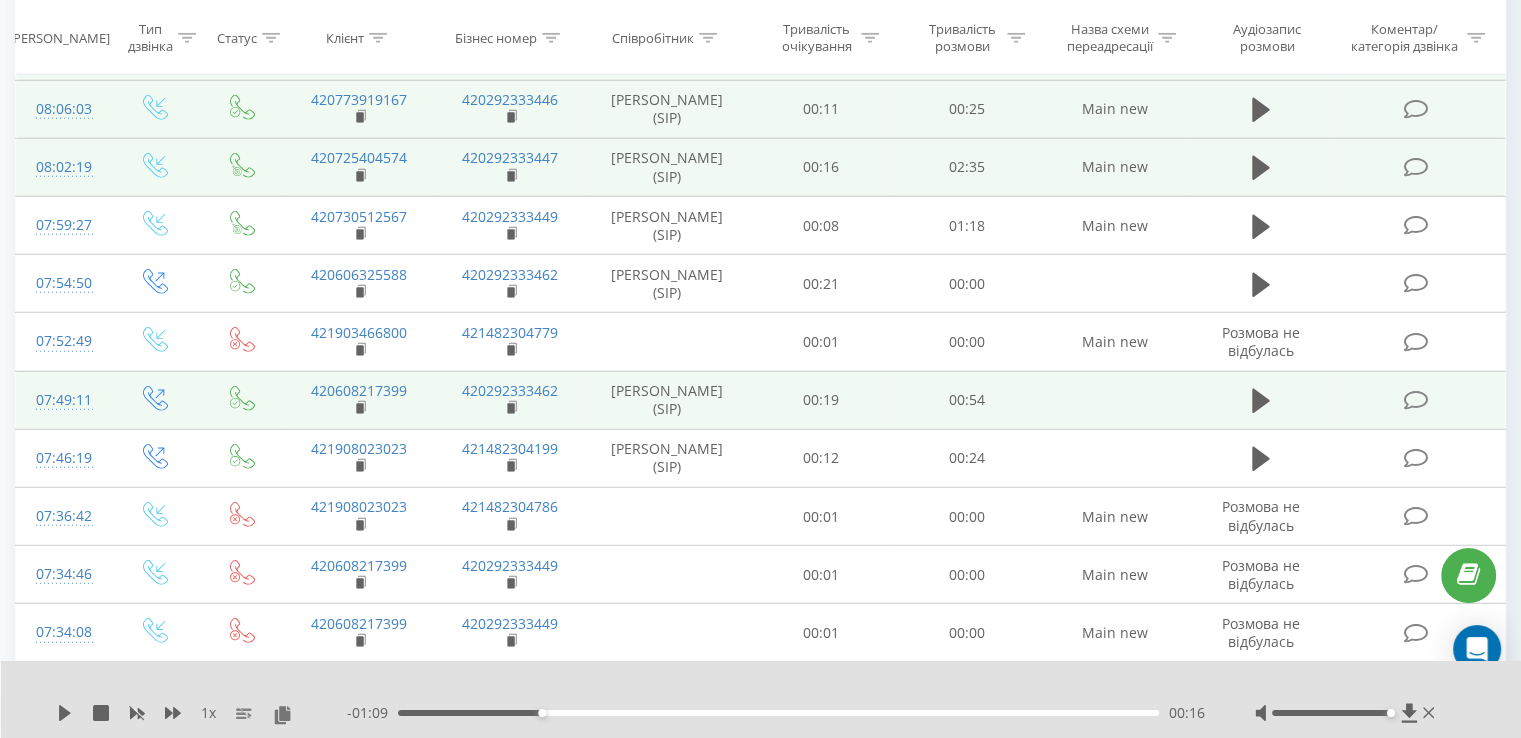 scroll, scrollTop: 5392, scrollLeft: 0, axis: vertical 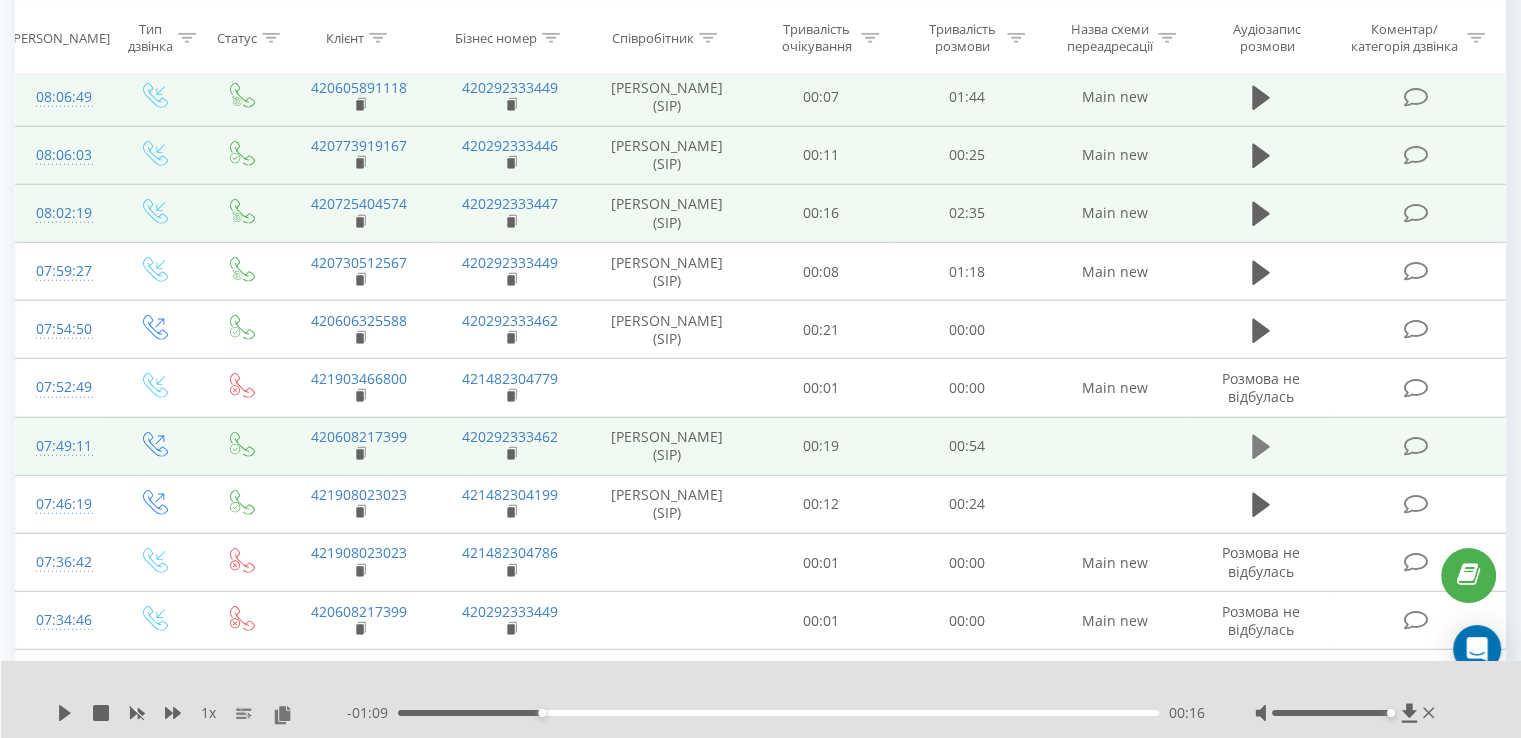 click 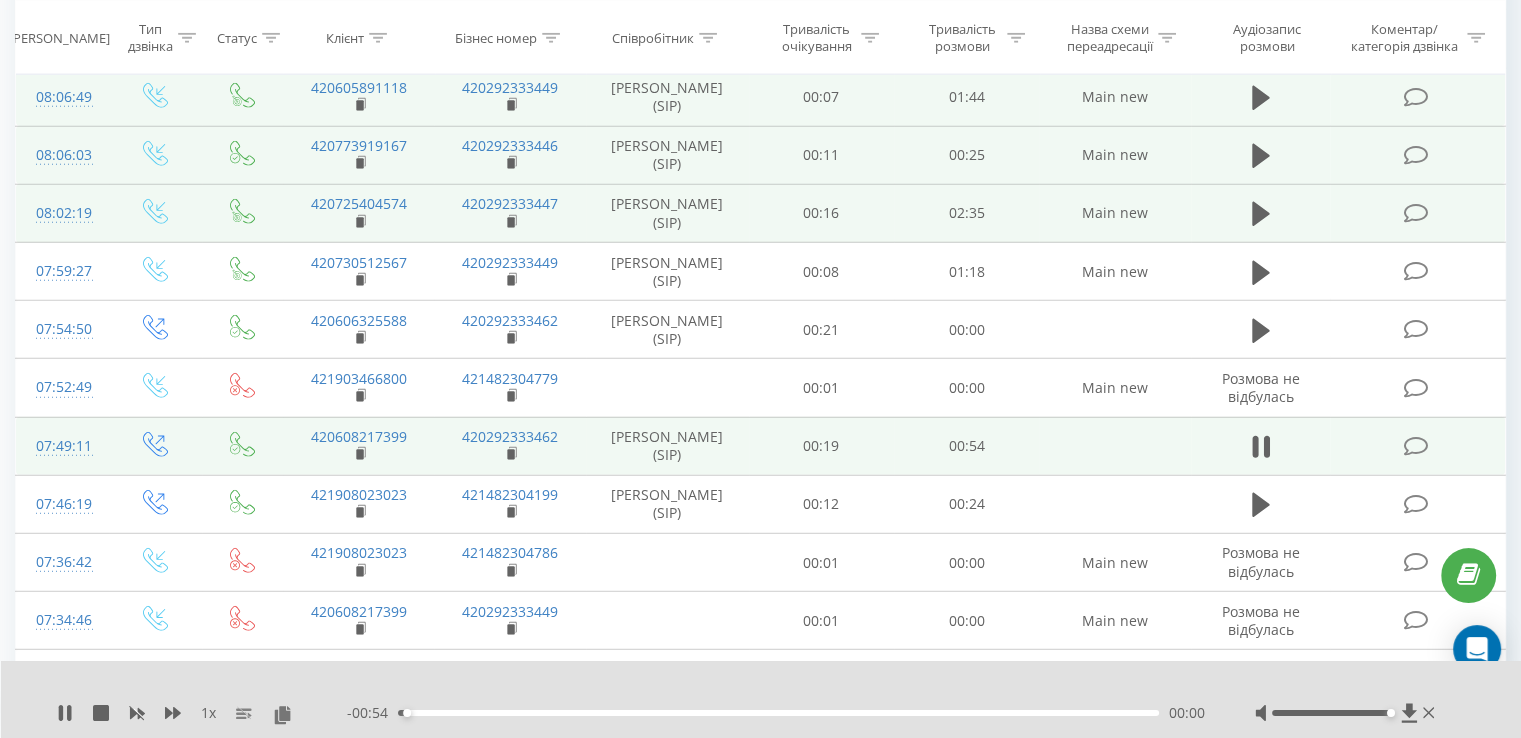 click on "- 00:54 00:00   00:00" at bounding box center [776, 713] 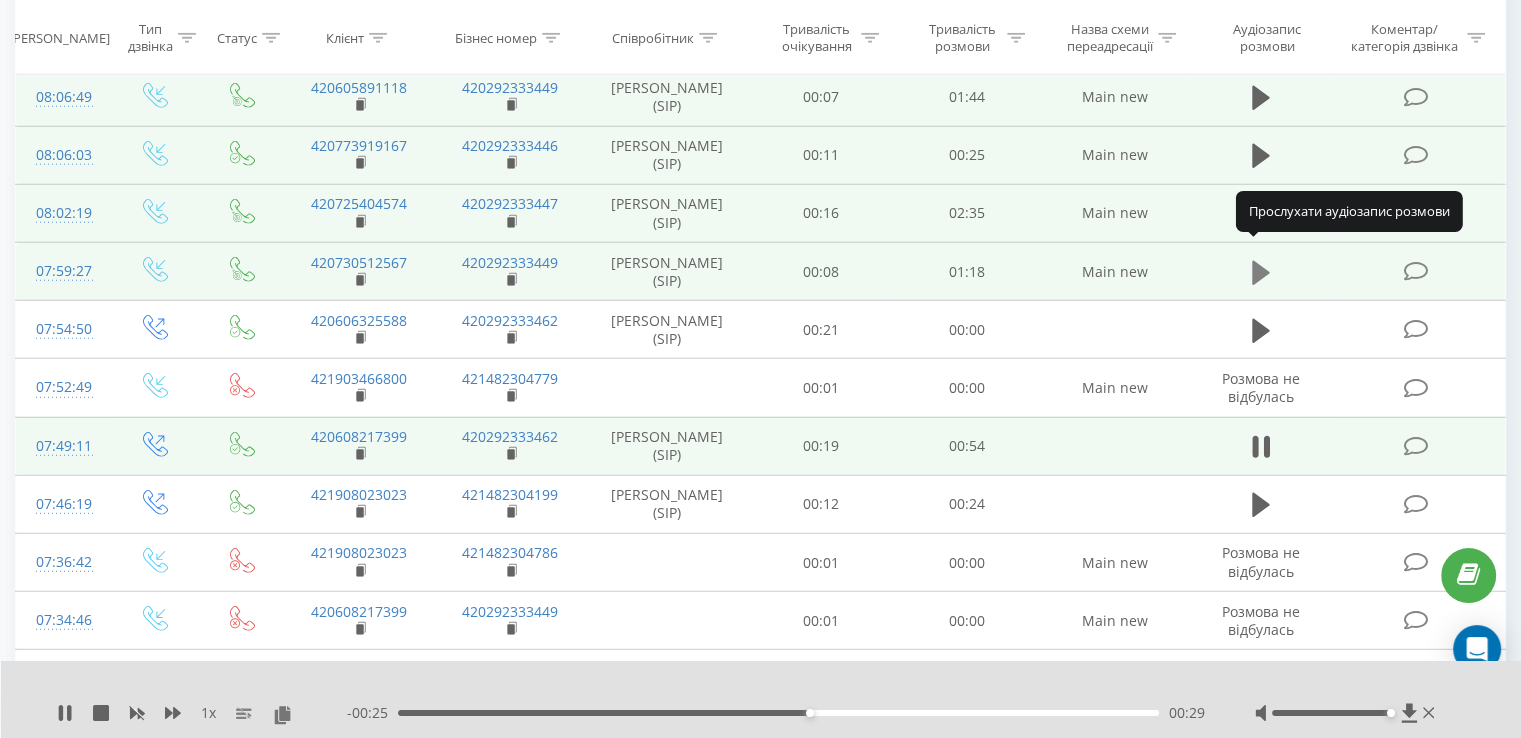 click 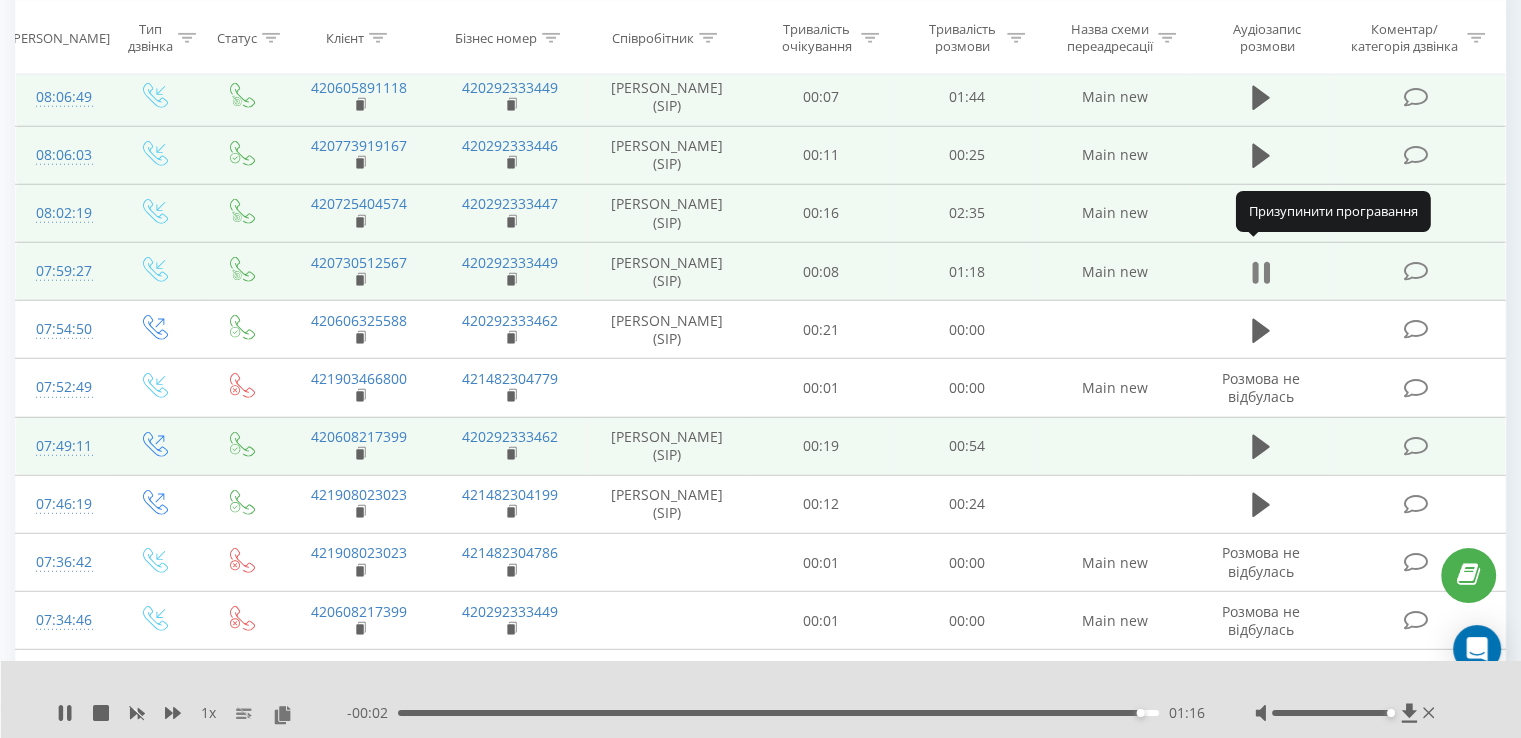 click 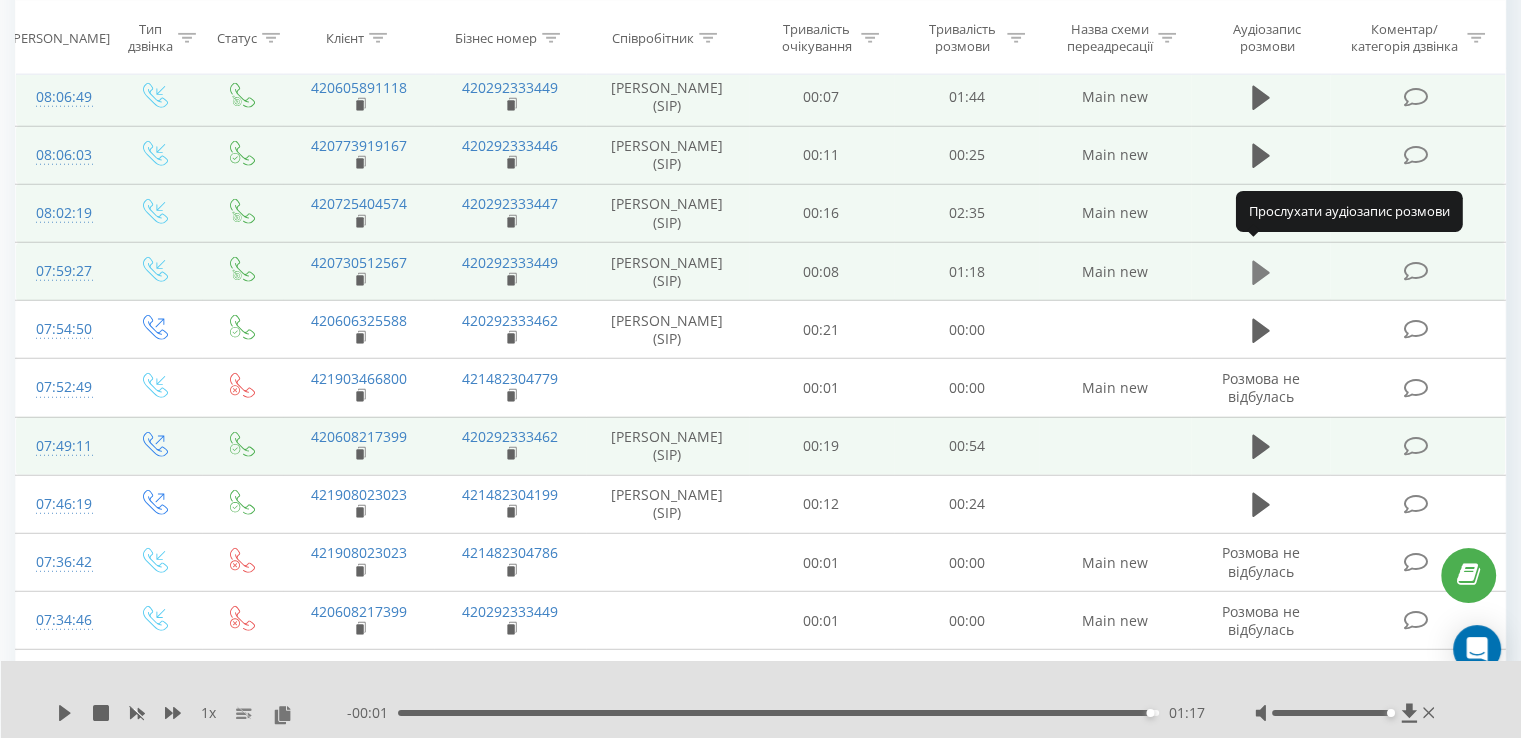 click 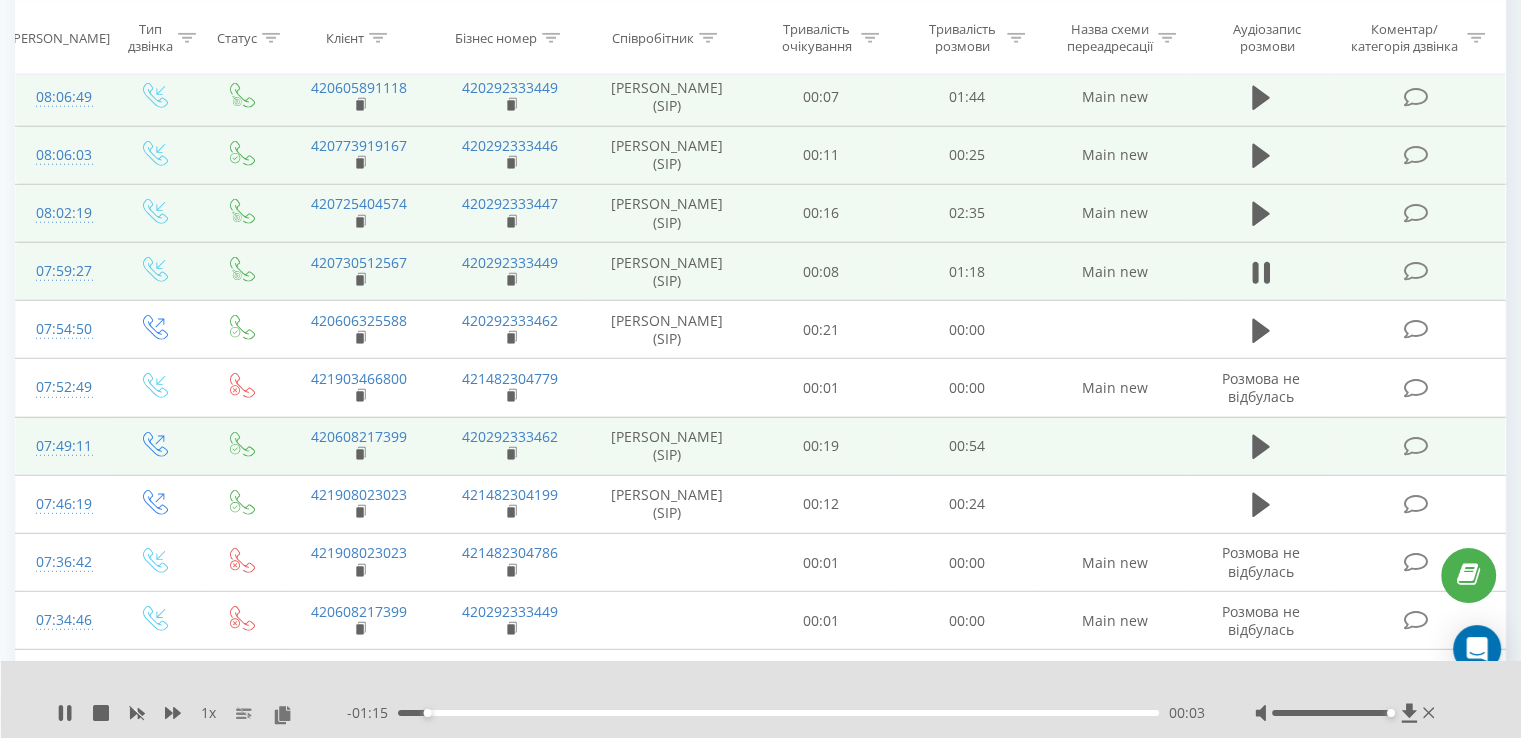 click on "00:03" at bounding box center [778, 713] 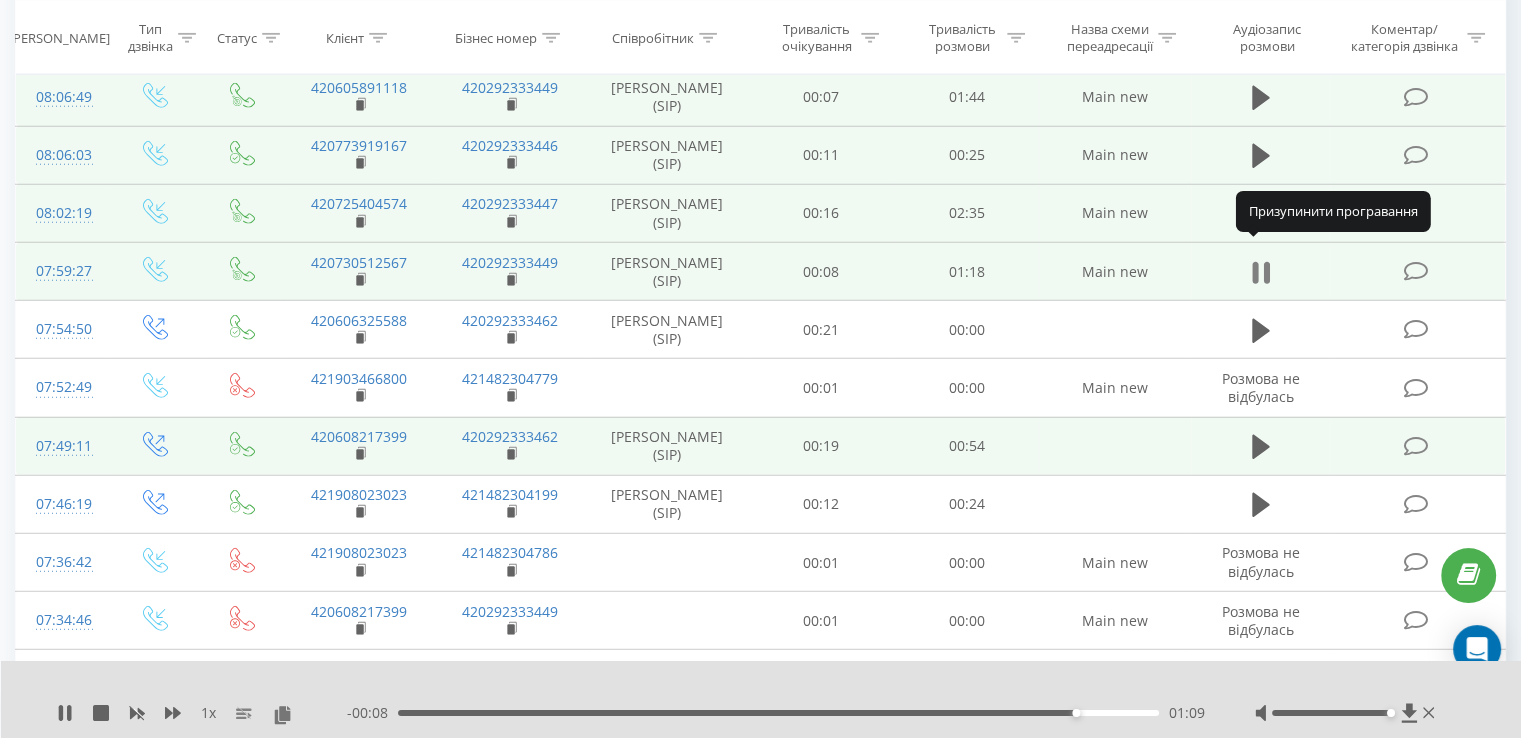 click 